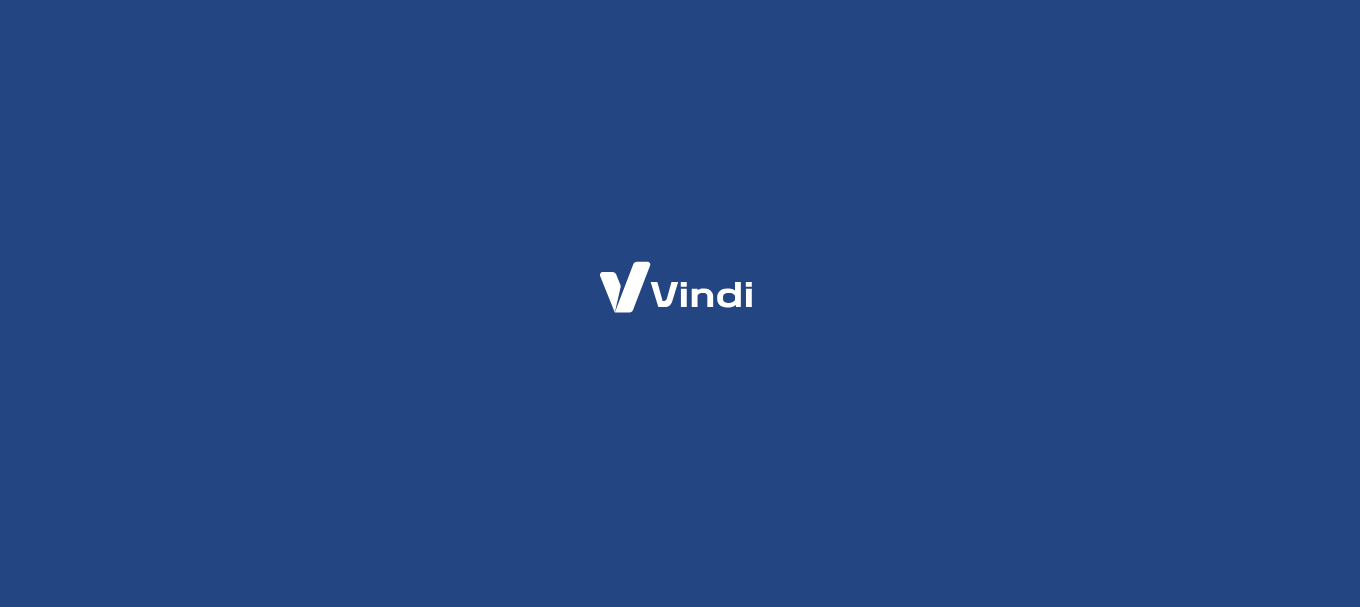 scroll, scrollTop: 0, scrollLeft: 0, axis: both 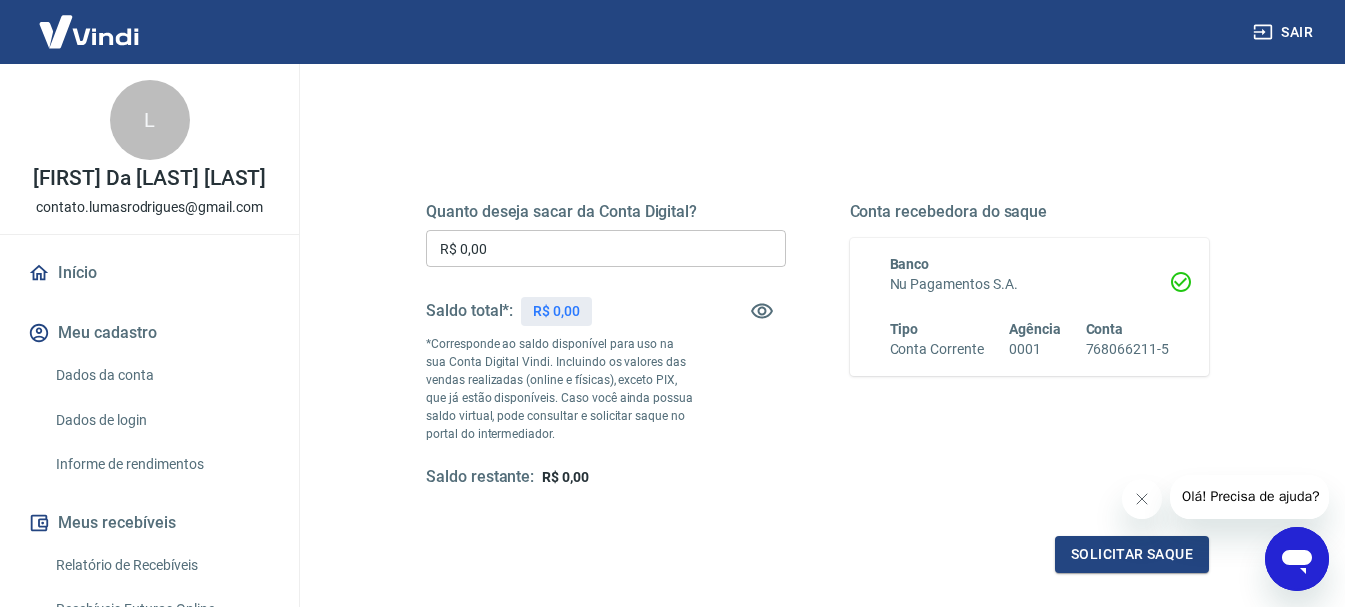 click on "Olá! Precisa de ajuda?" at bounding box center [1250, 496] 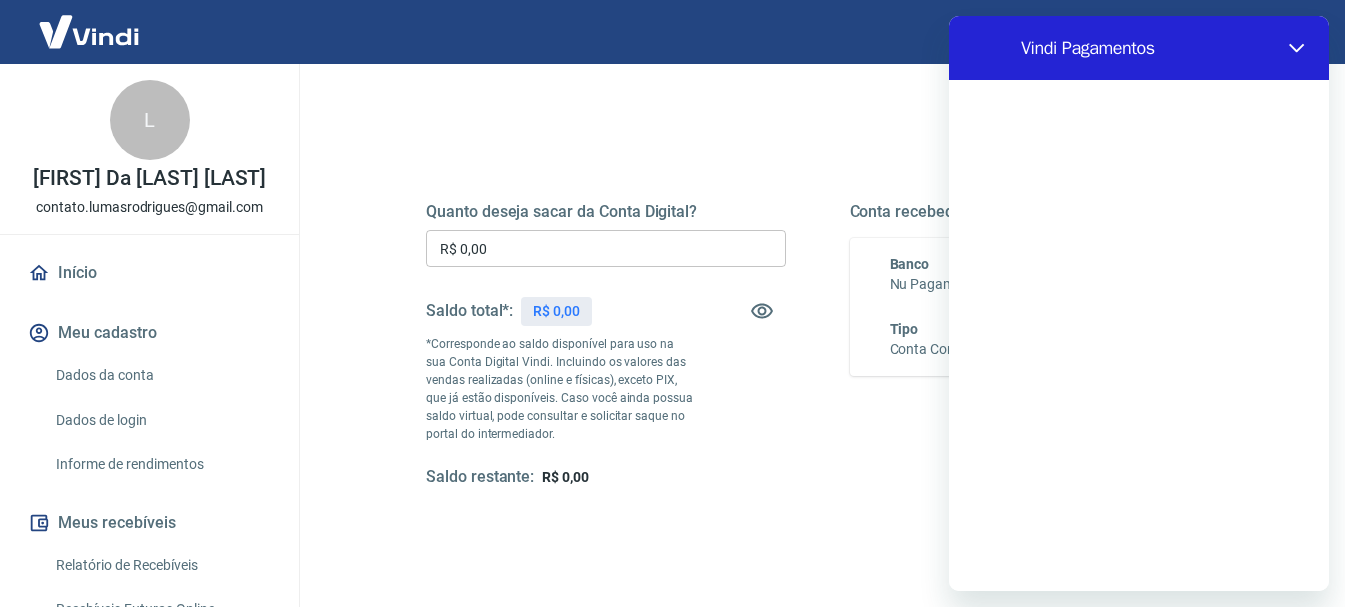 scroll, scrollTop: 0, scrollLeft: 0, axis: both 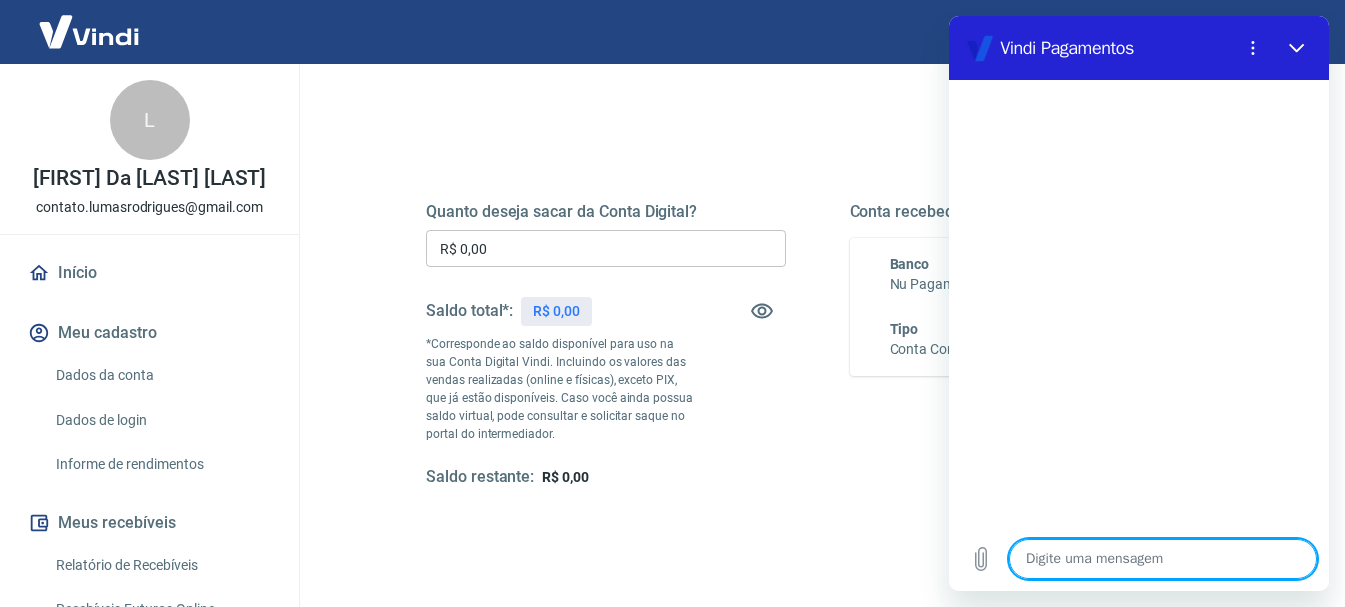 click at bounding box center [1163, 559] 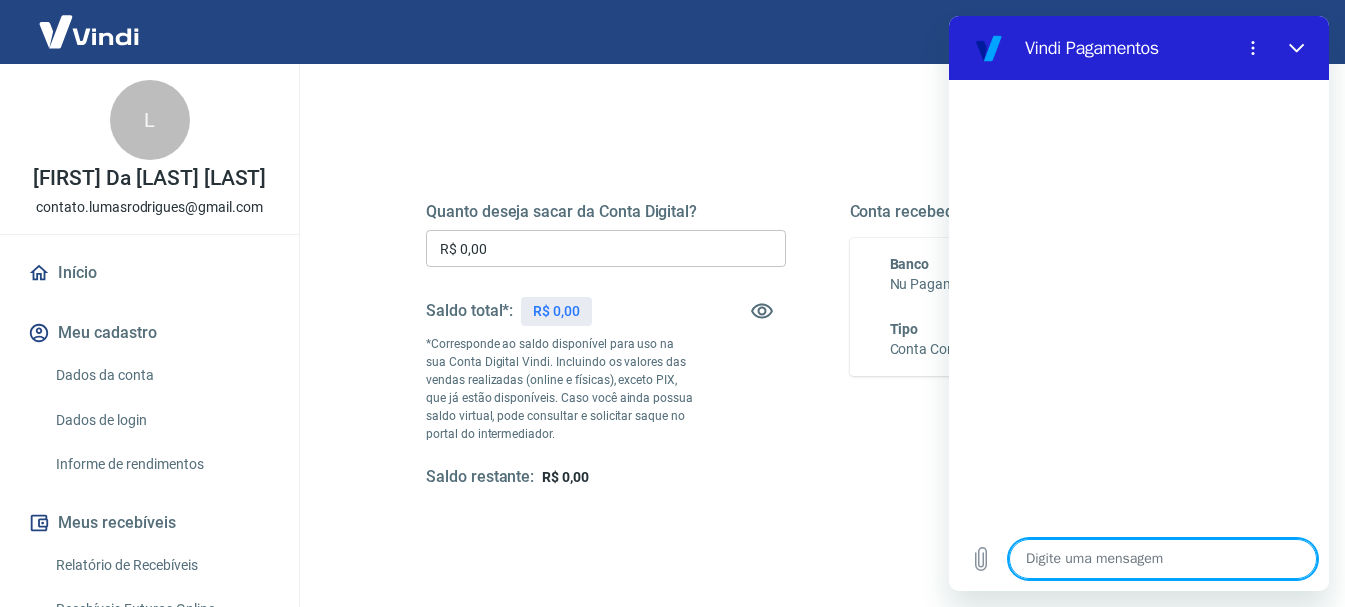 type on "m" 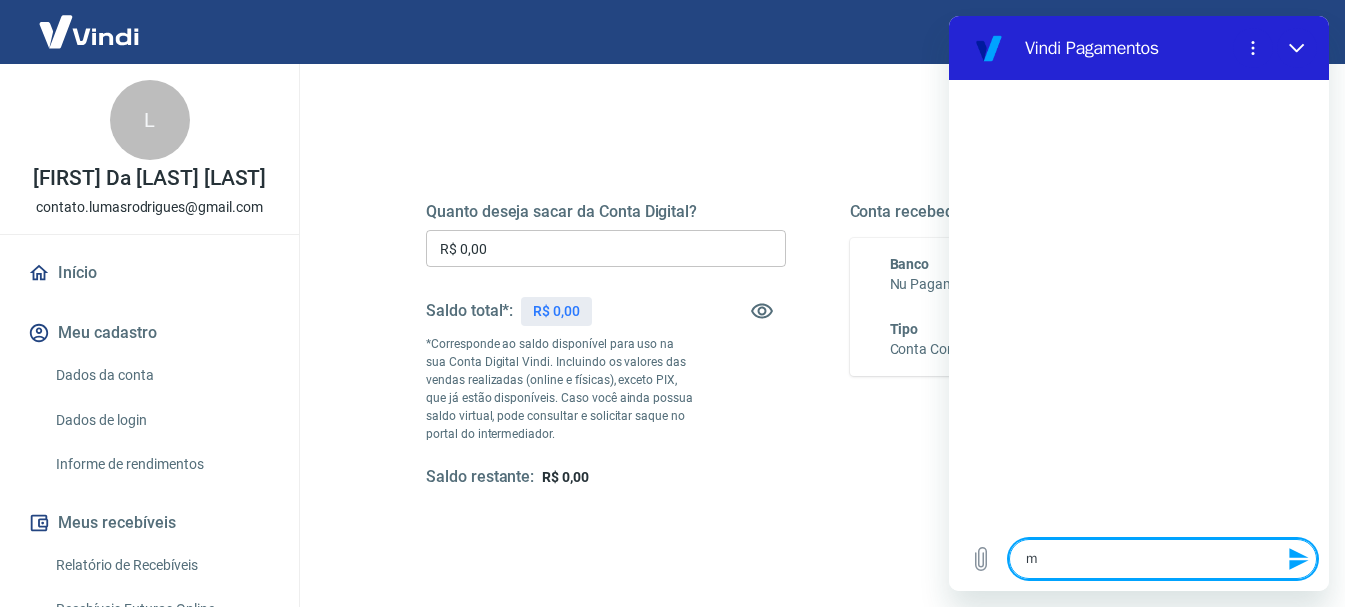 type on "me" 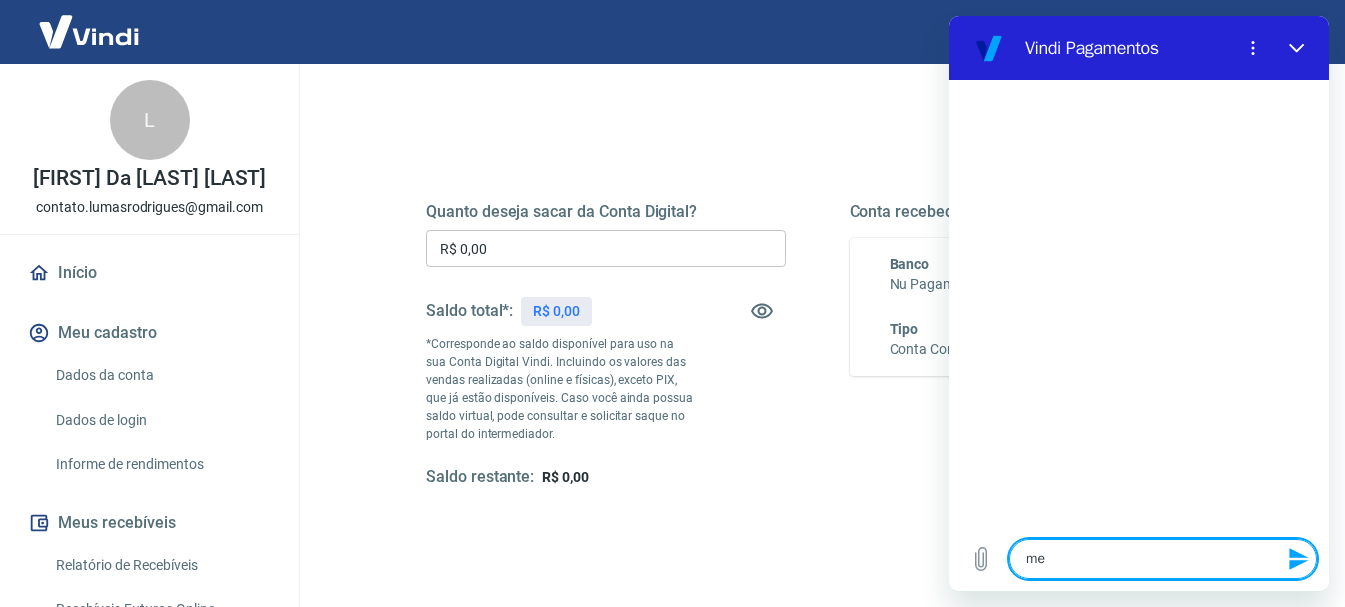 type on "meu" 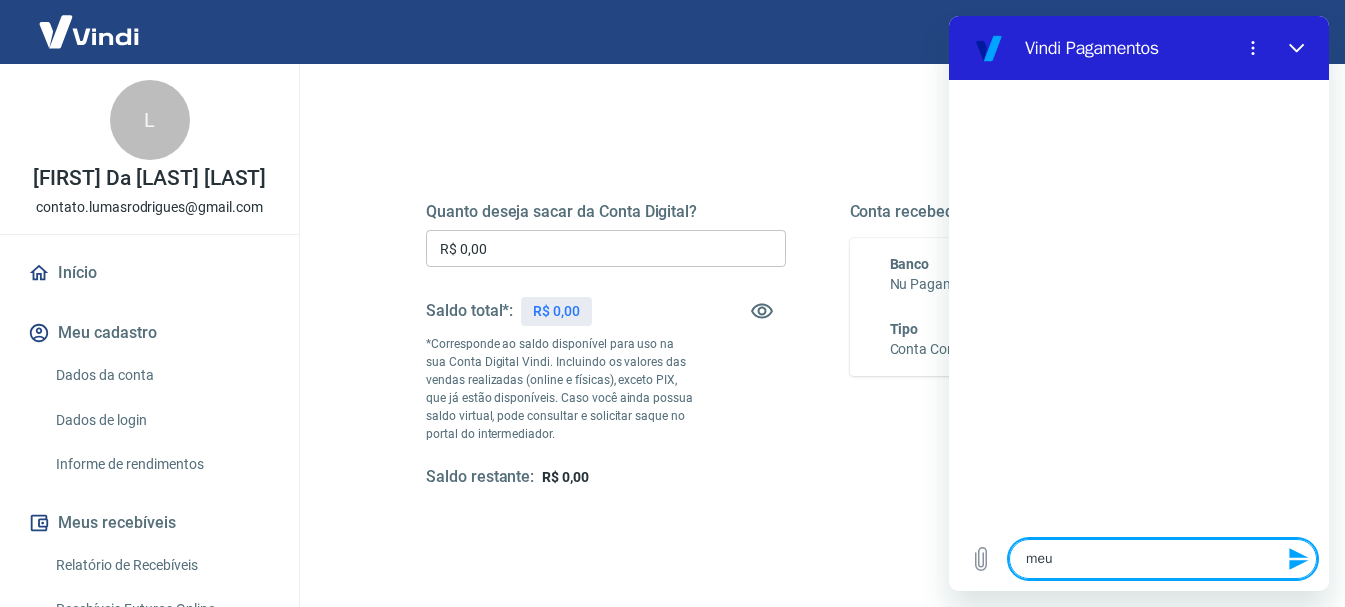 type on "x" 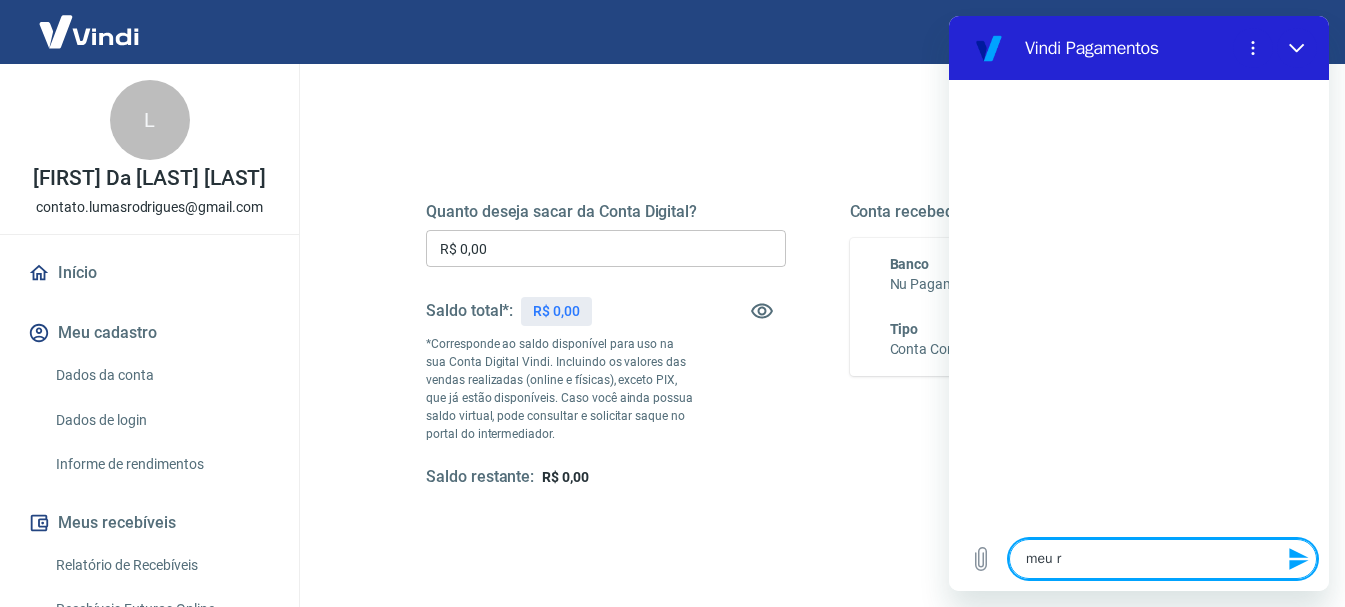 type on "meu re" 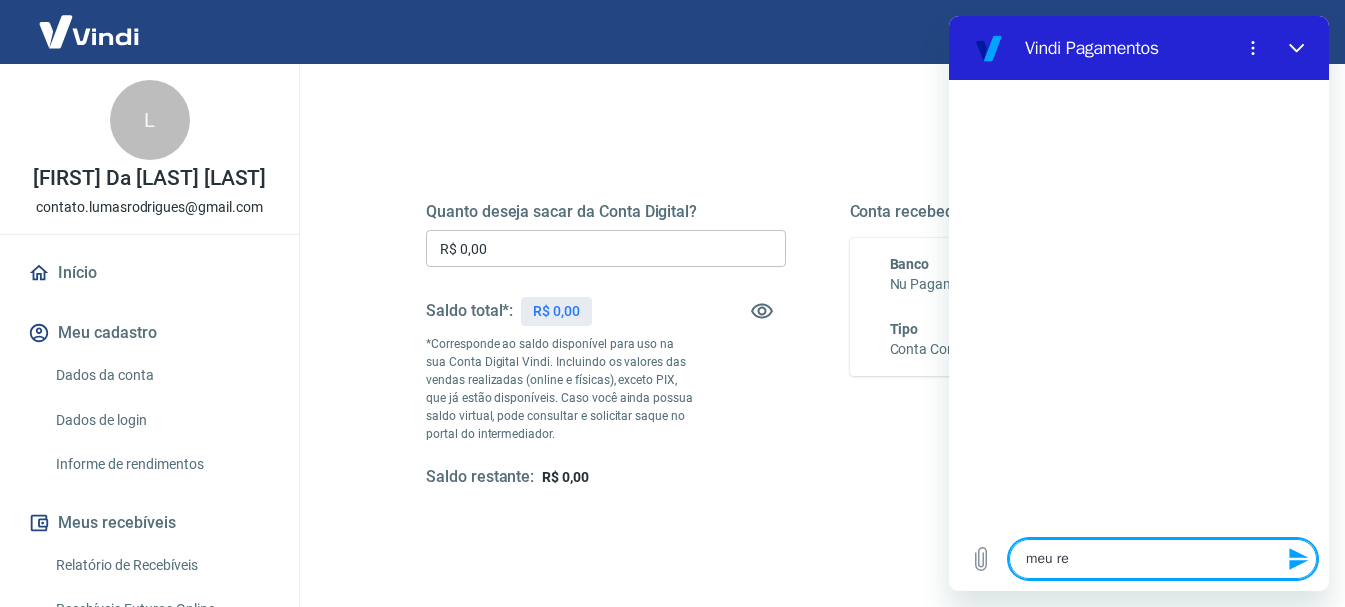 type on "meu rep" 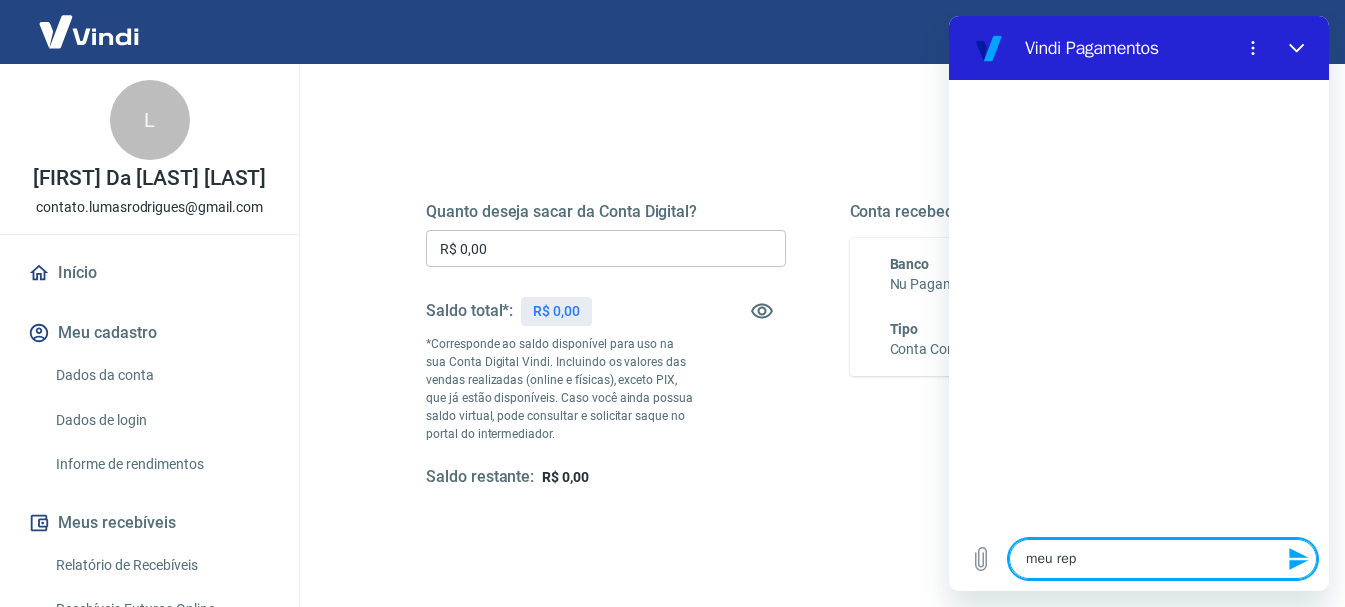 type on "meu repa" 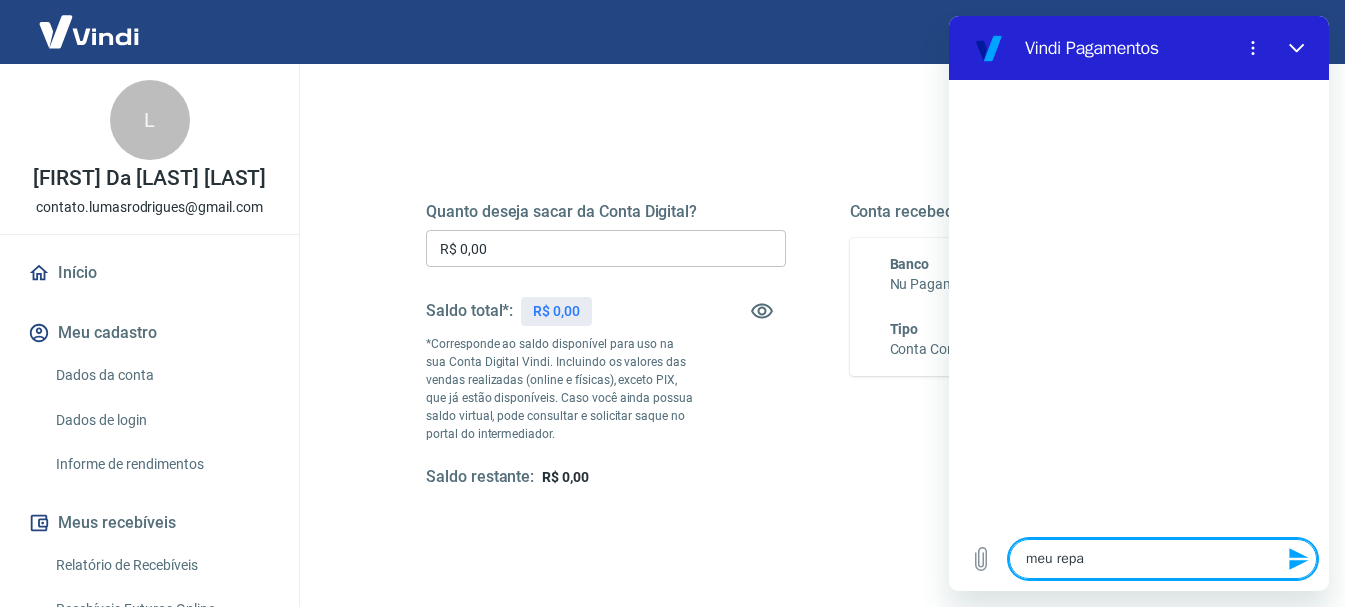 type on "meu repas" 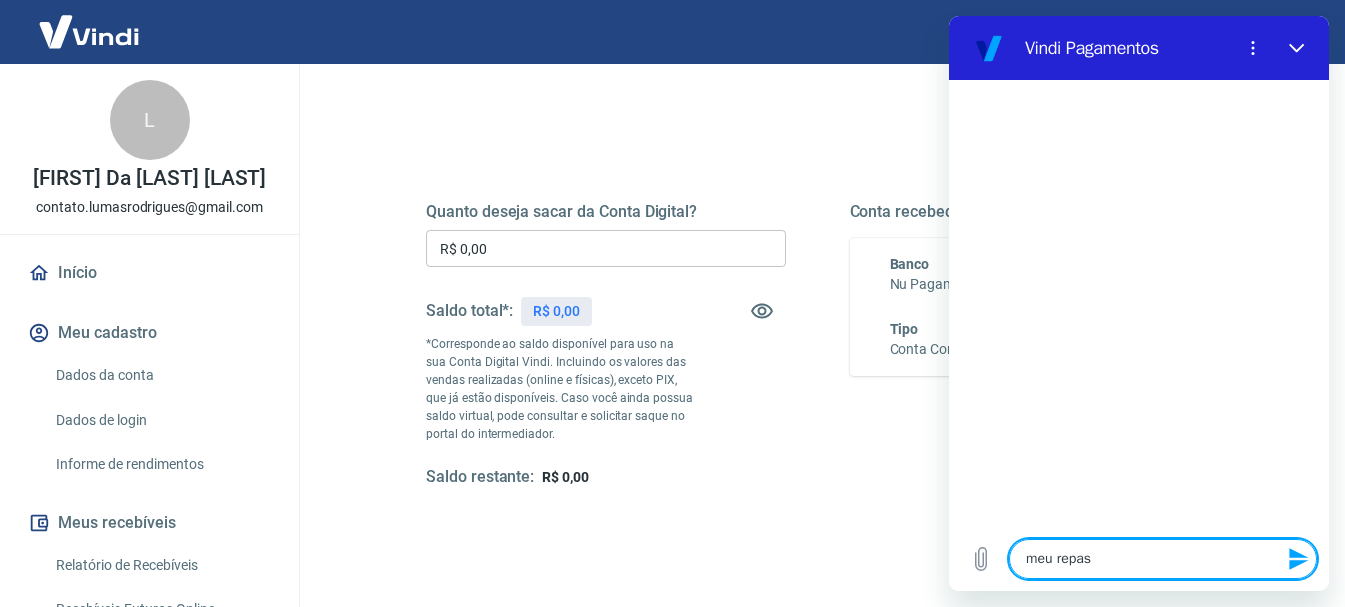 type on "meu repass" 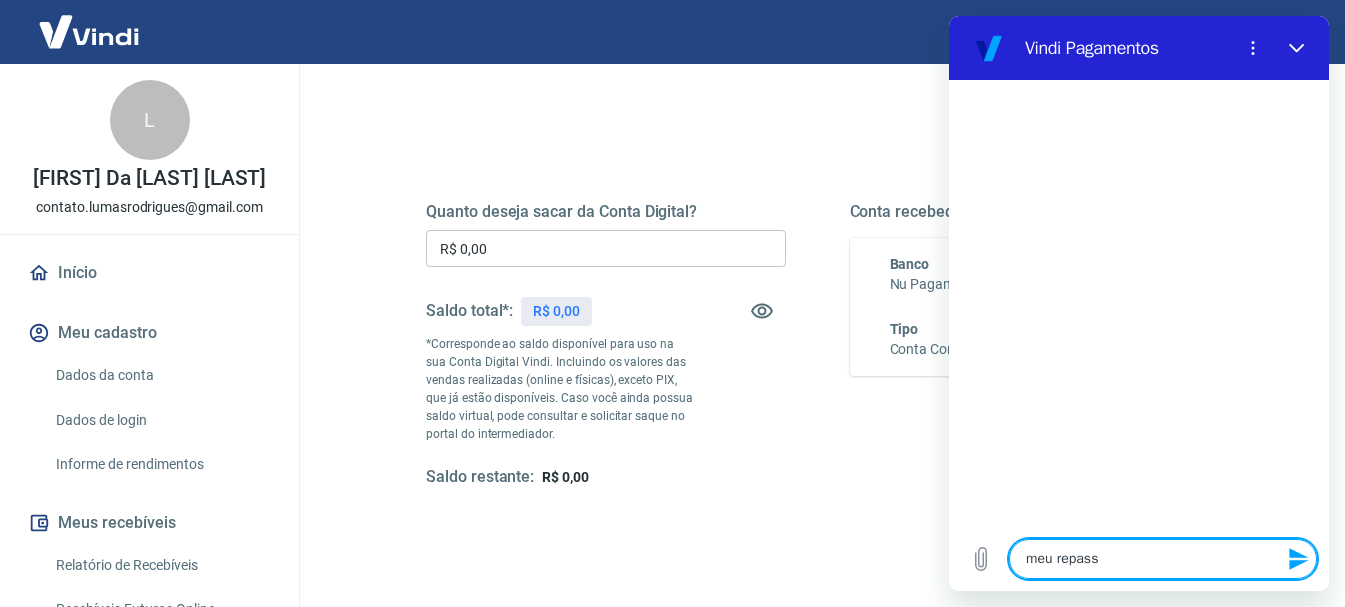type on "meu repasse" 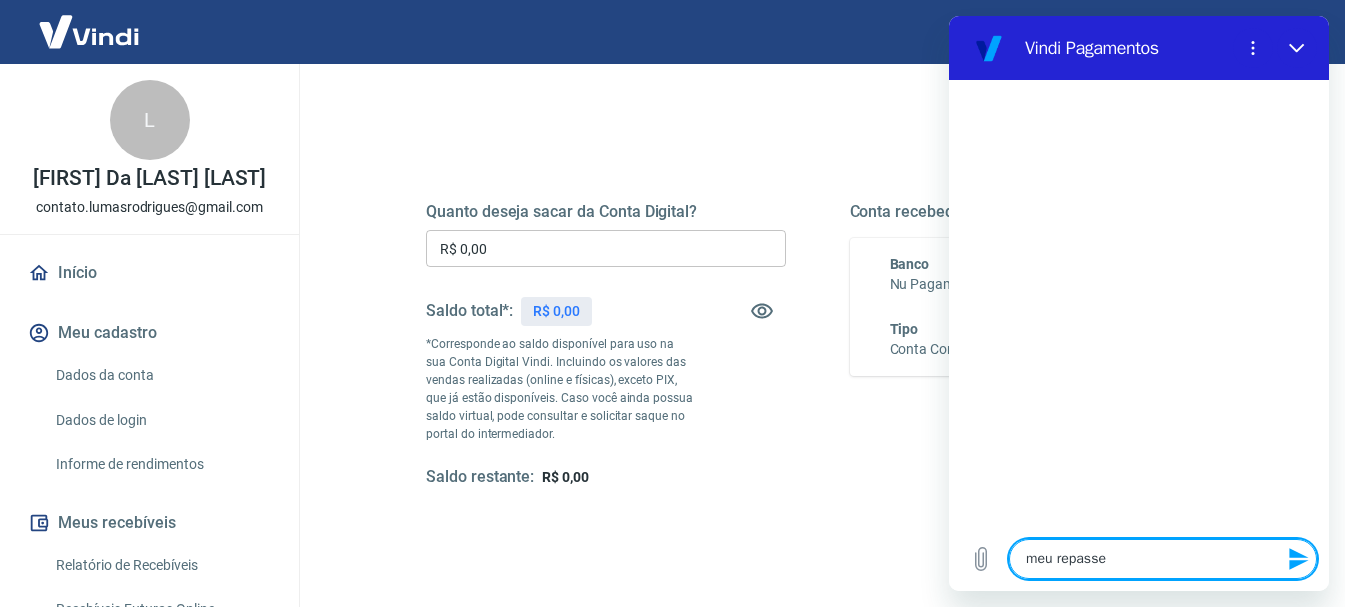 type 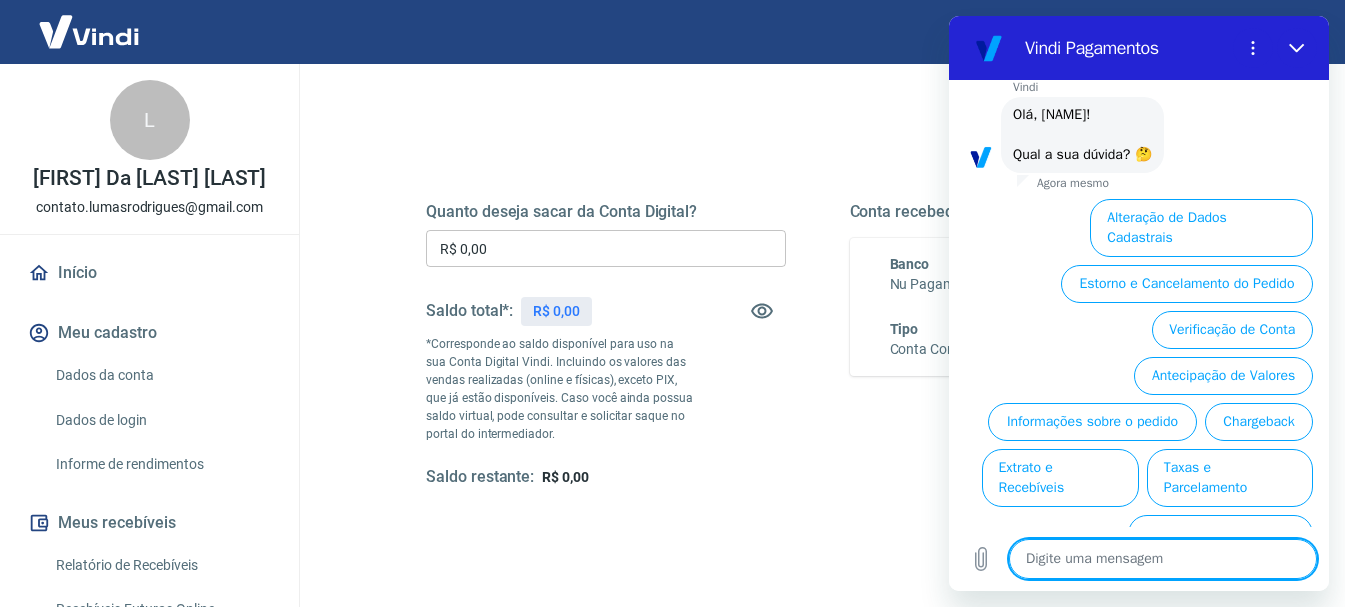 scroll, scrollTop: 126, scrollLeft: 0, axis: vertical 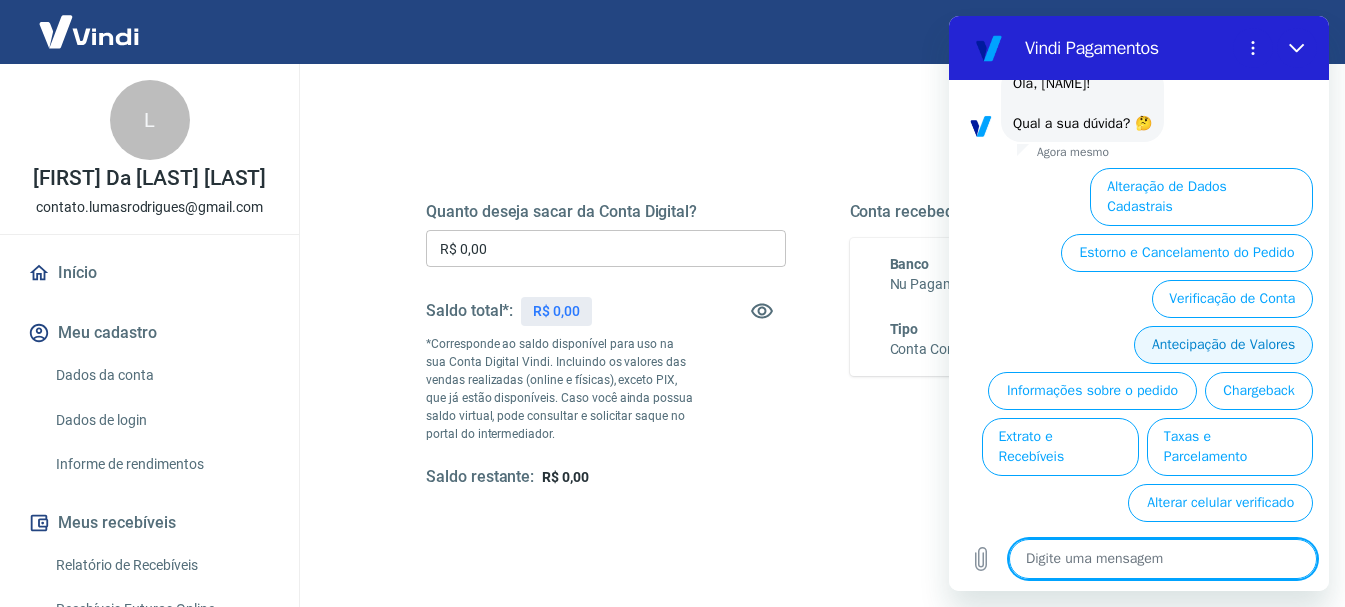 click on "Antecipação de Valores" at bounding box center (1223, 345) 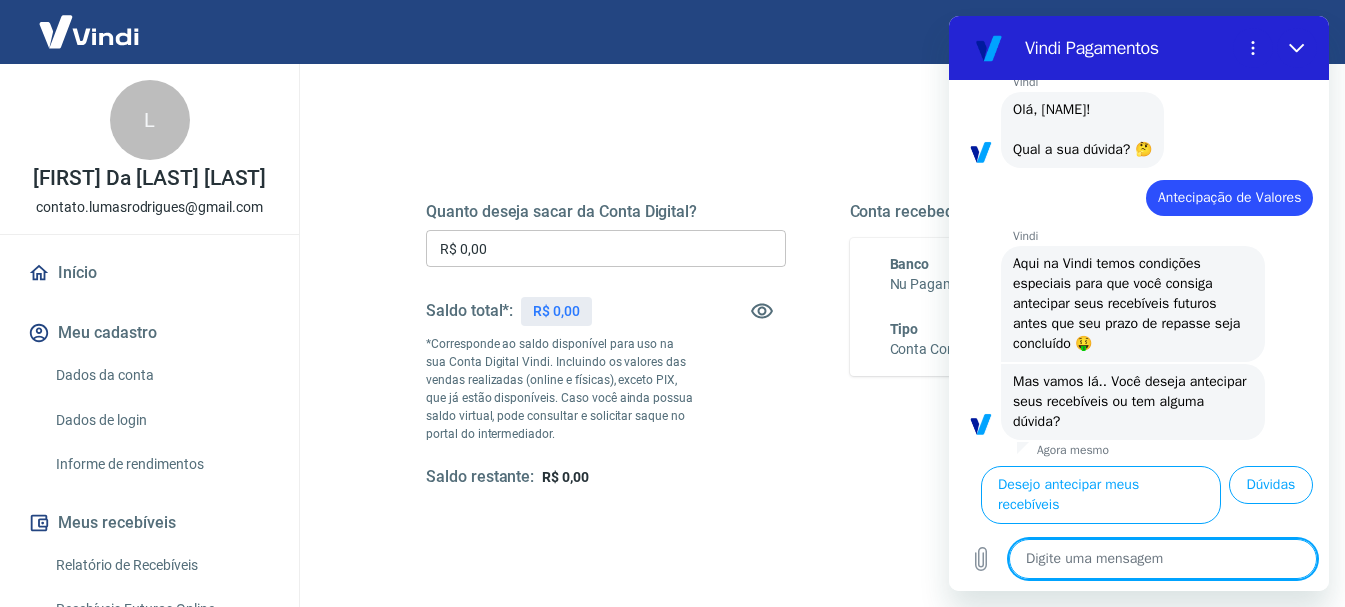 scroll, scrollTop: 122, scrollLeft: 0, axis: vertical 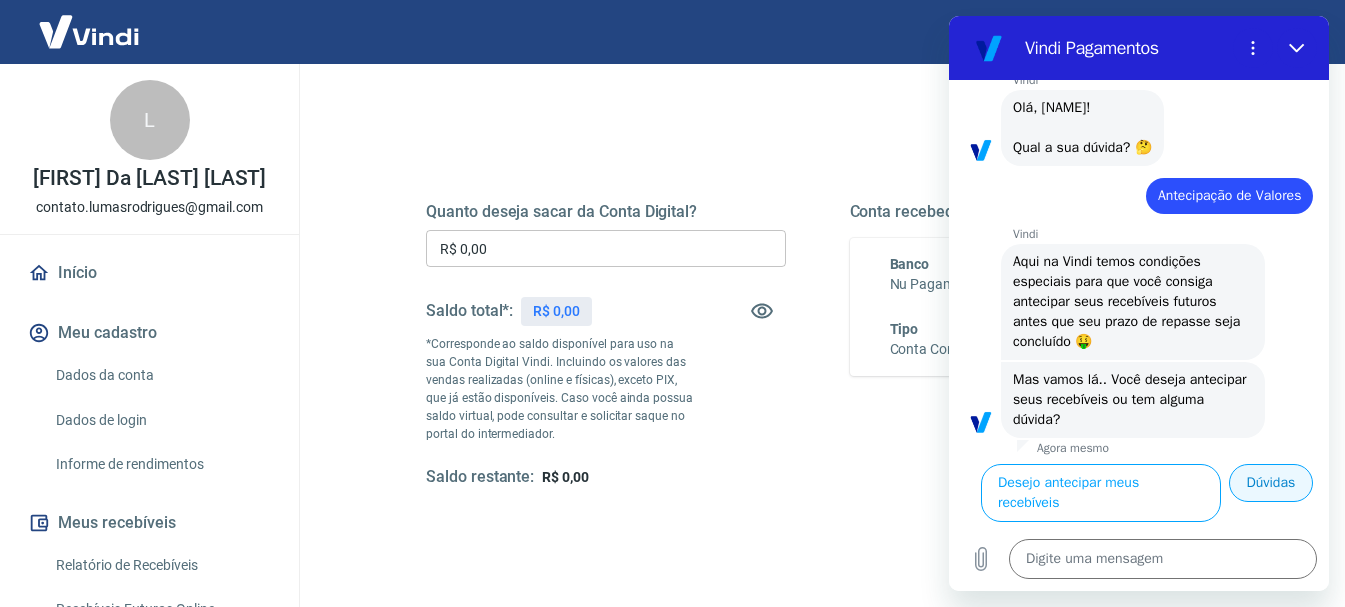 click on "Dúvidas" at bounding box center [1271, 483] 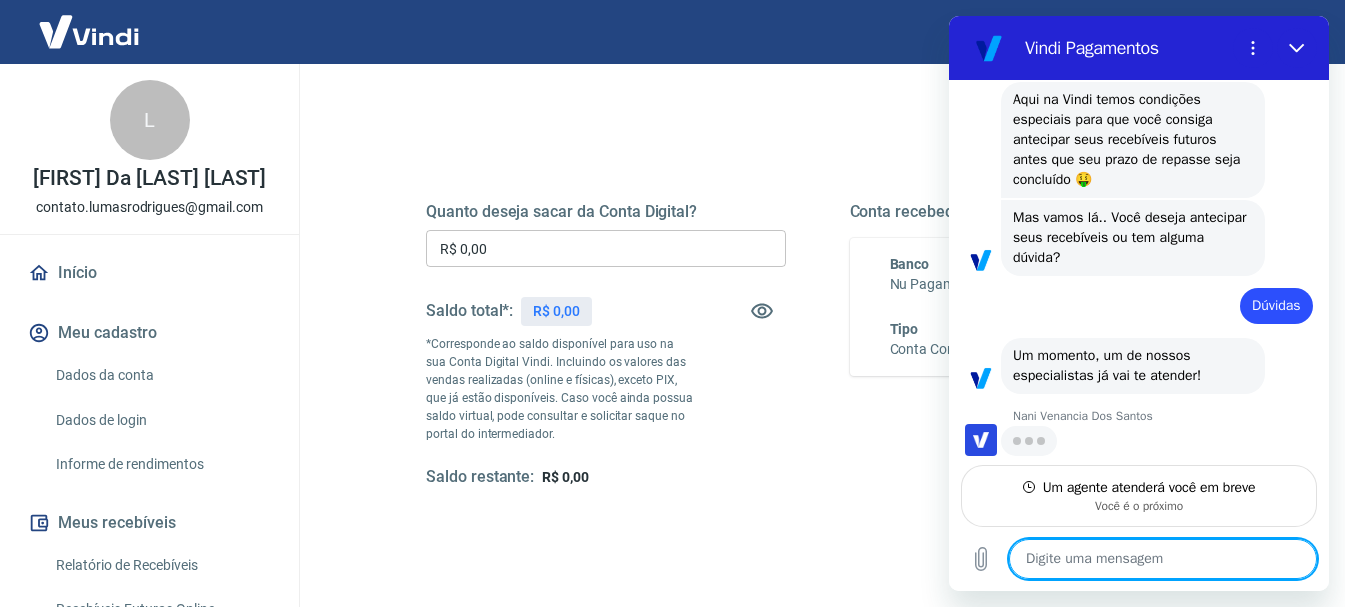 scroll, scrollTop: 256, scrollLeft: 0, axis: vertical 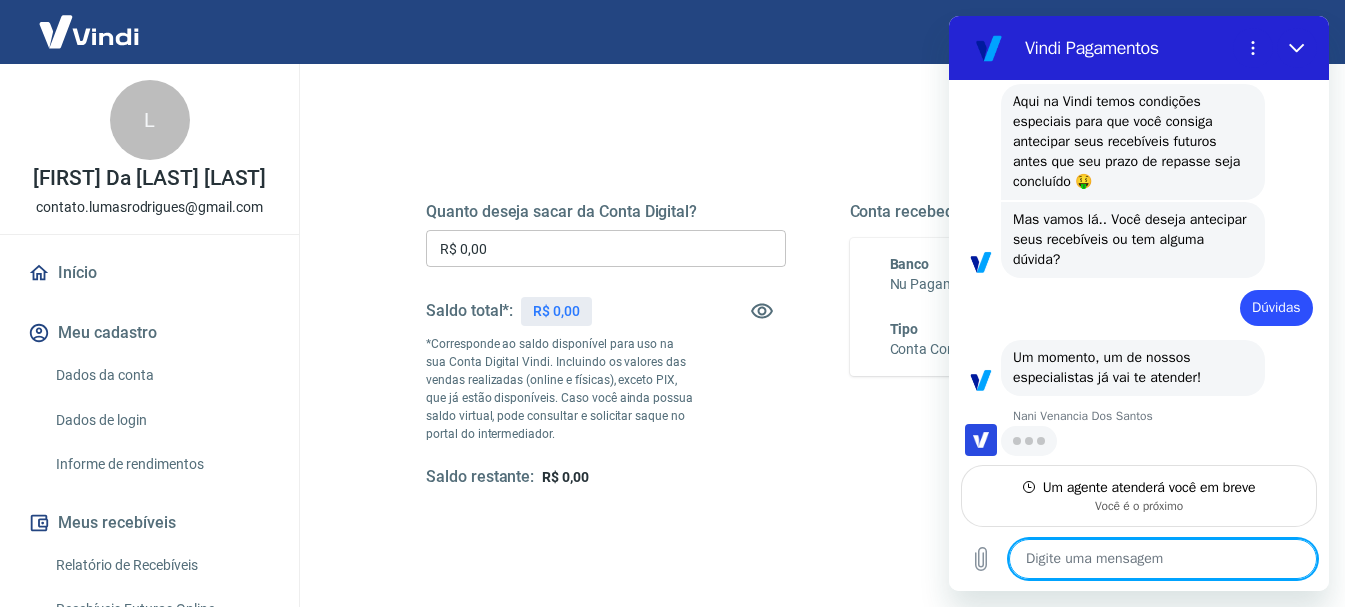 click at bounding box center (1163, 559) 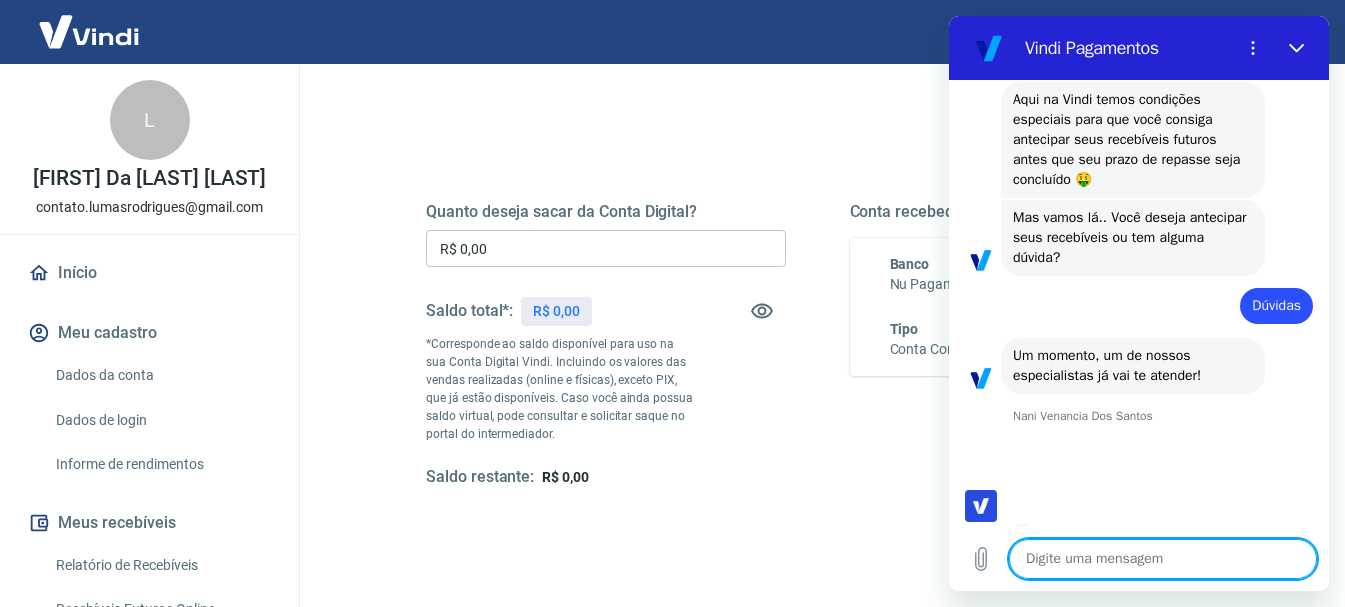 type on "x" 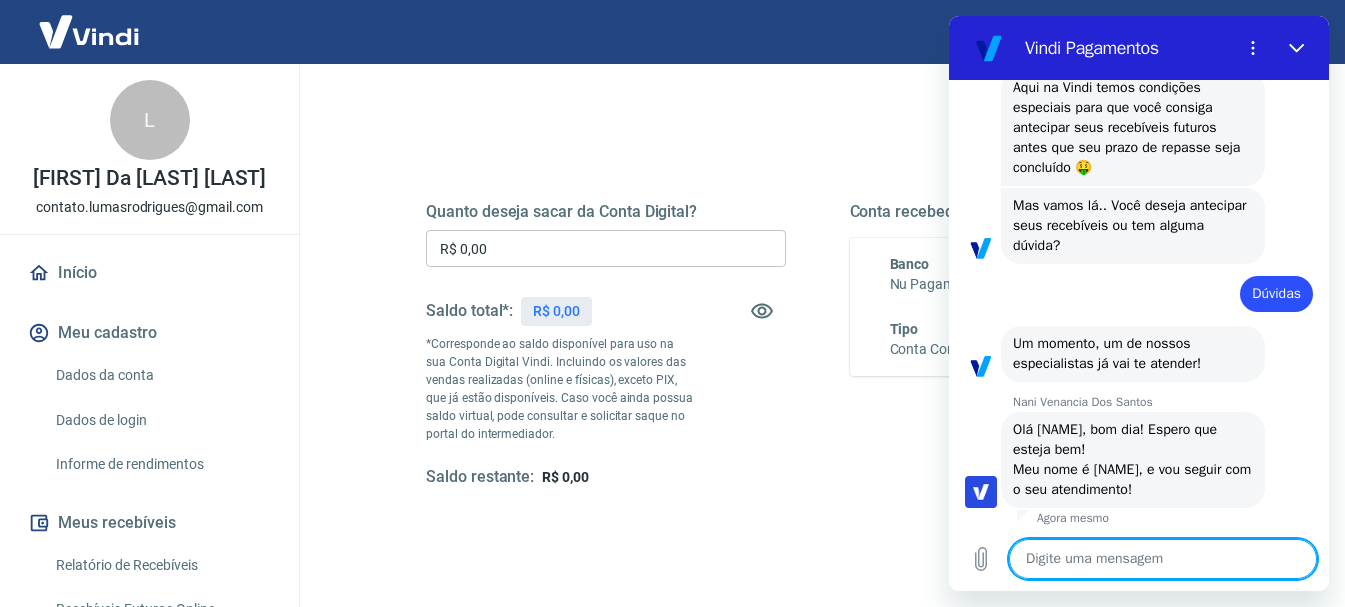 scroll, scrollTop: 274, scrollLeft: 0, axis: vertical 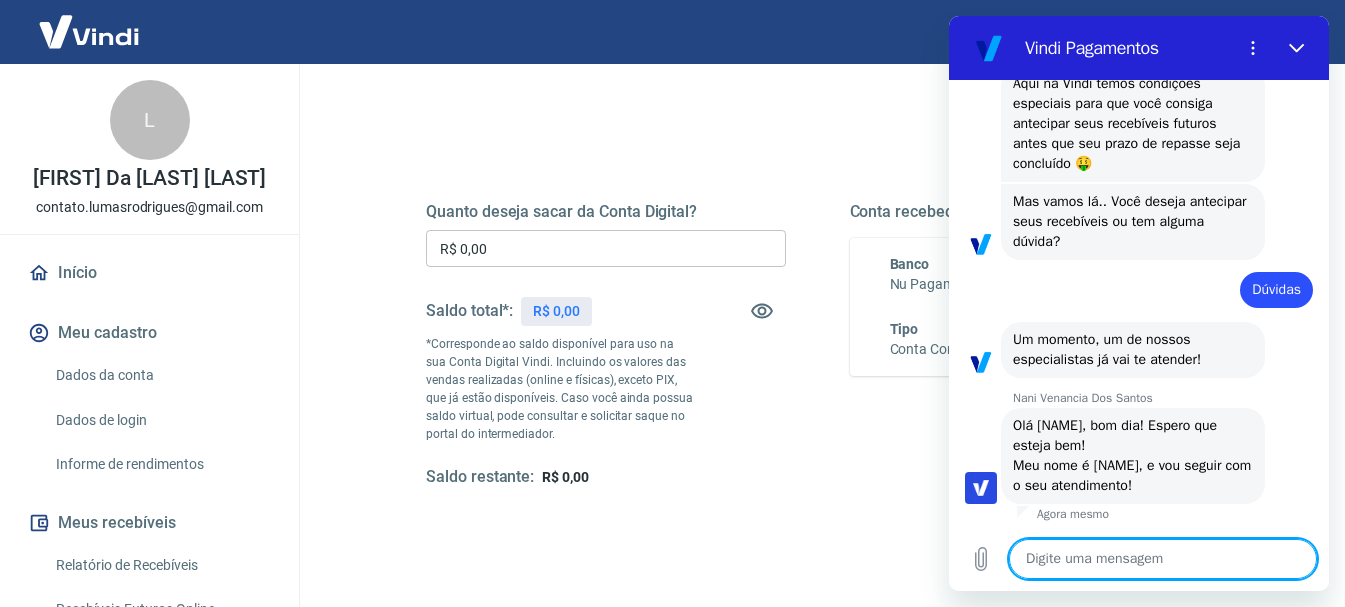 type on "O" 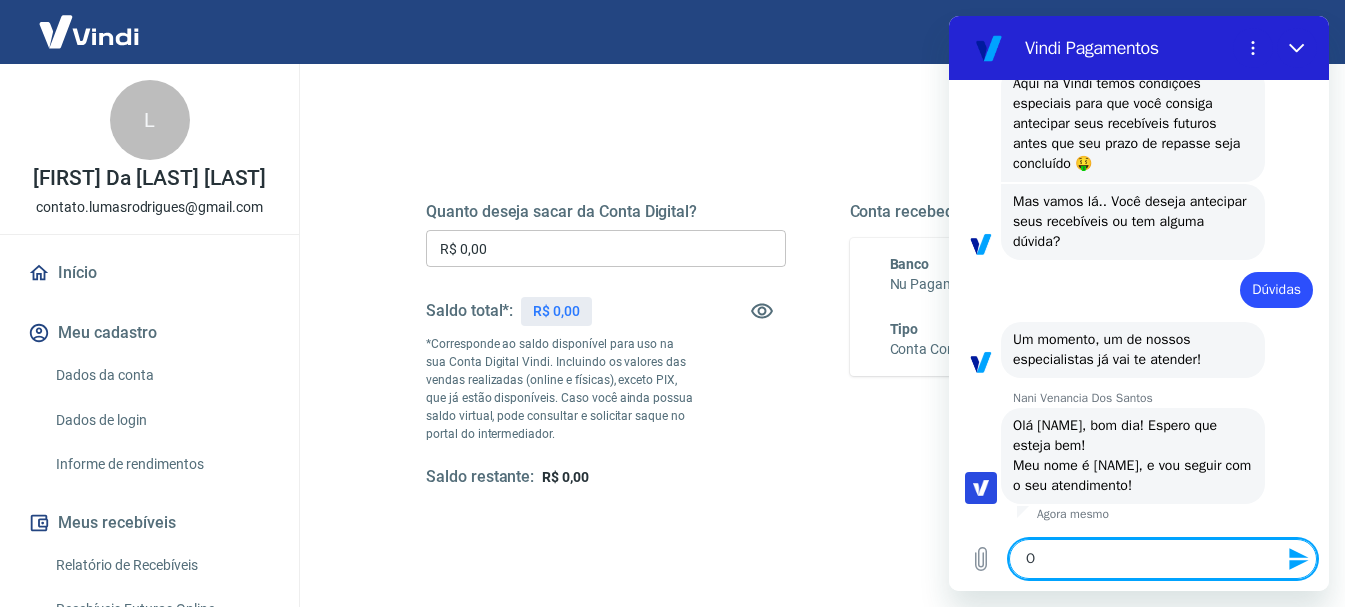 type on "Ol" 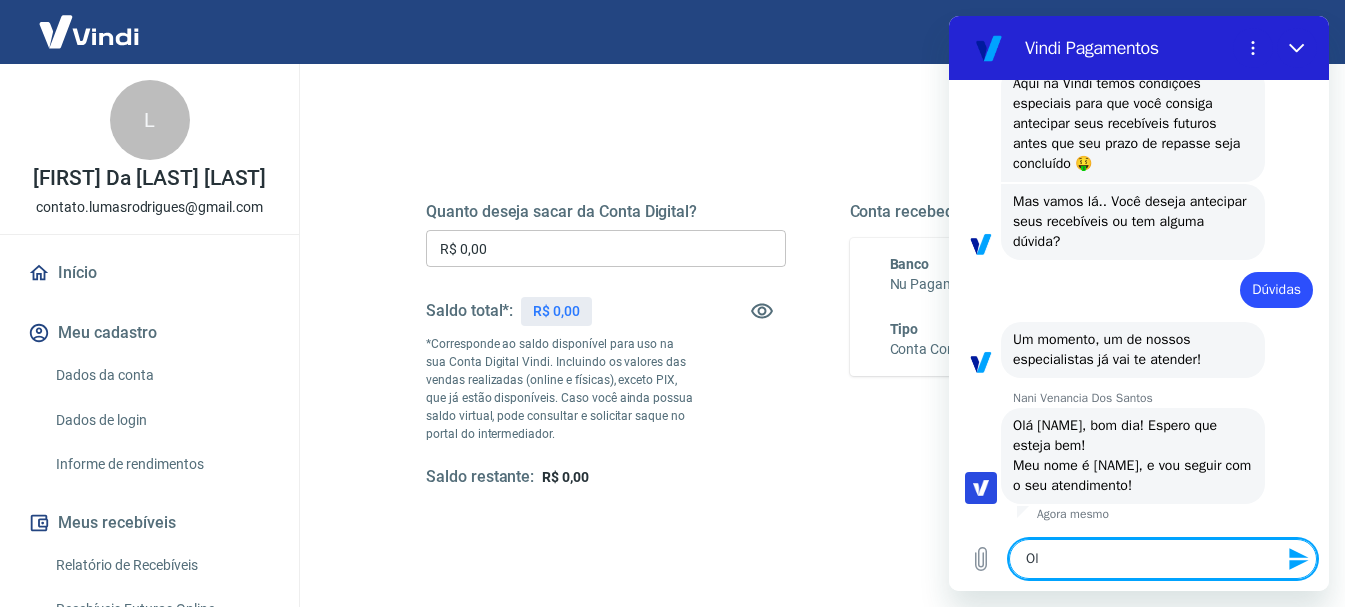 type on "Olá" 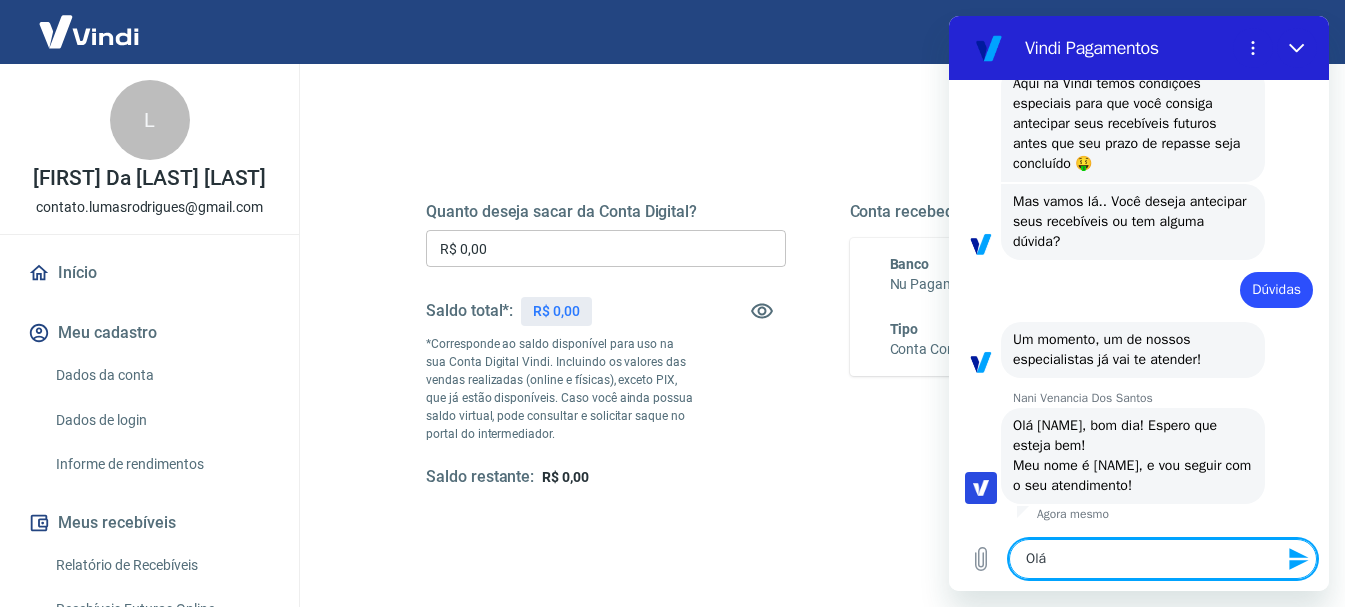 type on "x" 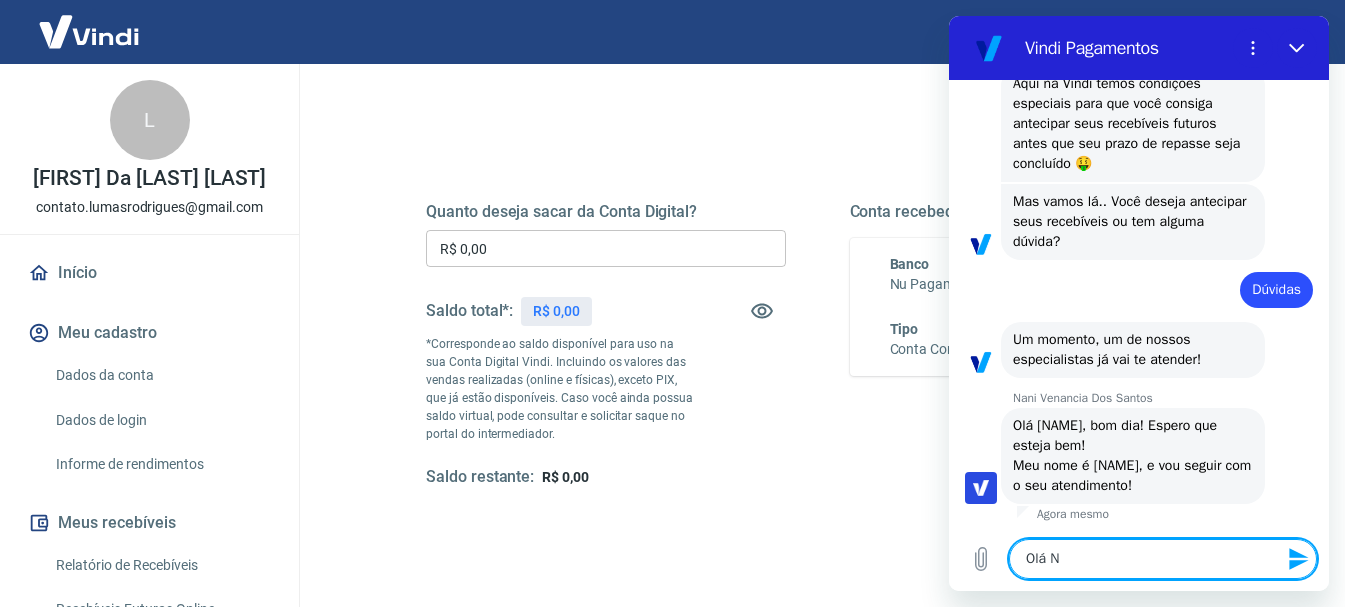 type on "Olá Nani, tudo bem? Nani, preciso verificar onde eu acompanho as compensações dos meus recebíve" 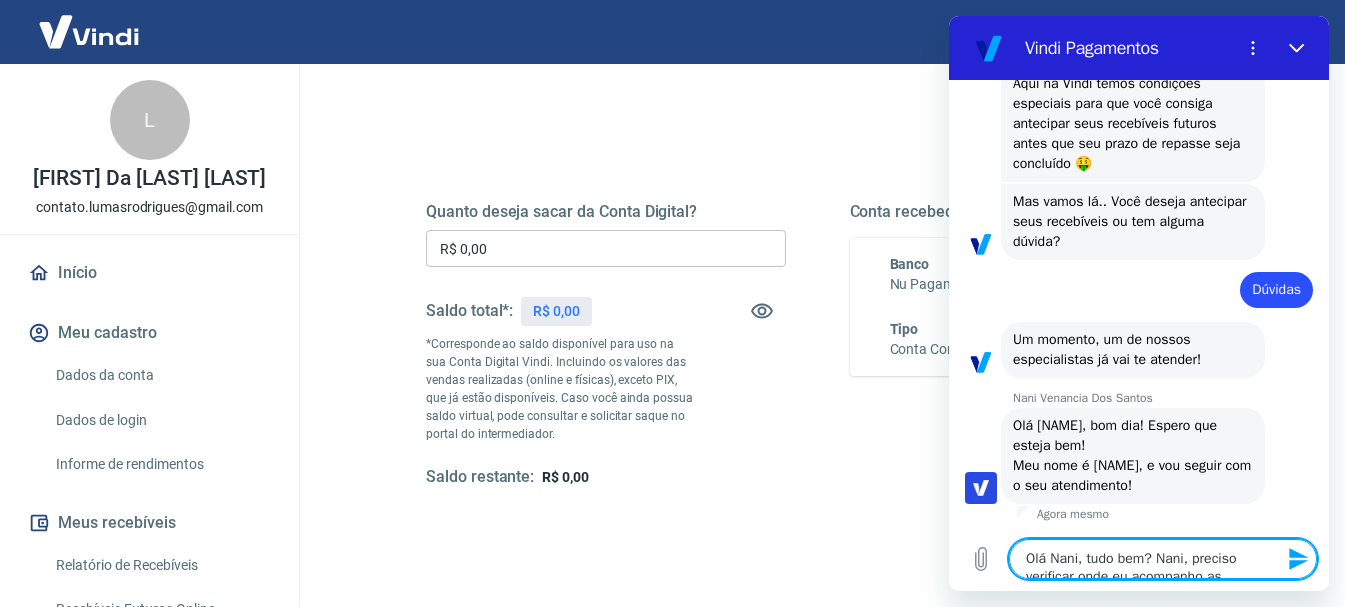 type on "Olá [NAME]" 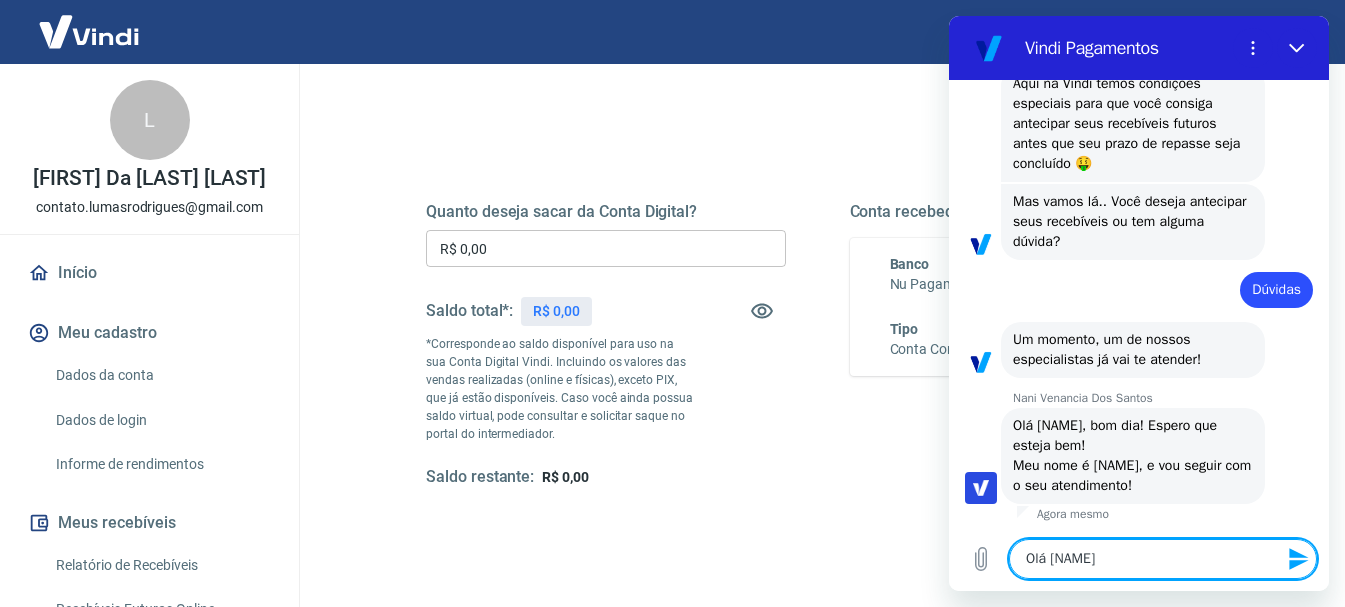 type on "x" 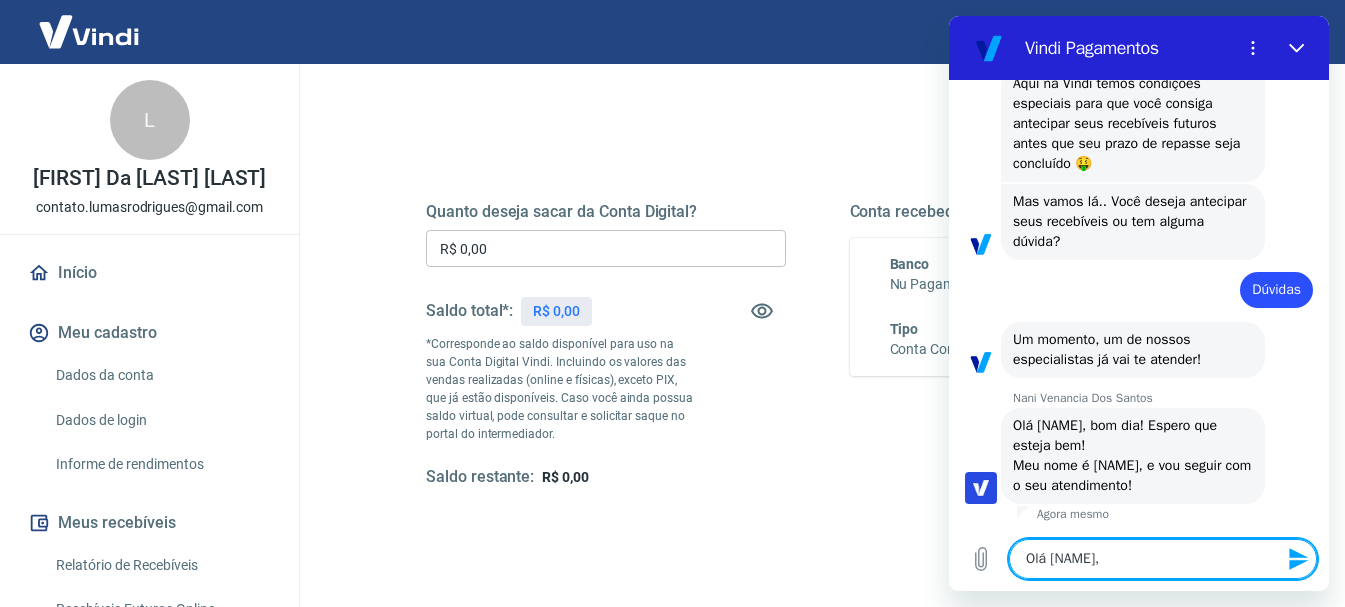 type on "x" 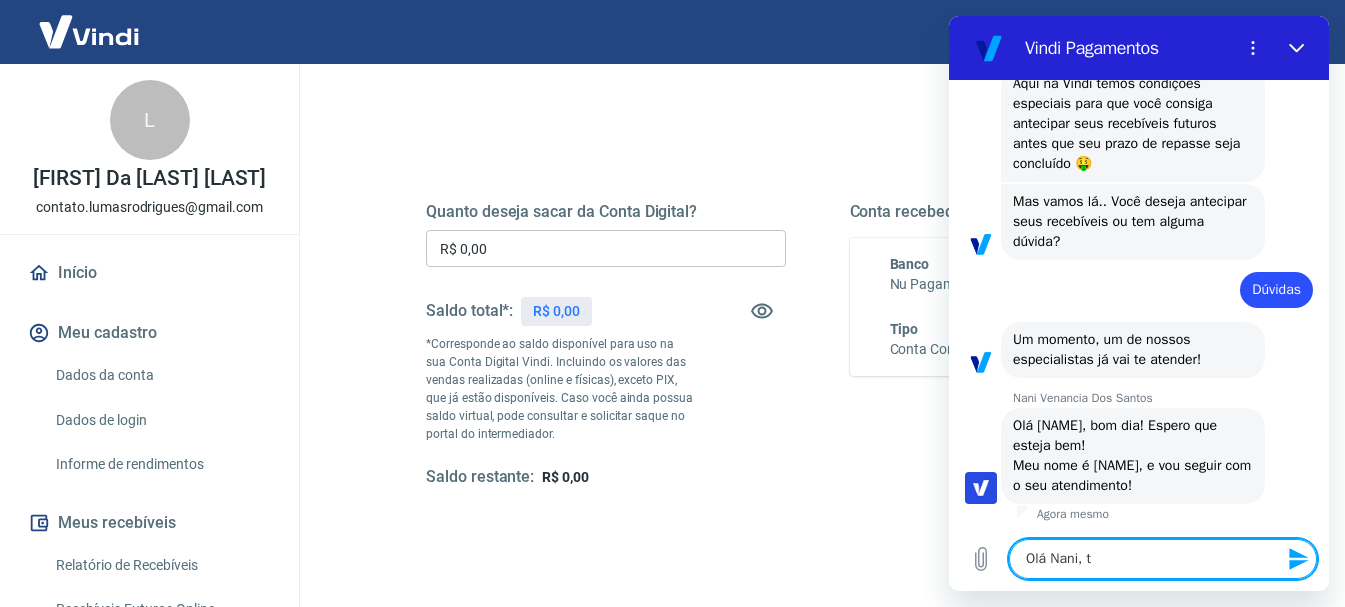 type on "Olá [NAME], tudo bem?" 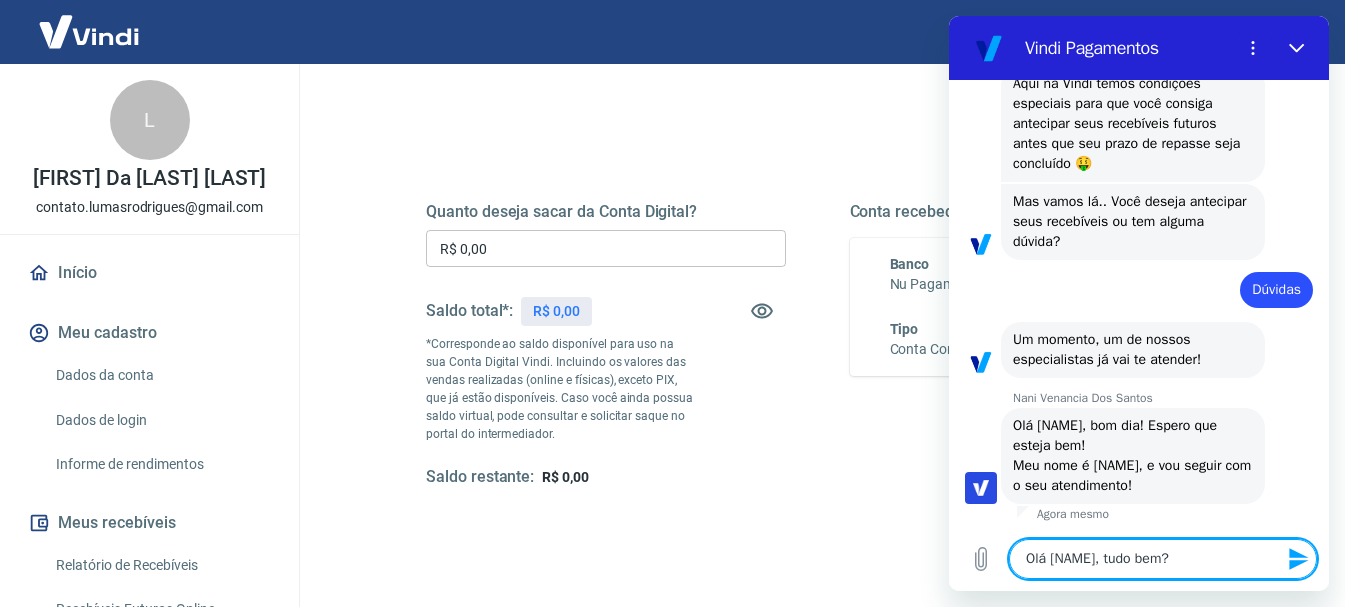 type on "Olá Nani, tud" 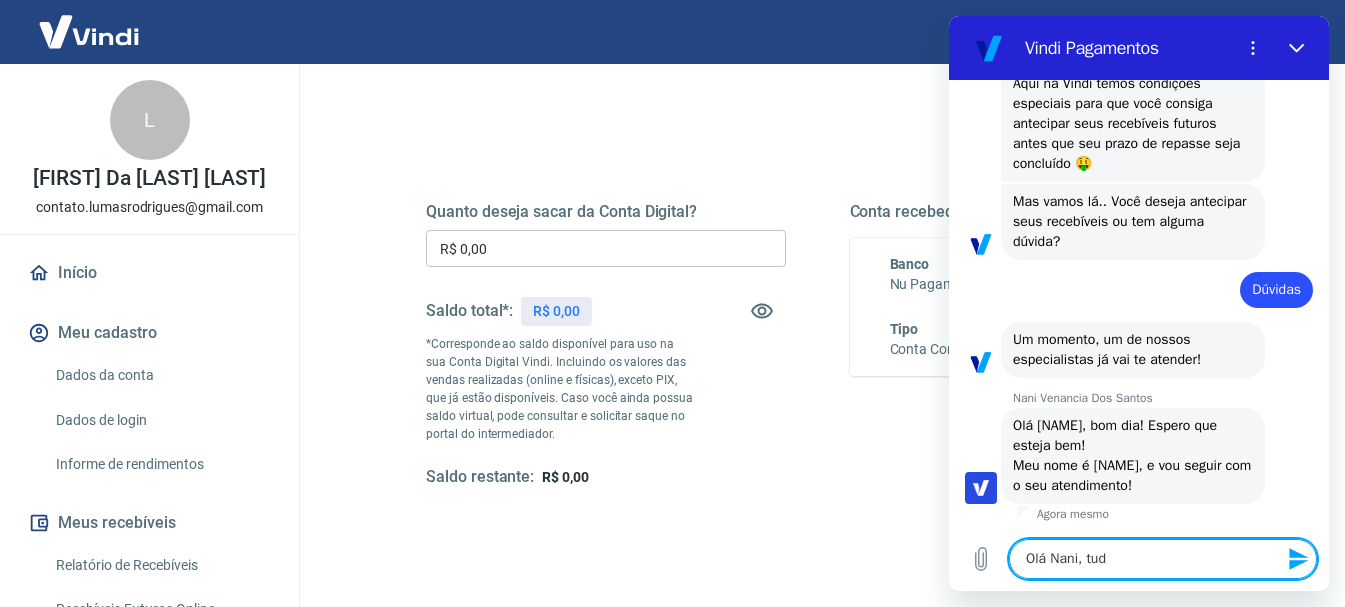 type on "Olá [NAME], tudo bem?" 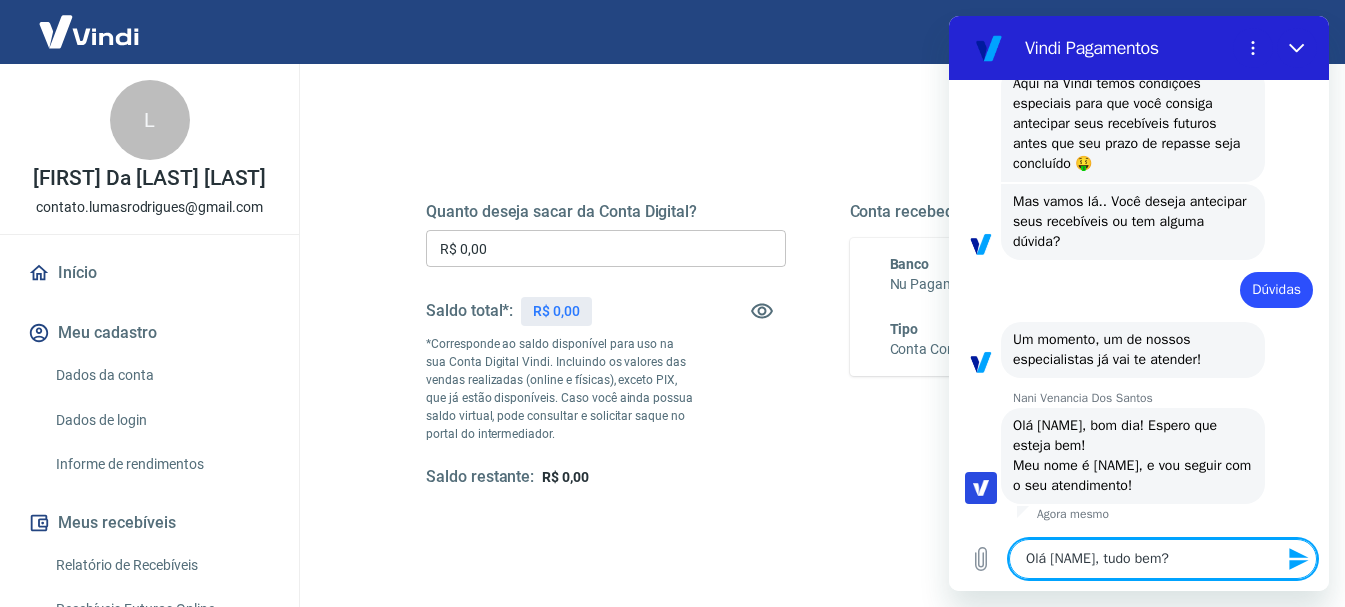 type on "Olá [NAME], tudo bem?" 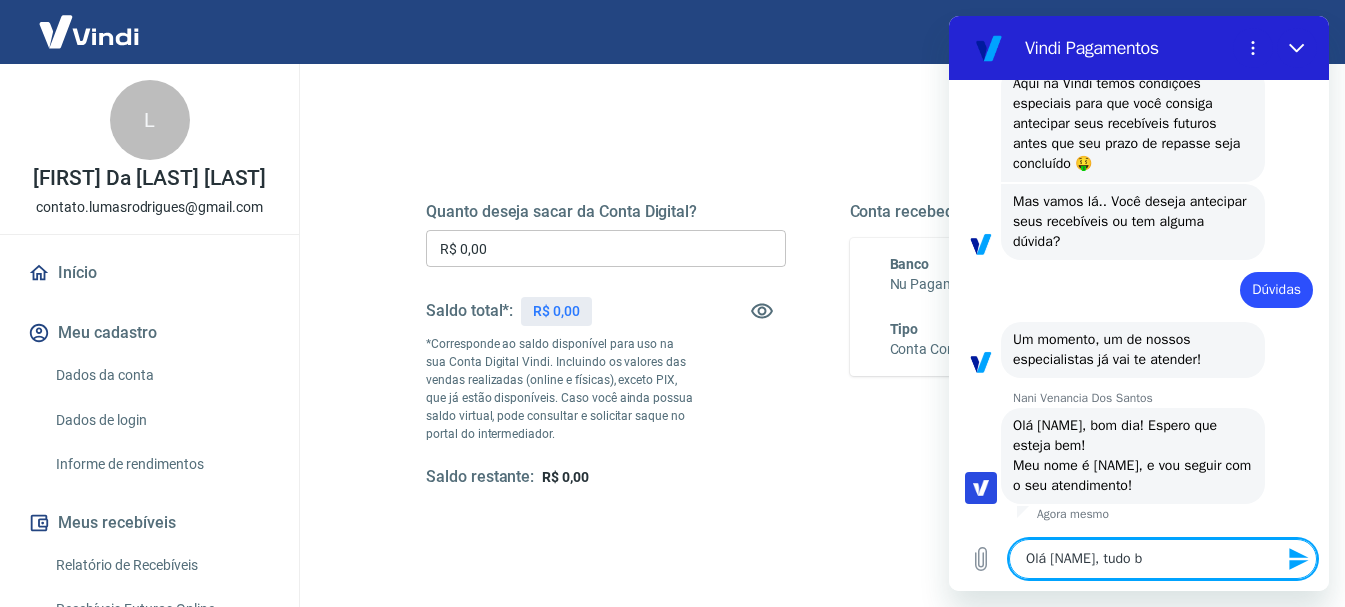 type on "Olá [NAME], tudo be" 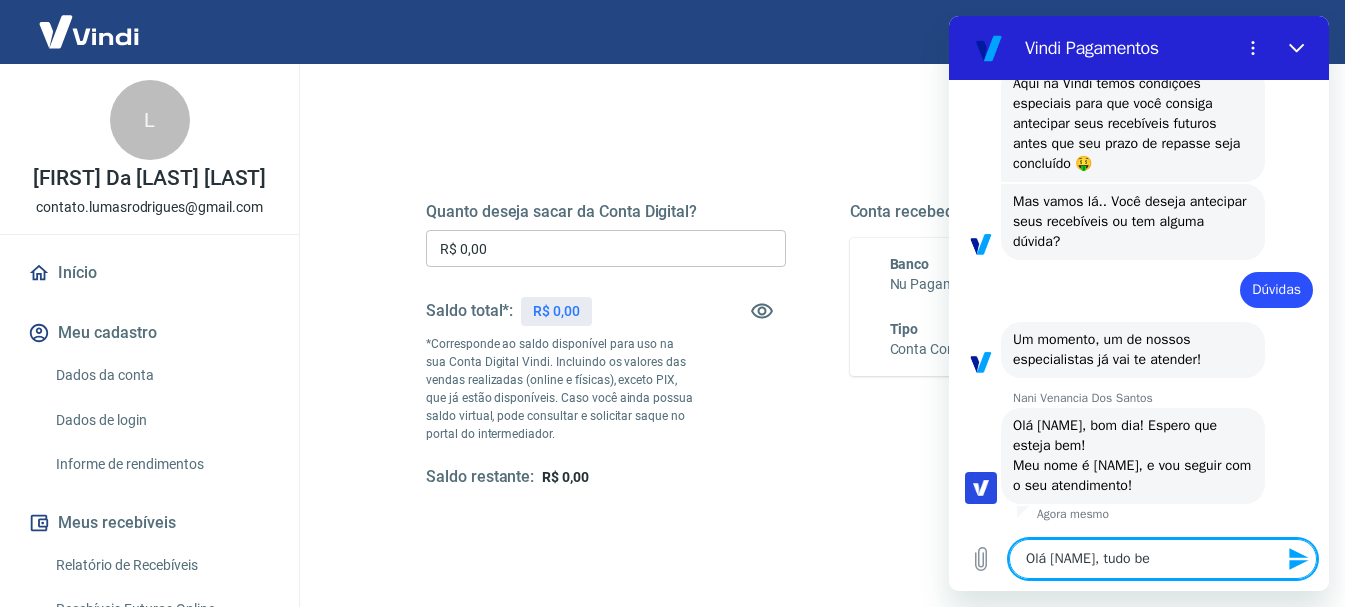 type on "Olá [NAME], tudo bem" 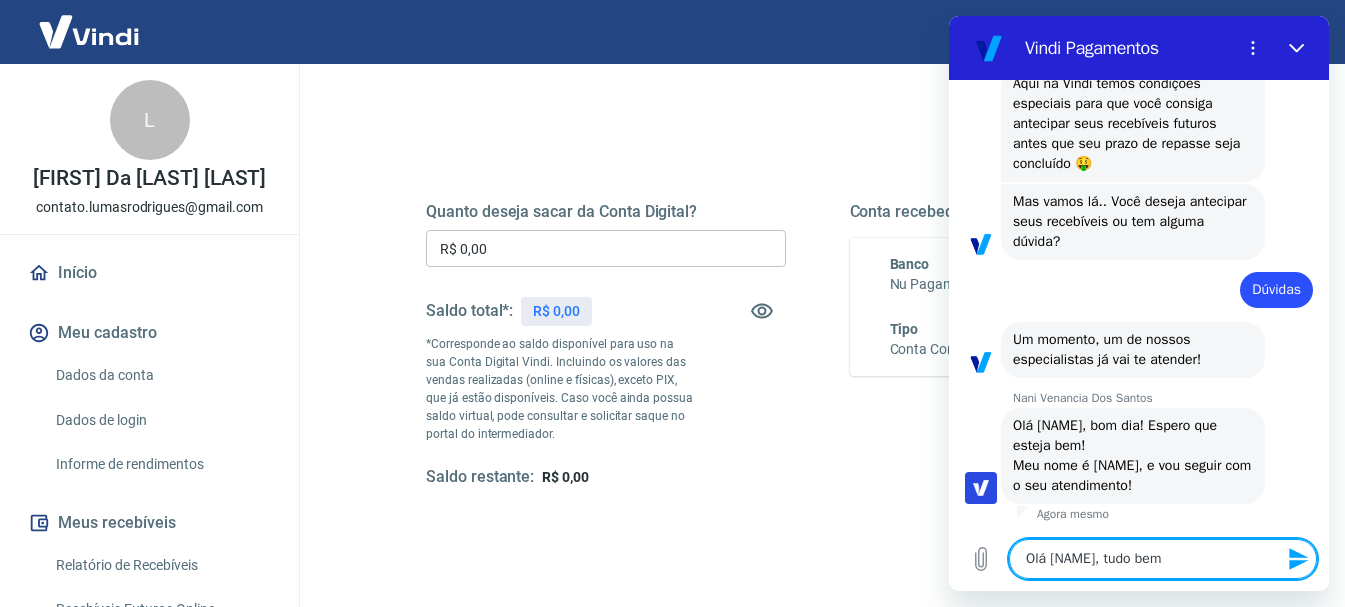 type on "Olá [NAME], tudo bem?" 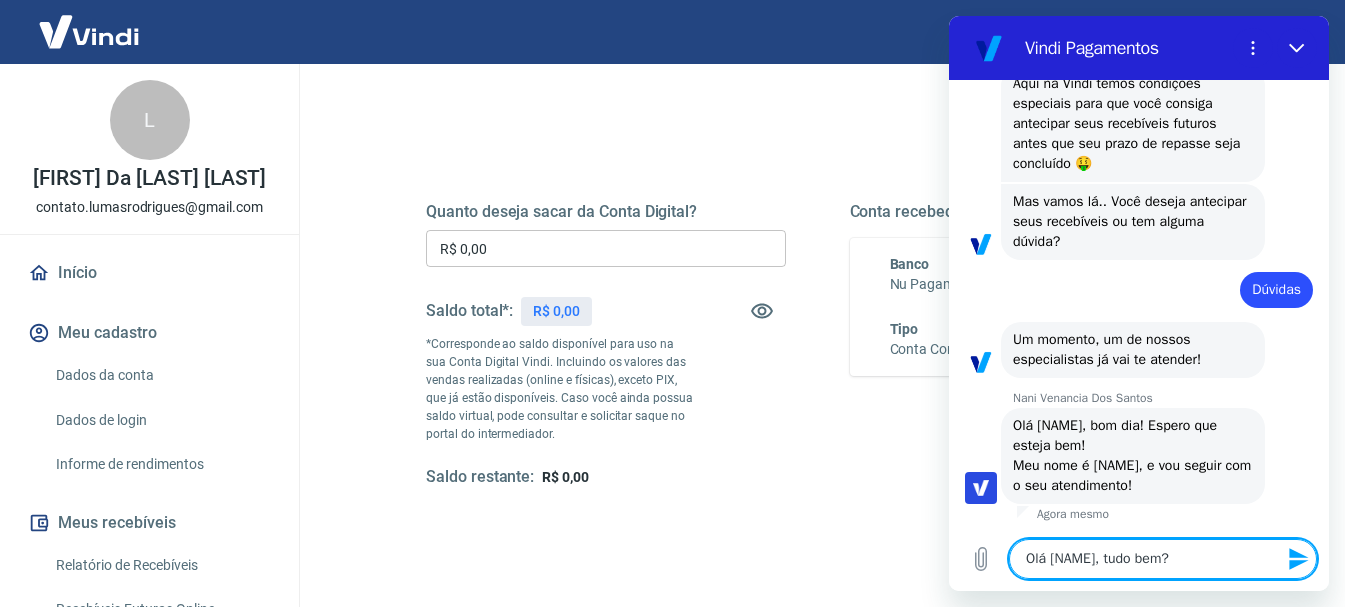 type on "x" 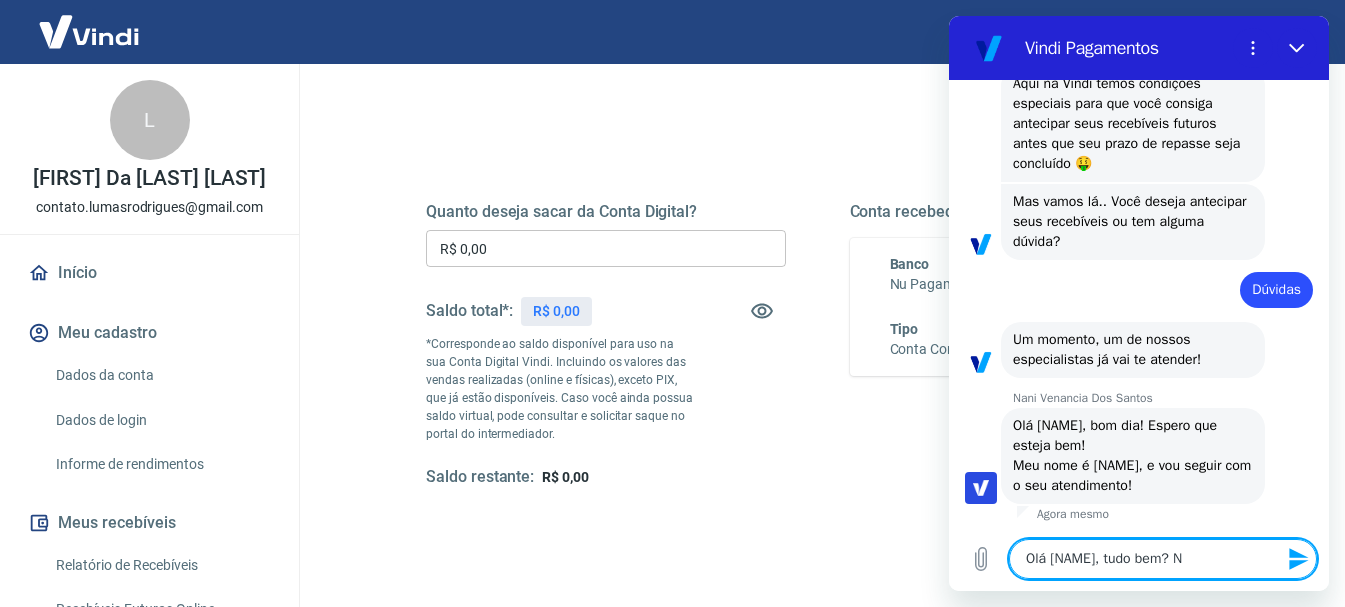 type on "Olá [NAME], tudo bem? Nn" 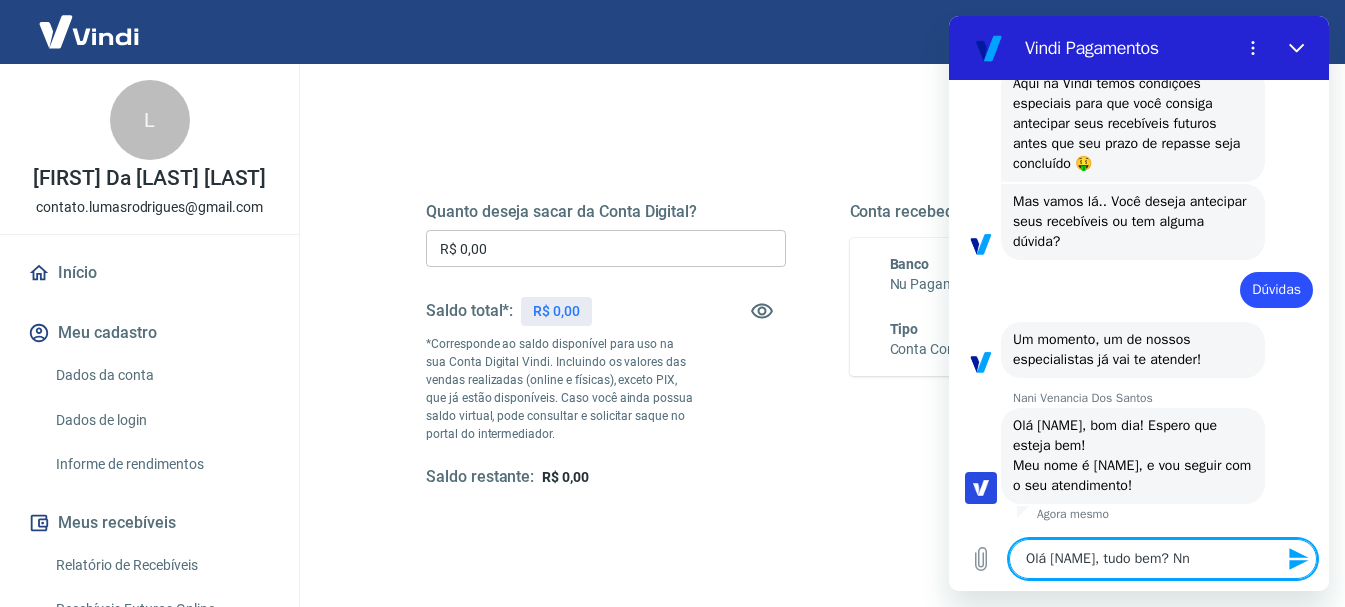 type on "Olá [NAME], tudo bem? N" 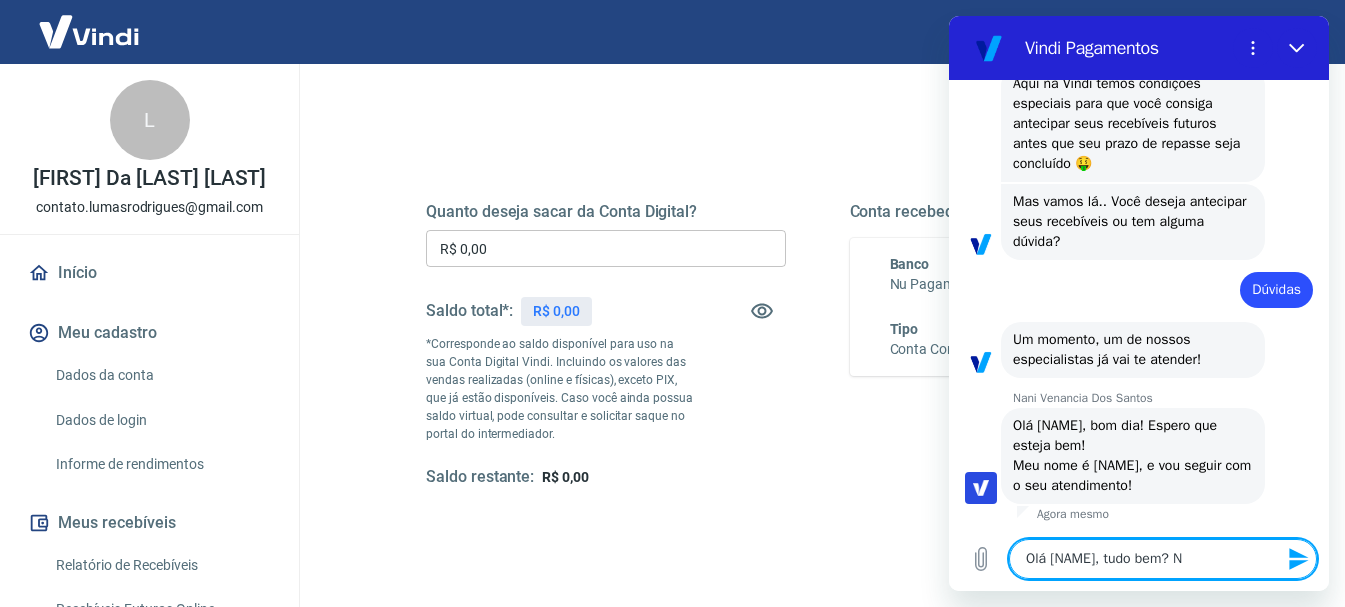 type on "Olá Nani, tudo bem? Na" 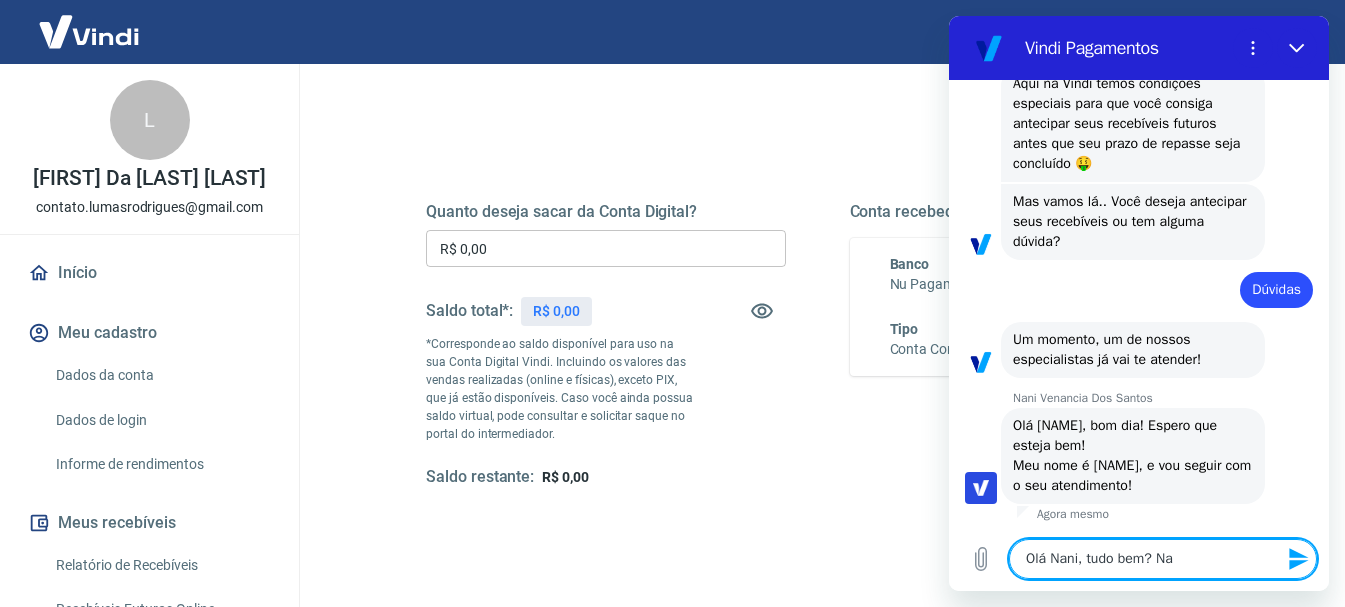 type on "Olá Nani, tudo bem? Nani" 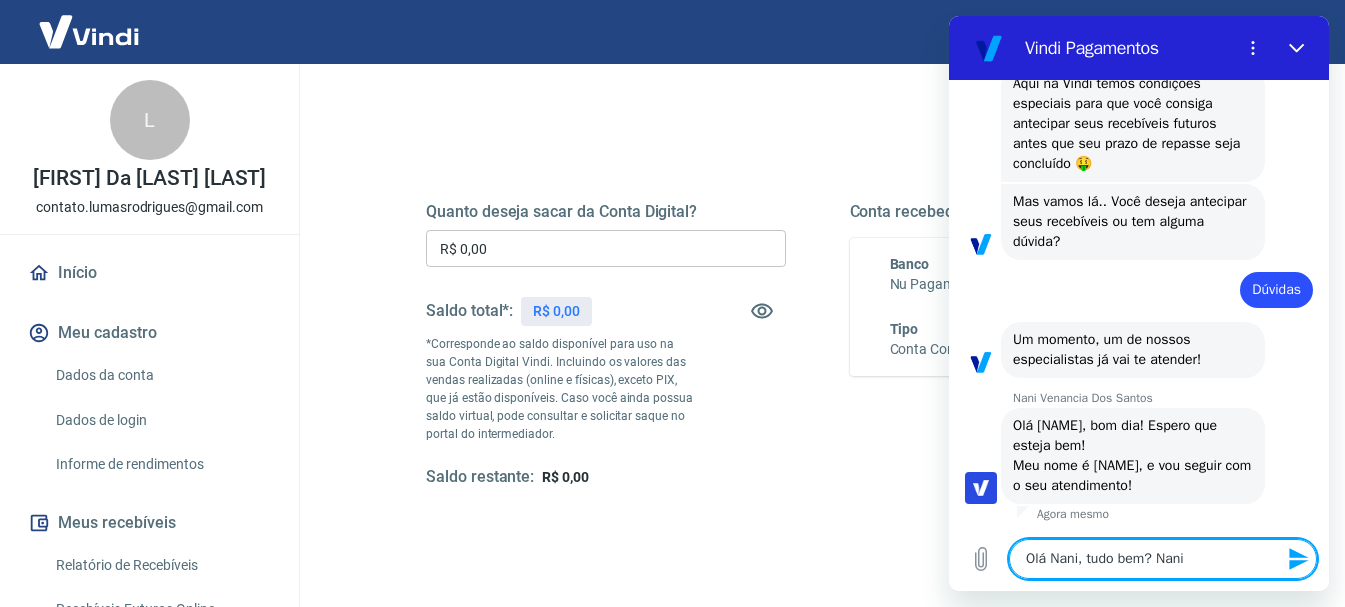 type on "Olá [NAME], tudo bem? [NAME]" 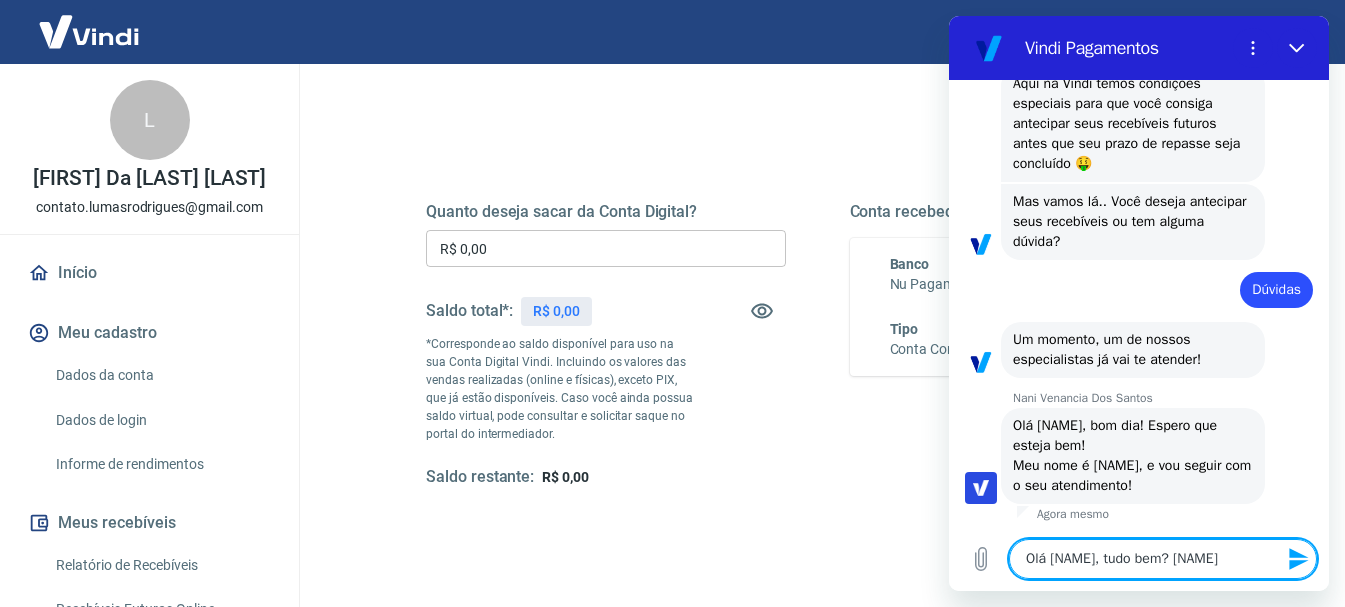type on "Olá Nani, tudo bem? Nani," 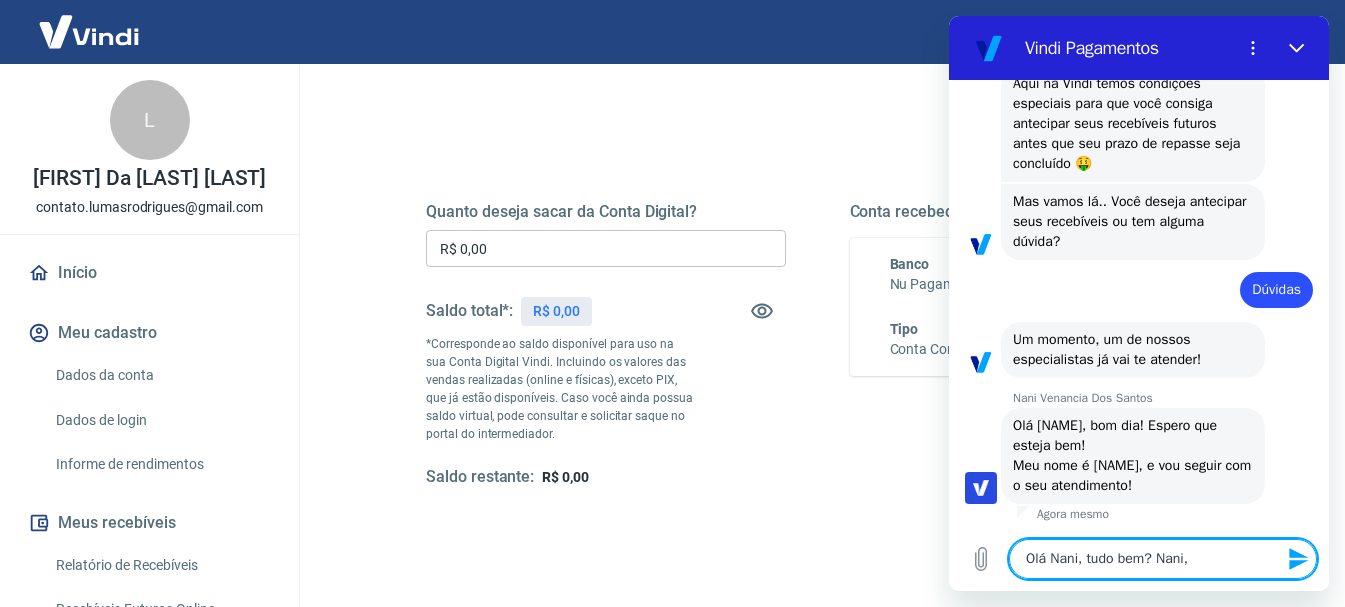 type on "Olá Nani, tudo bem? Nani," 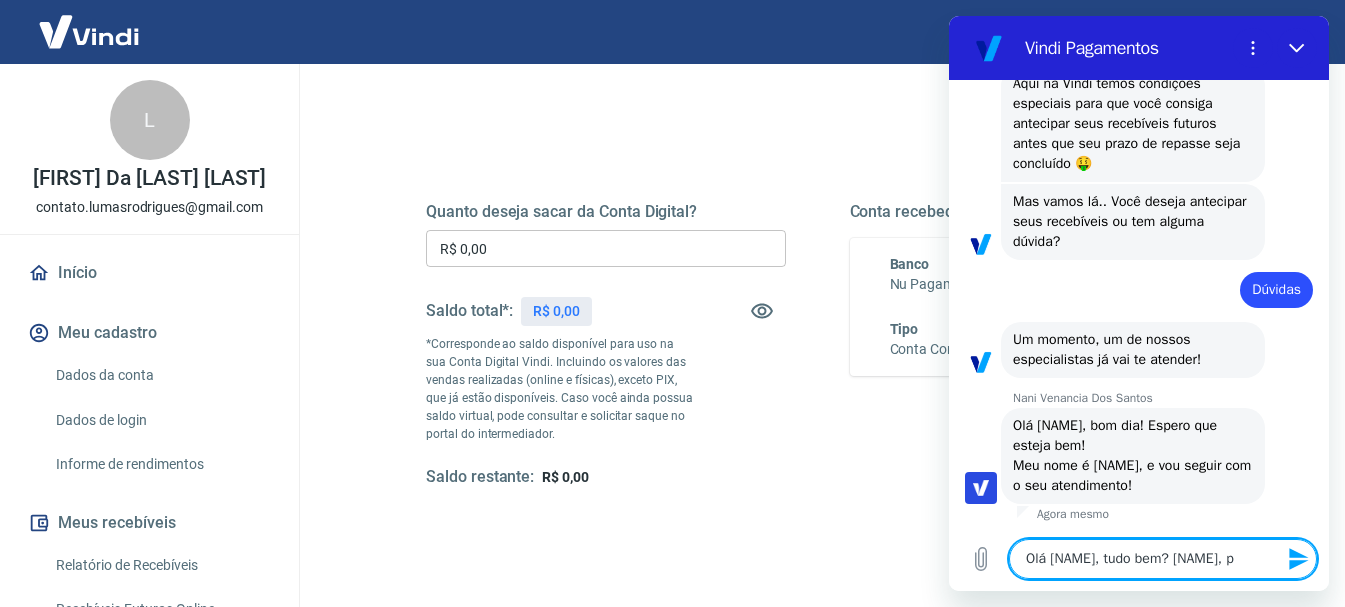 type on "Olá [NAME], tudo bem? [NAME], pr" 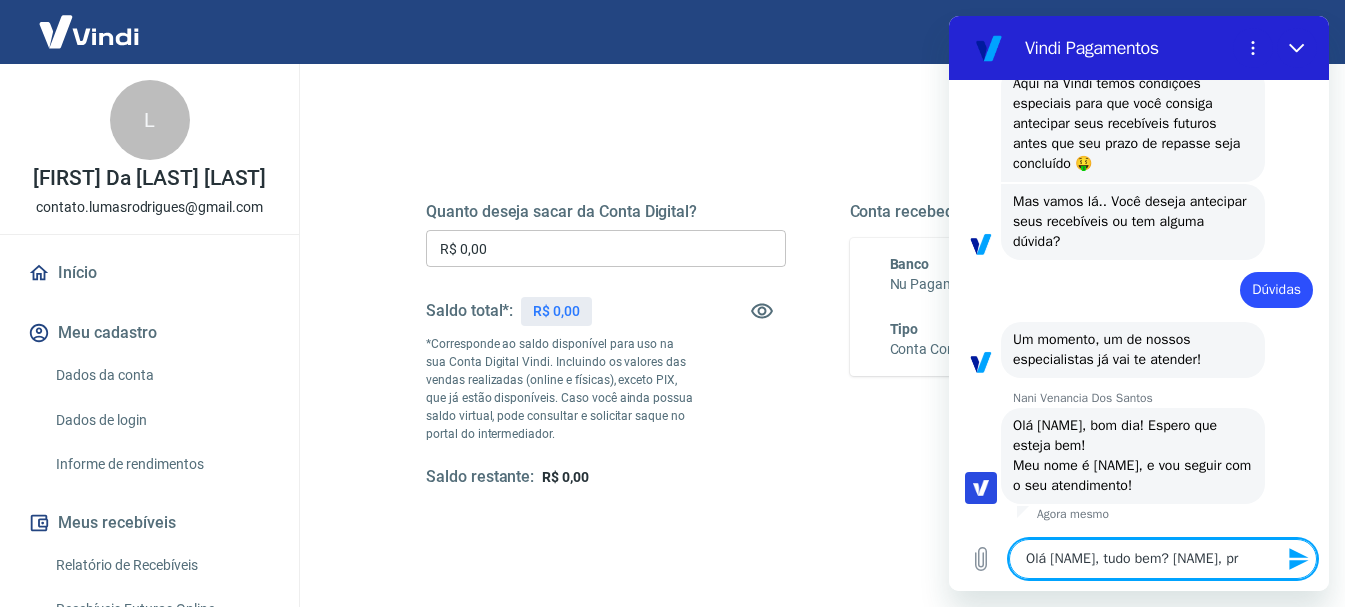 type on "Olá Nani, tudo bem? Nani, pre" 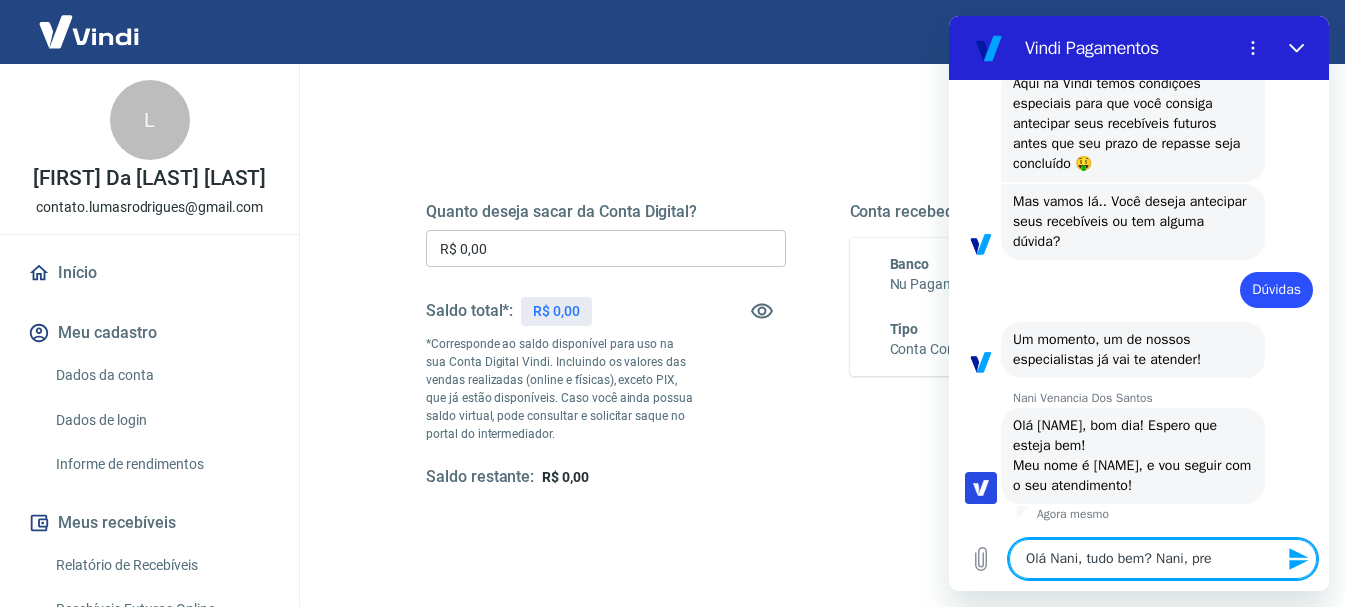 type on "Olá [NAME], tudo bem? [NAME], prec" 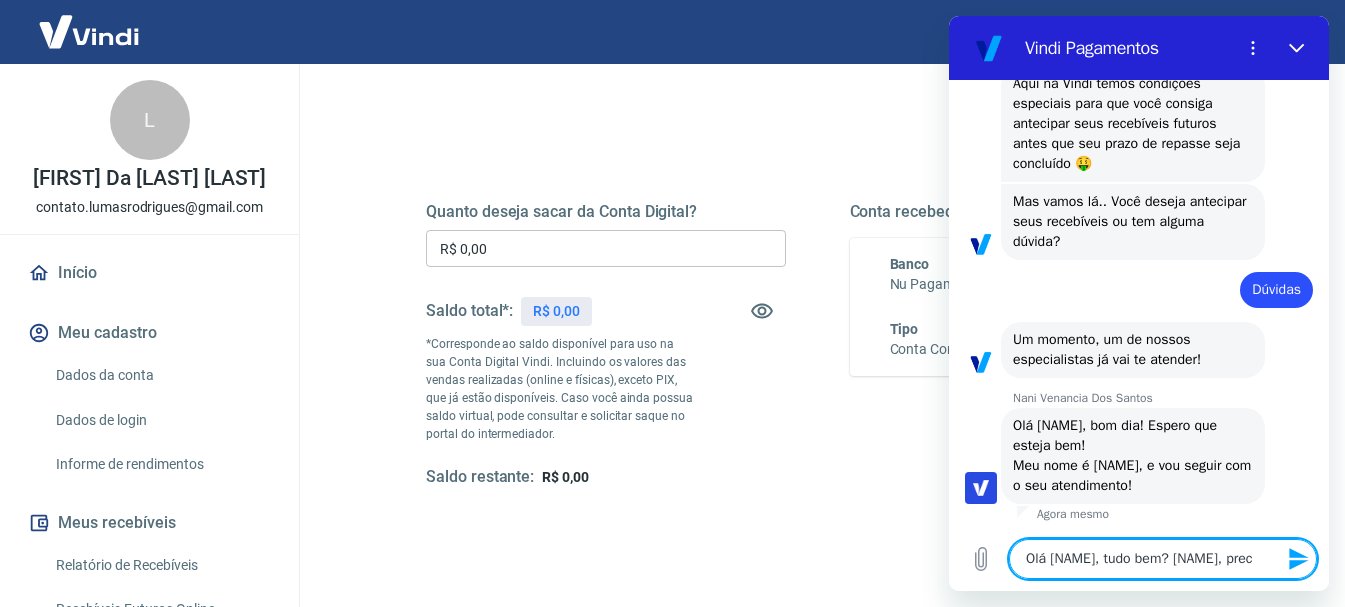 type on "Olá [NAME], tudo bem? [NAME], preci" 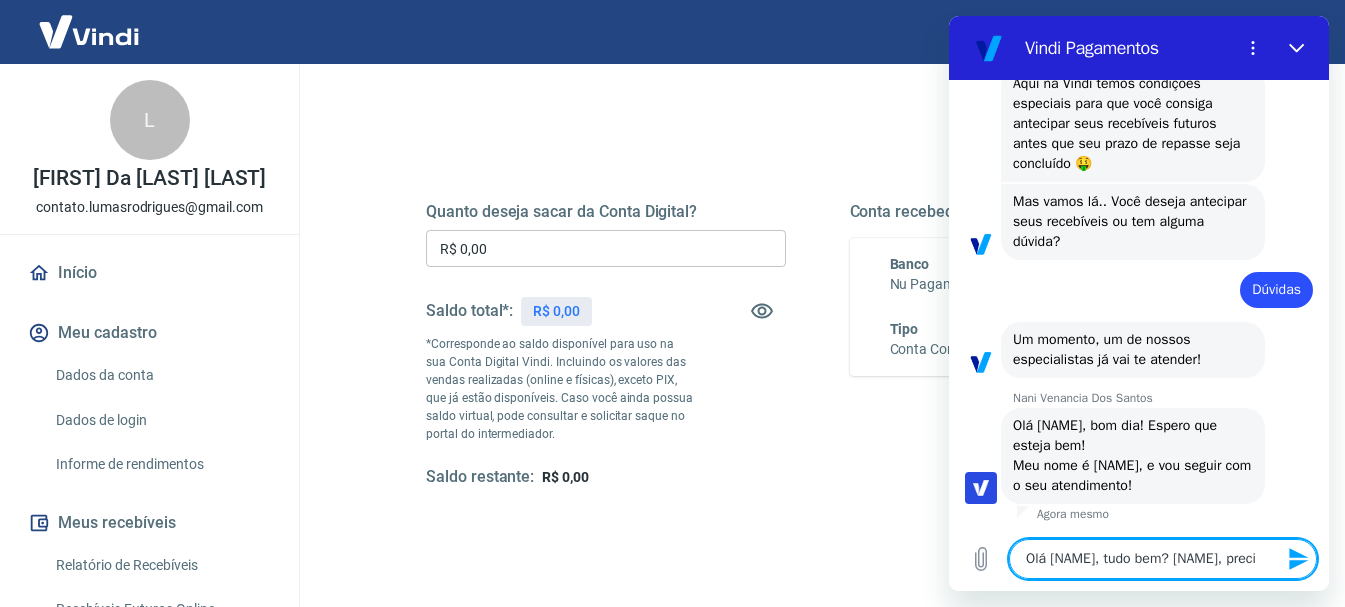 type on "Olá Nani, tudo bem? Nani, precis" 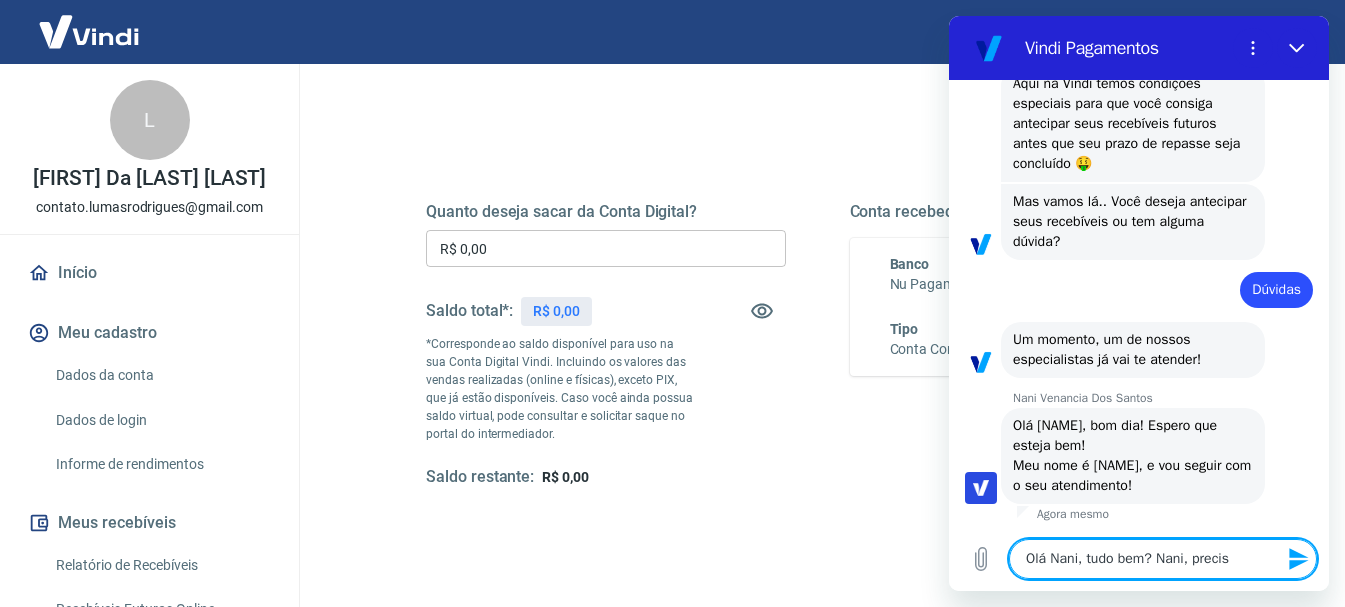 type on "Olá [NAME], tudo bem? [NAME], preciso" 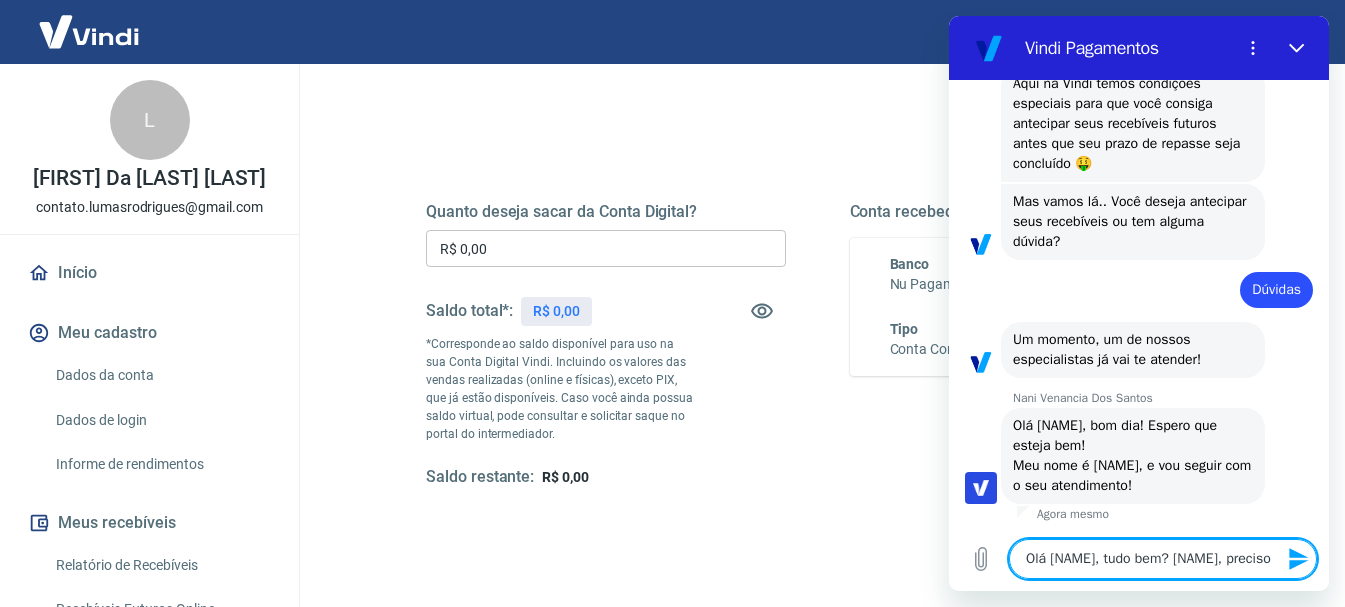 type on "x" 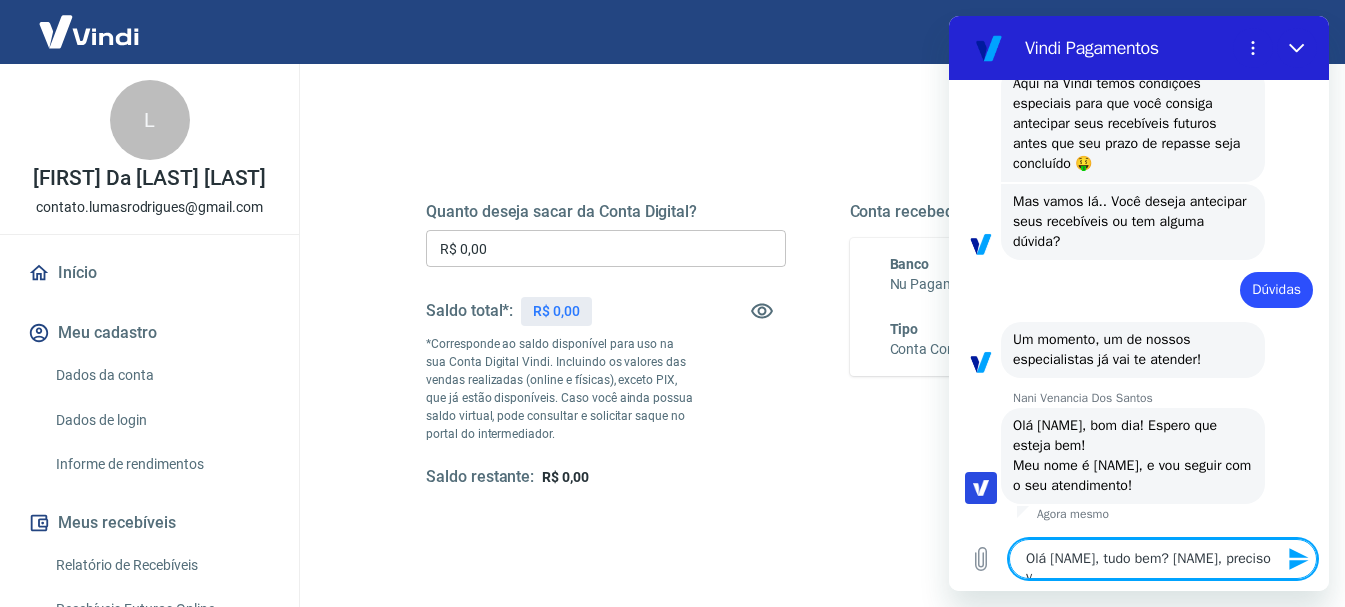 type on "Olá [NAME], tudo bem? [NAME], preciso ve" 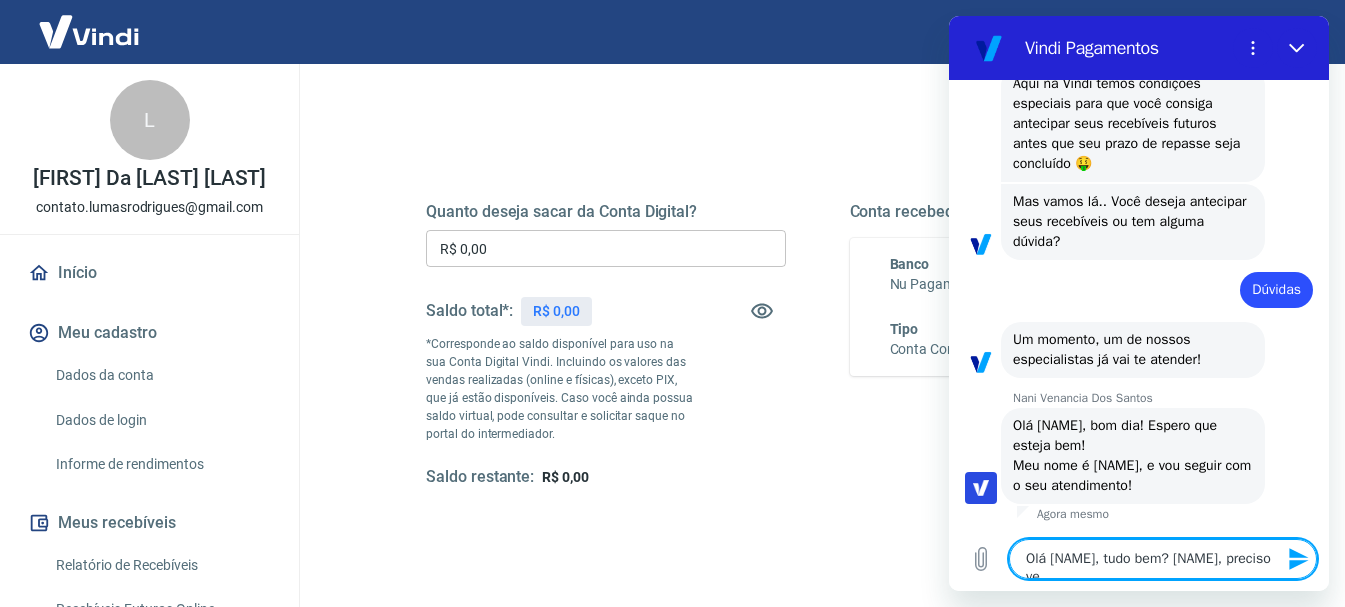 type on "Olá Nani, tudo bem? Nani, preciso ver" 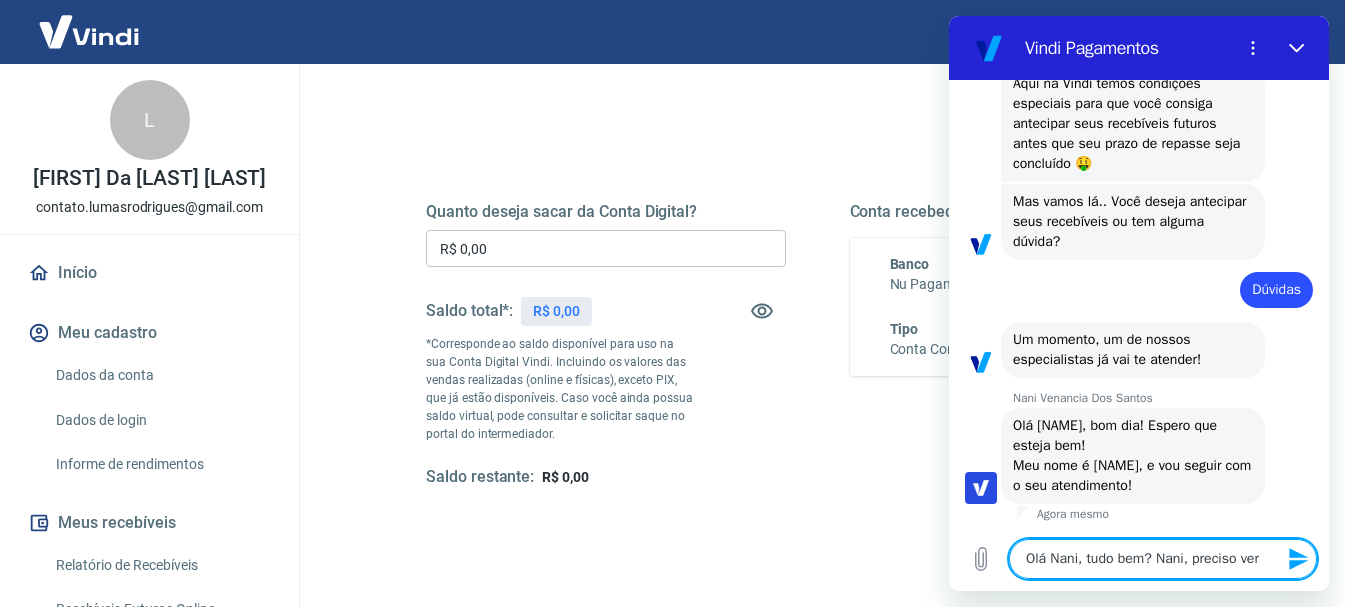 type on "Olá Nani, tudo bem? Nani, preciso veri" 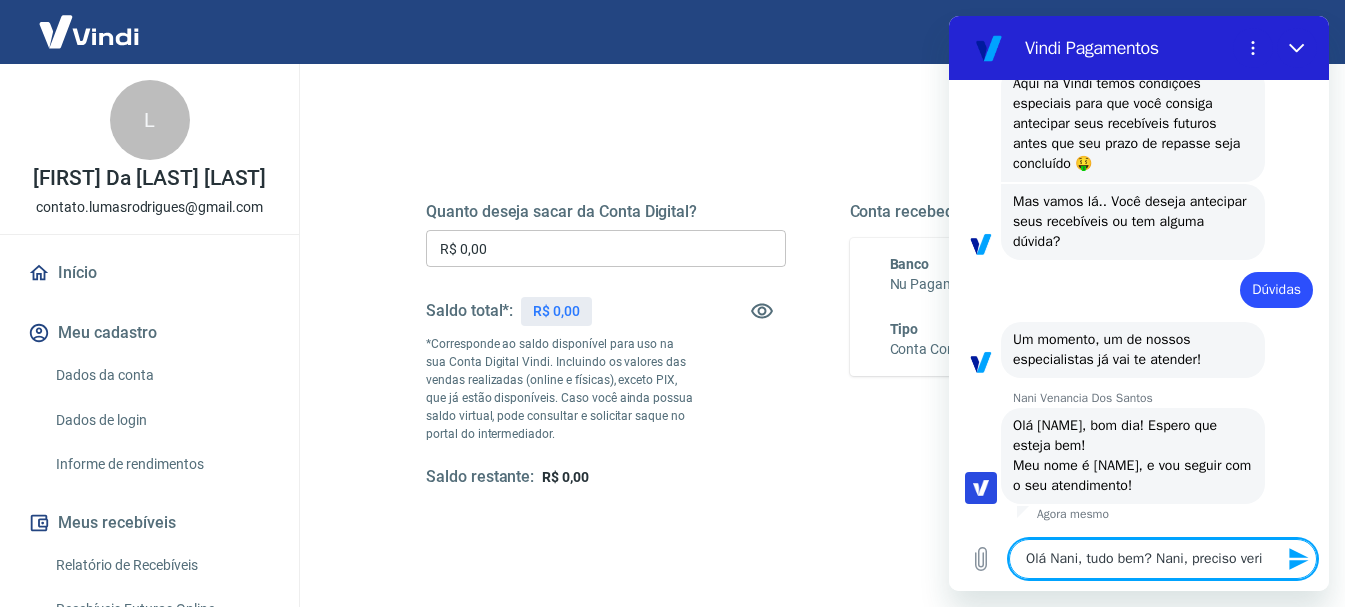 type on "x" 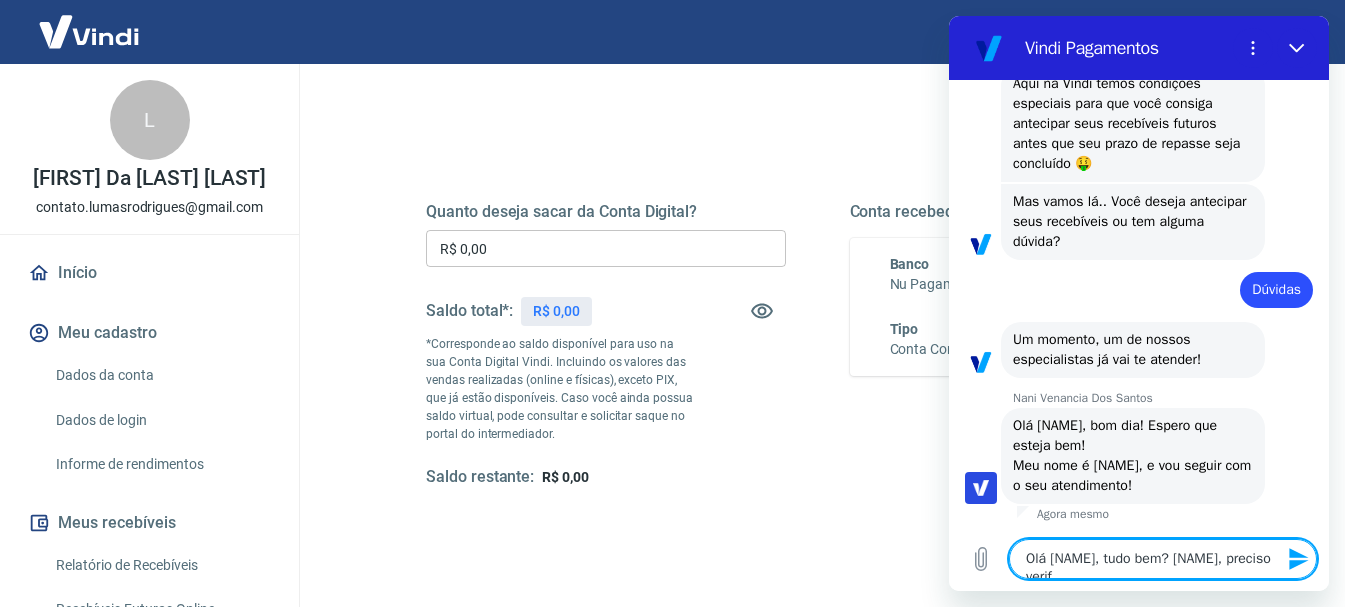 type on "Olá [NAME], tudo bem? [NAME], preciso verifi" 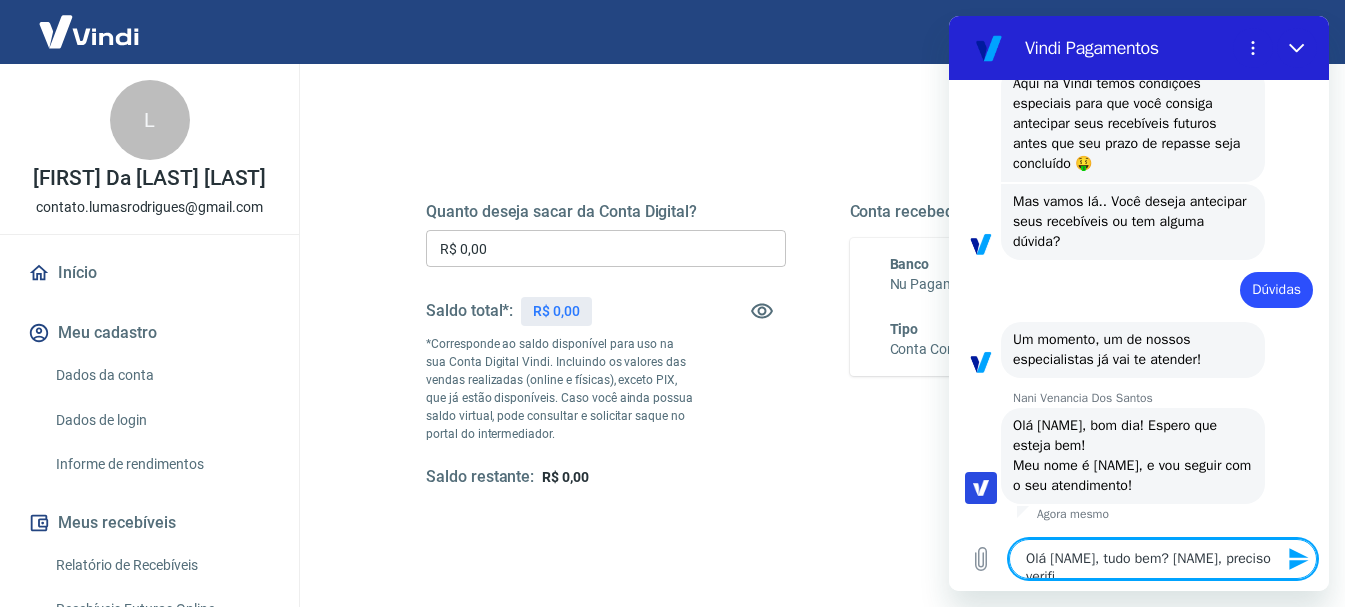 type on "Olá Nani, tudo bem? Nani, preciso verific" 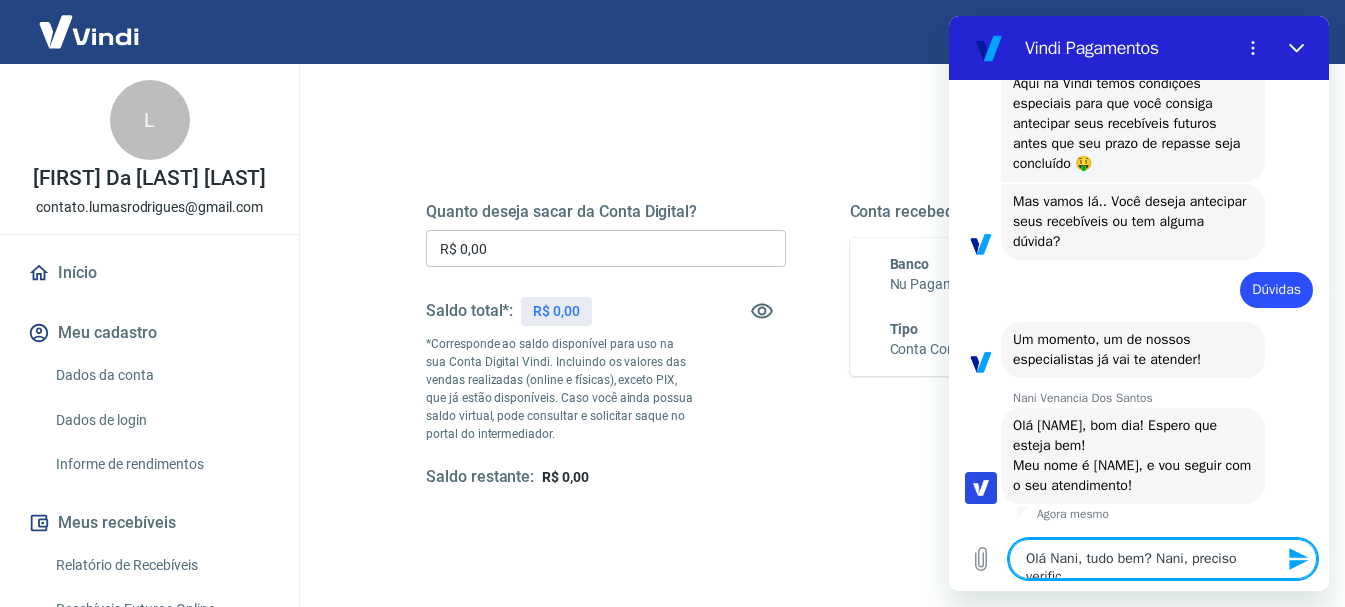 type on "x" 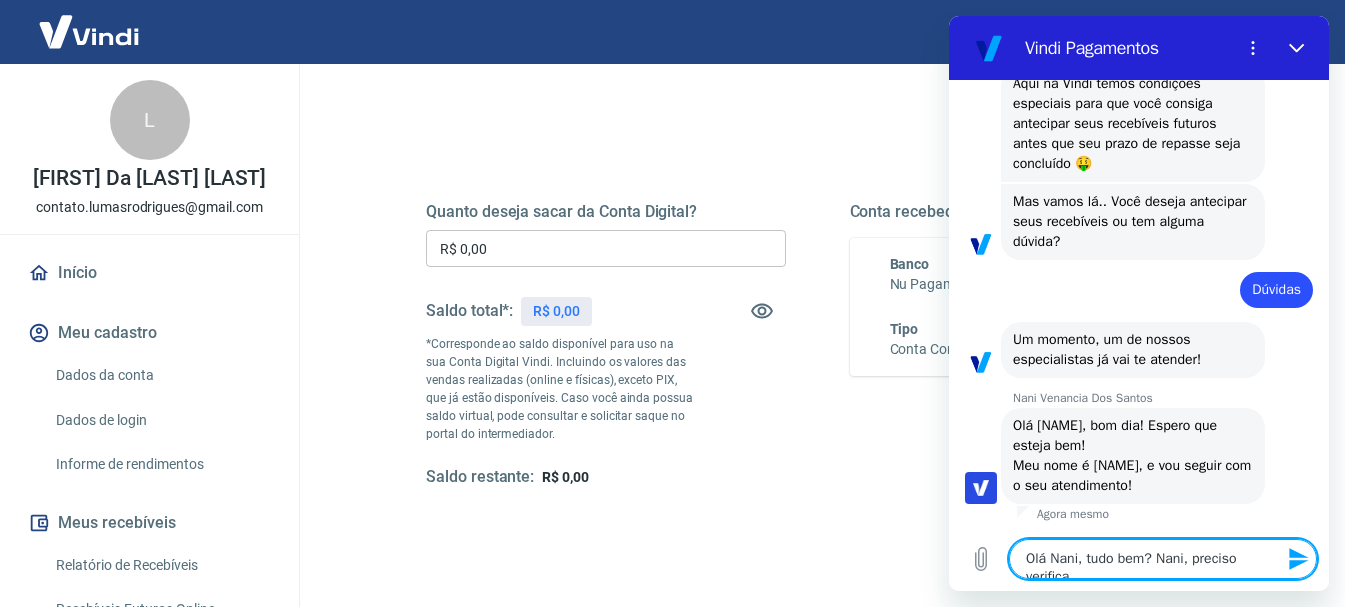type on "x" 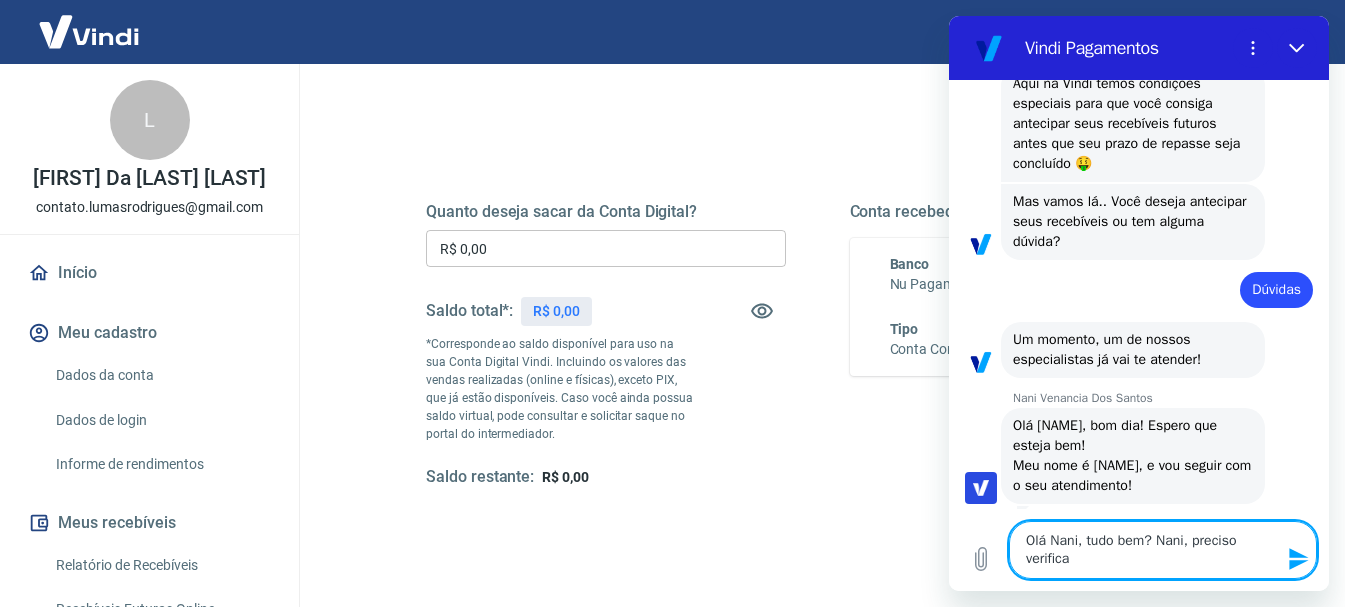 type on "Olá [NAME], tudo bem? [NAME], preciso verificar" 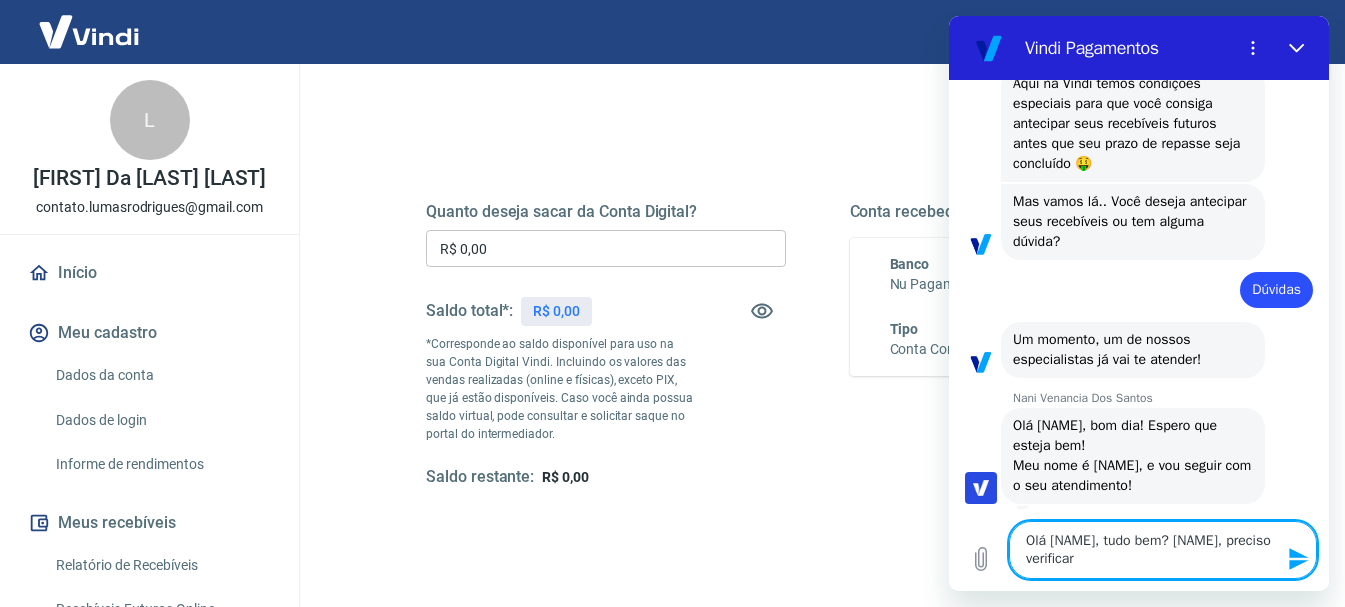 type on "Olá [NAME], tudo bem? [NAME], preciso verificar" 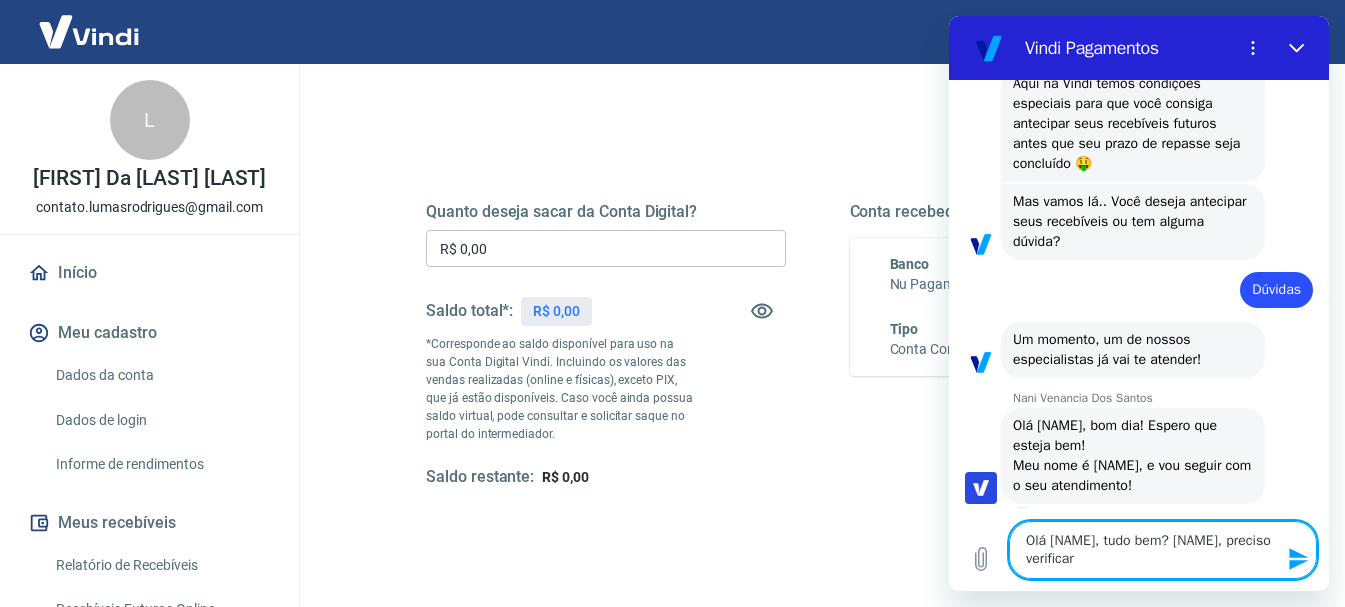 type on "Olá [NAME], tudo bem? [NAME], preciso verificar o" 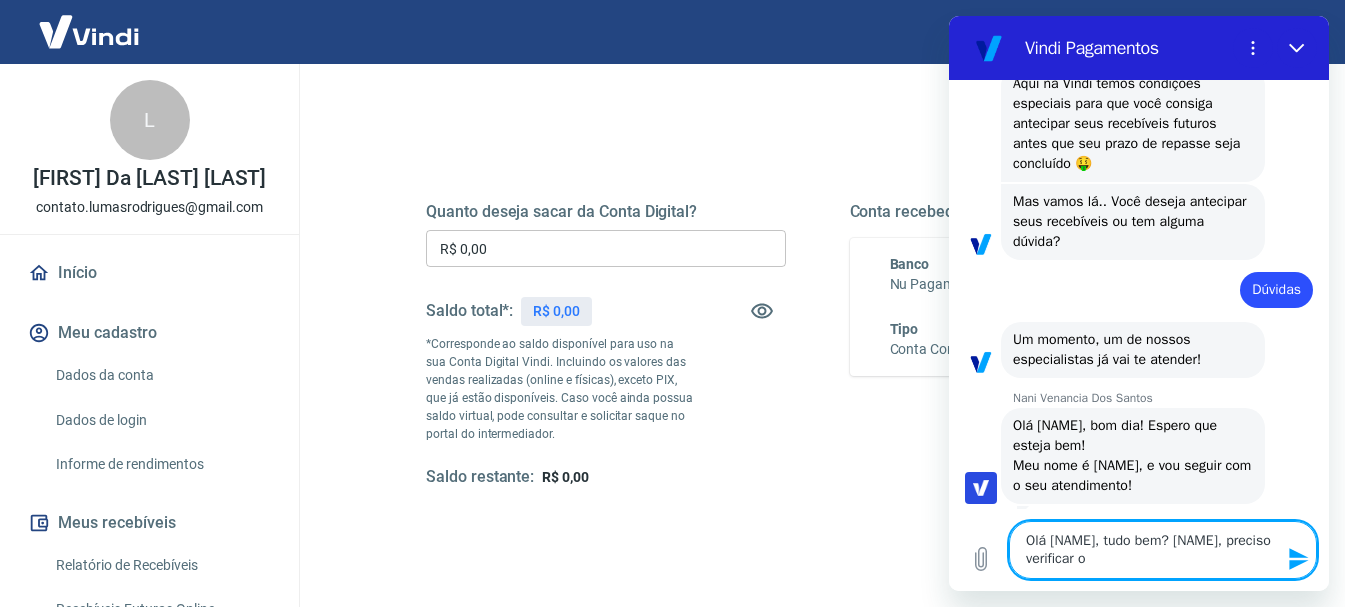 type on "Olá [NAME], tudo bem? [NAME], preciso verificar onde eu acompanho as" 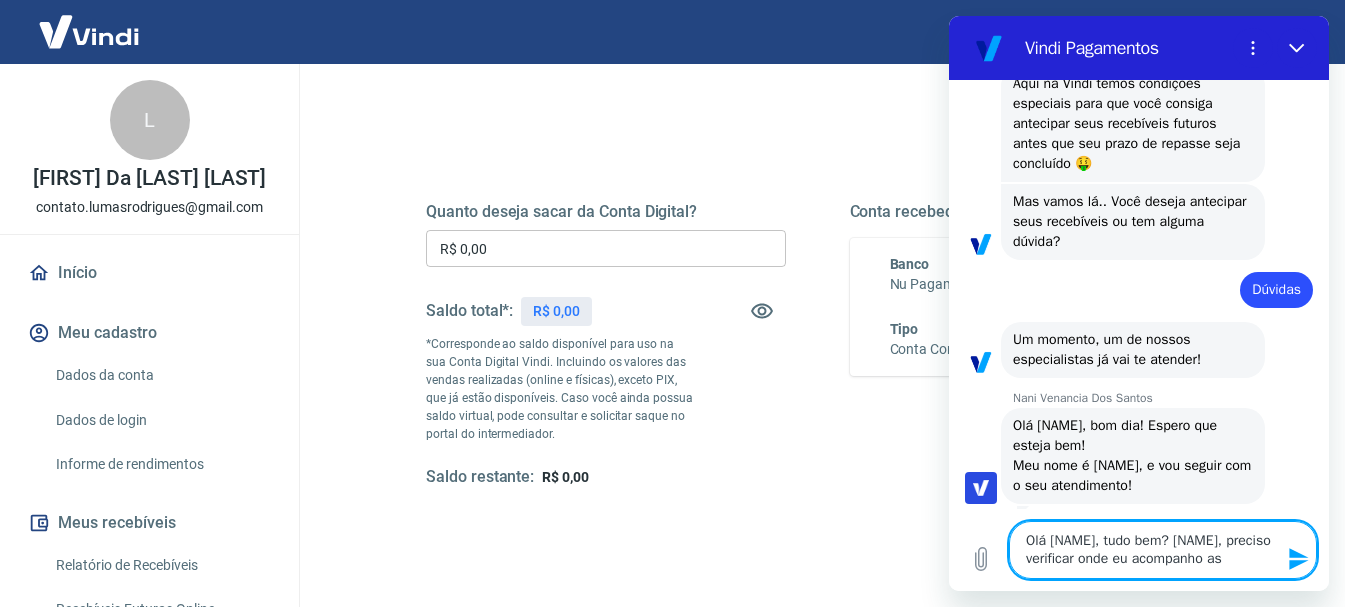 type on "Olá [NAME], tudo bem? [NAME], preciso verificar onde eu a" 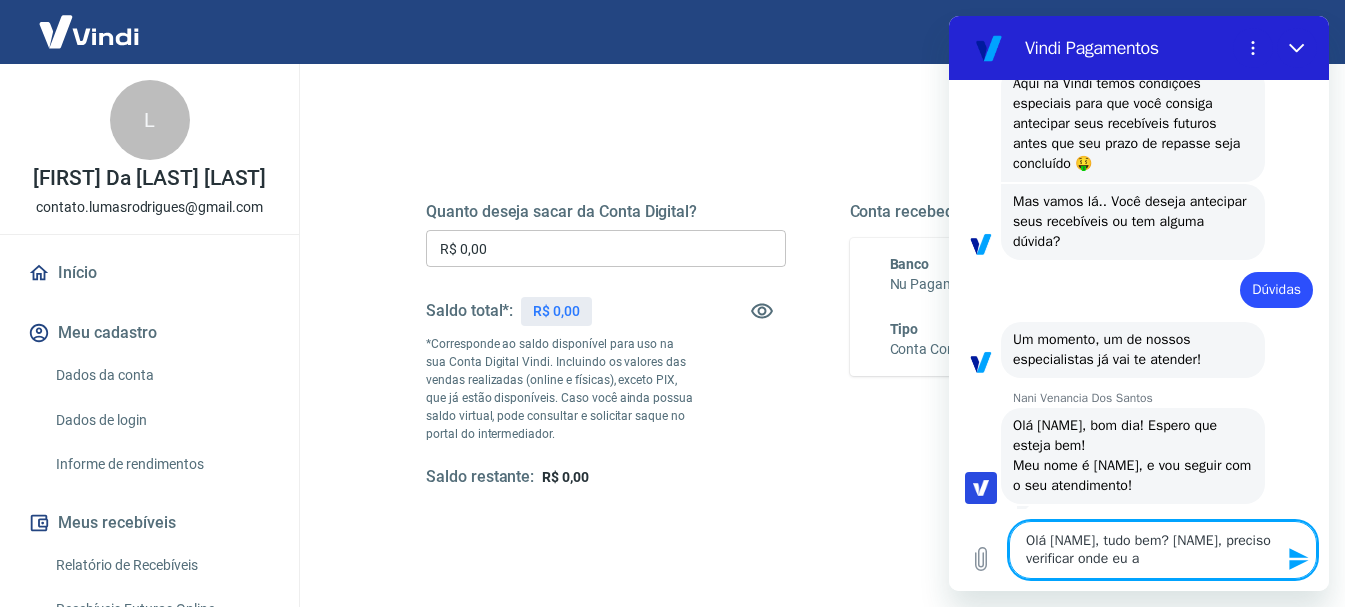type on "Olá [NAME], tudo bem? [NAME], preciso verificar onde" 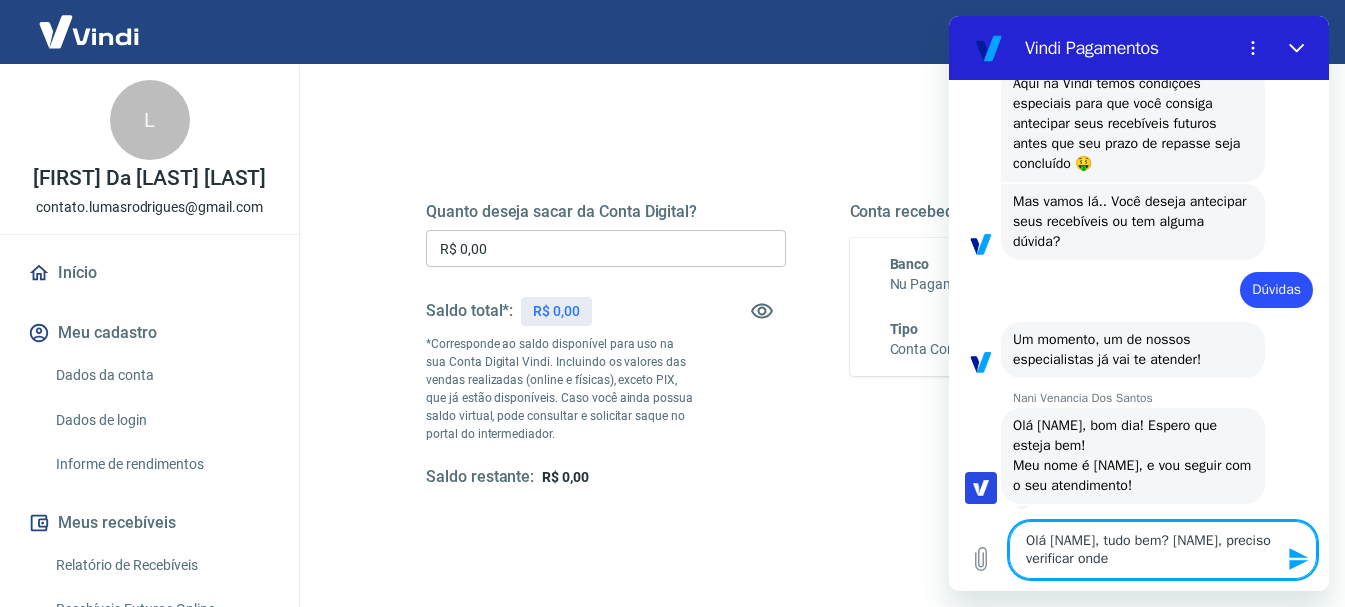 type on "Olá [NAME], tudo bem? [NAME], preciso verificar onde" 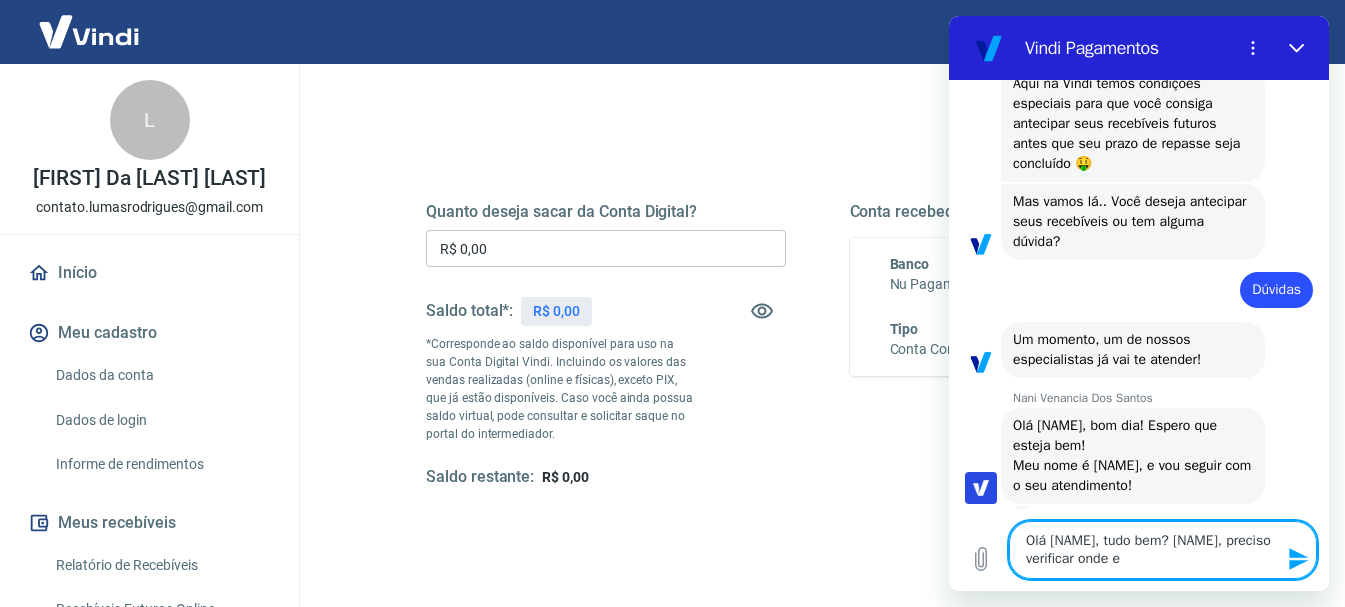 type on "Olá Nani, tudo bem? Nani, preciso verificar onde eu" 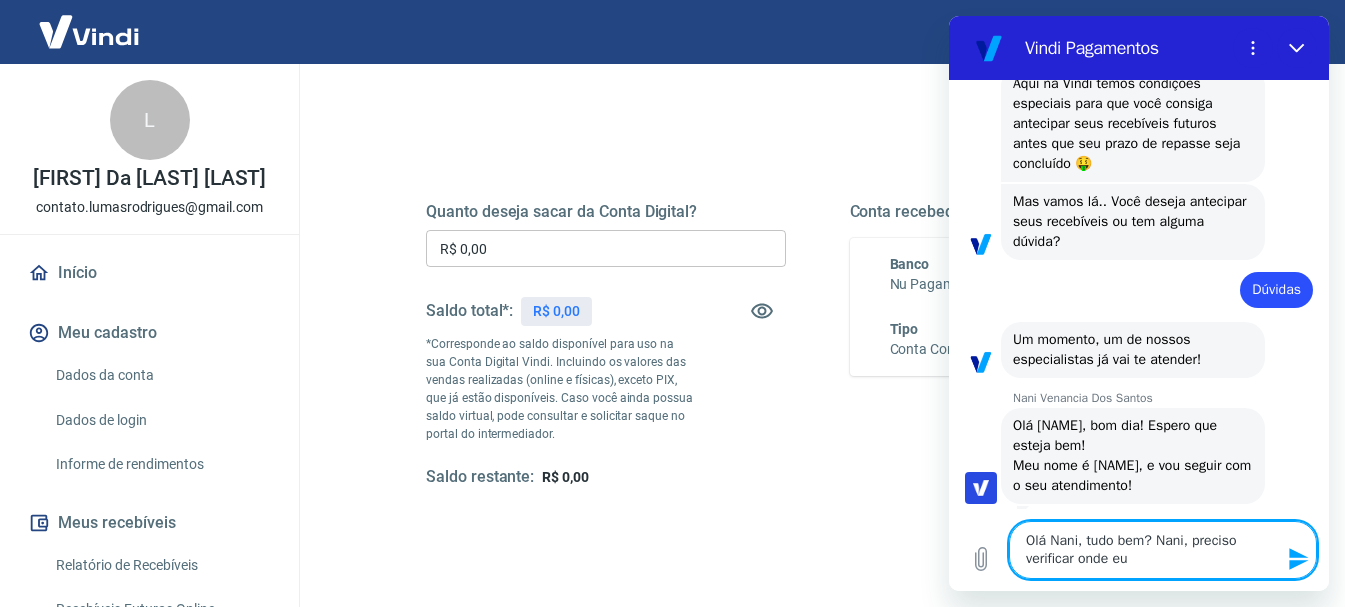 type on "Olá Nani, tudo bem? Nani, preciso verificar onde eu" 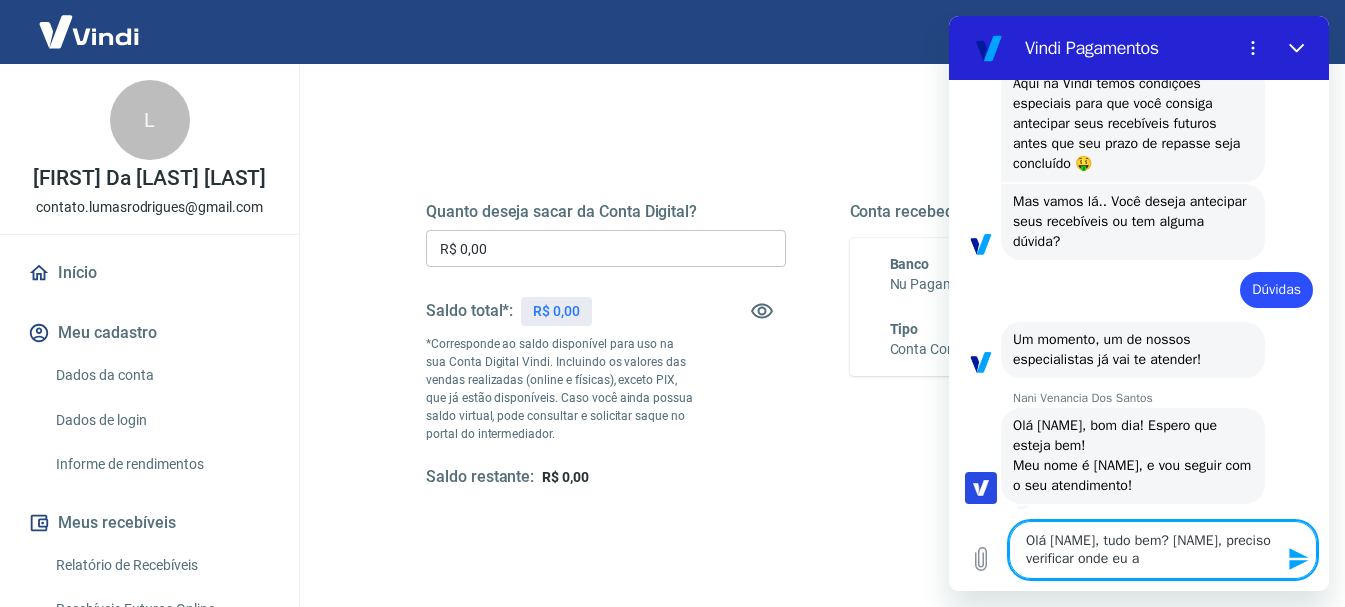 type on "x" 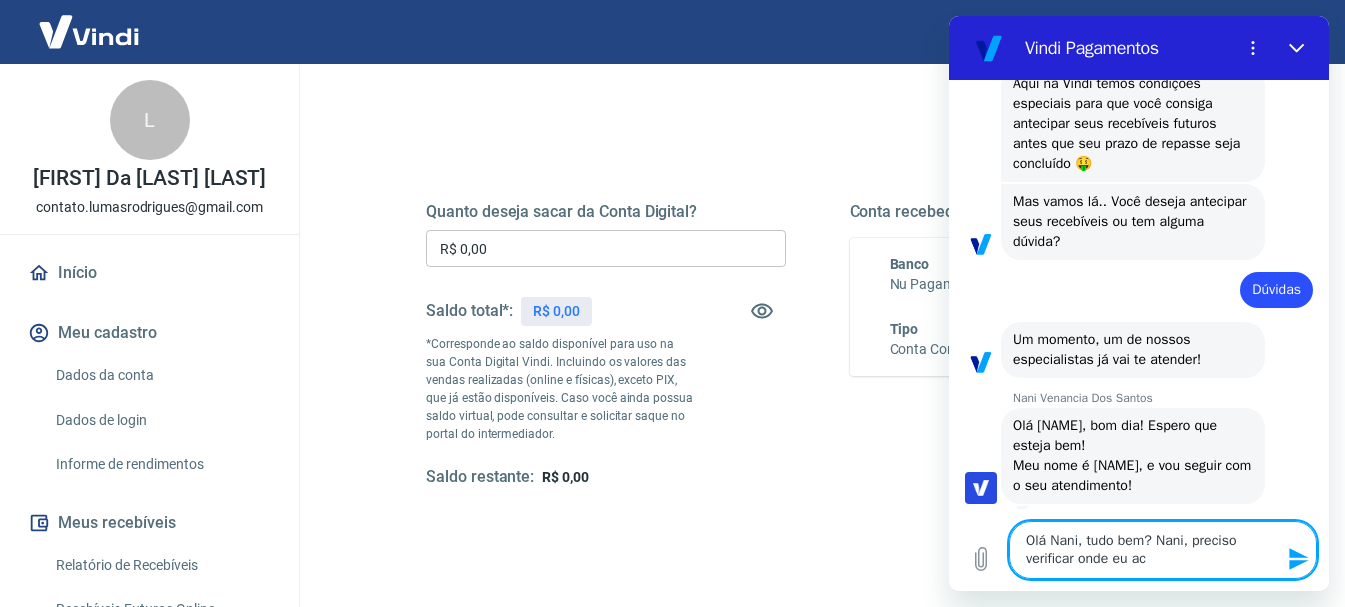 type on "Olá [NAME], tudo bem? [NAME], preciso verificar onde eu aco" 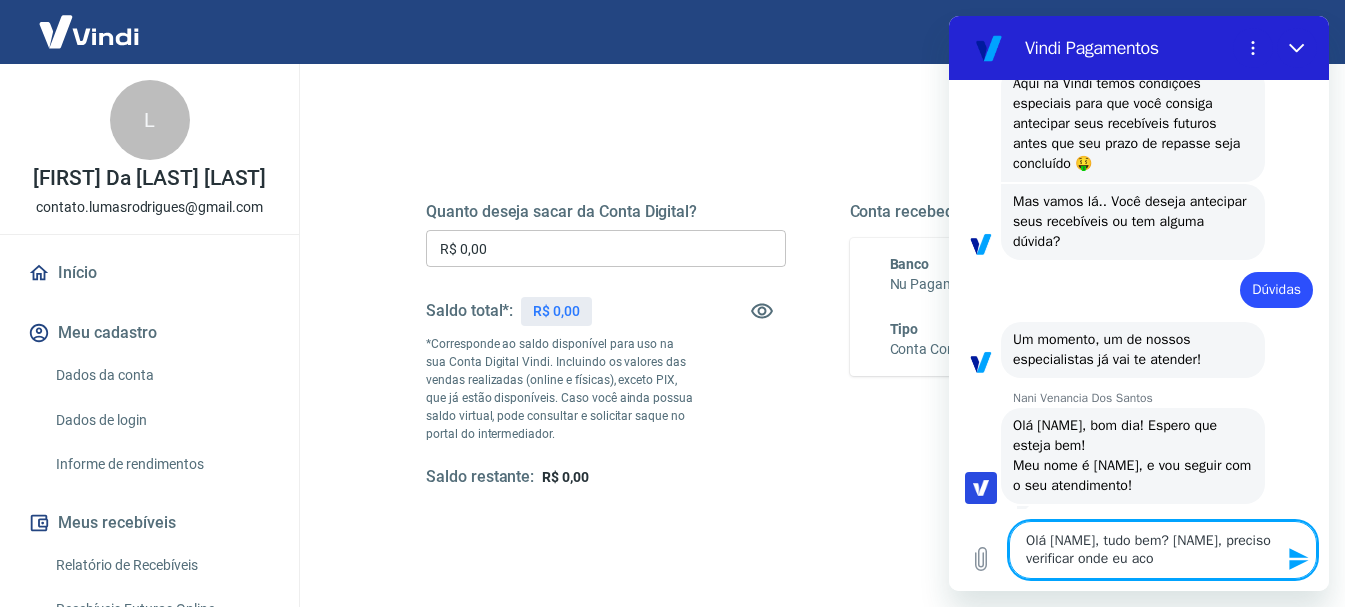 type on "Olá [NAME], tudo bem? [NAME], preciso verificar onde eu acom" 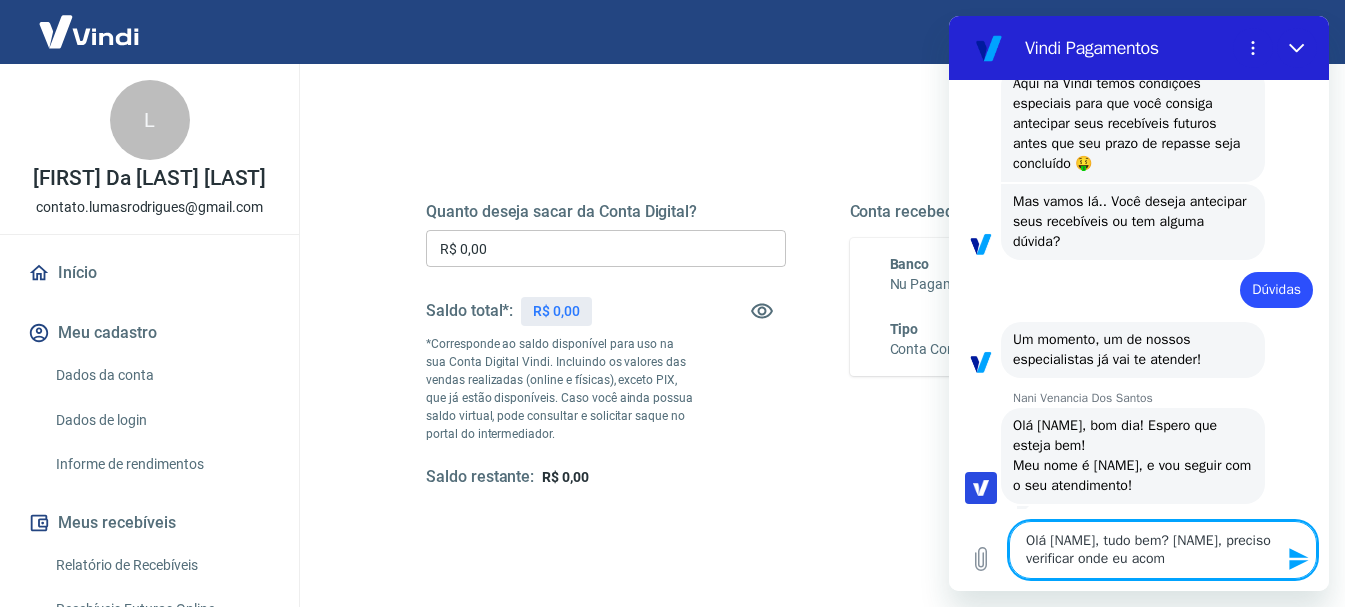type on "x" 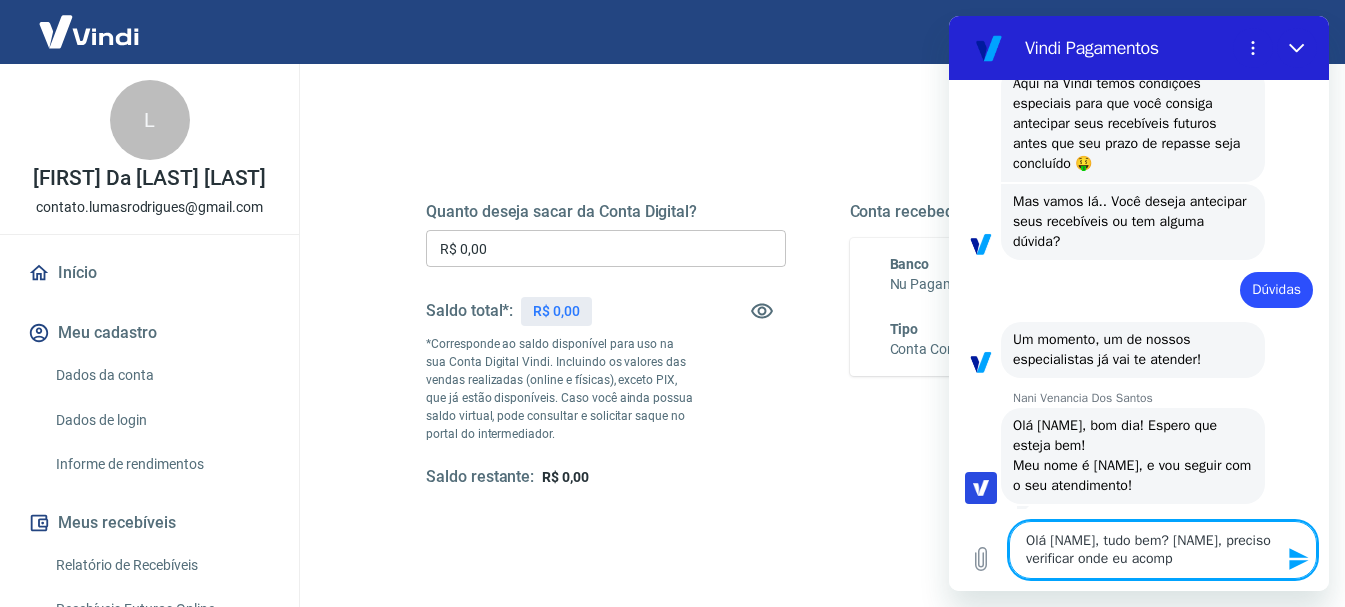 type on "Olá [NAME], tudo bem? [NAME], preciso verificar onde eu acompa" 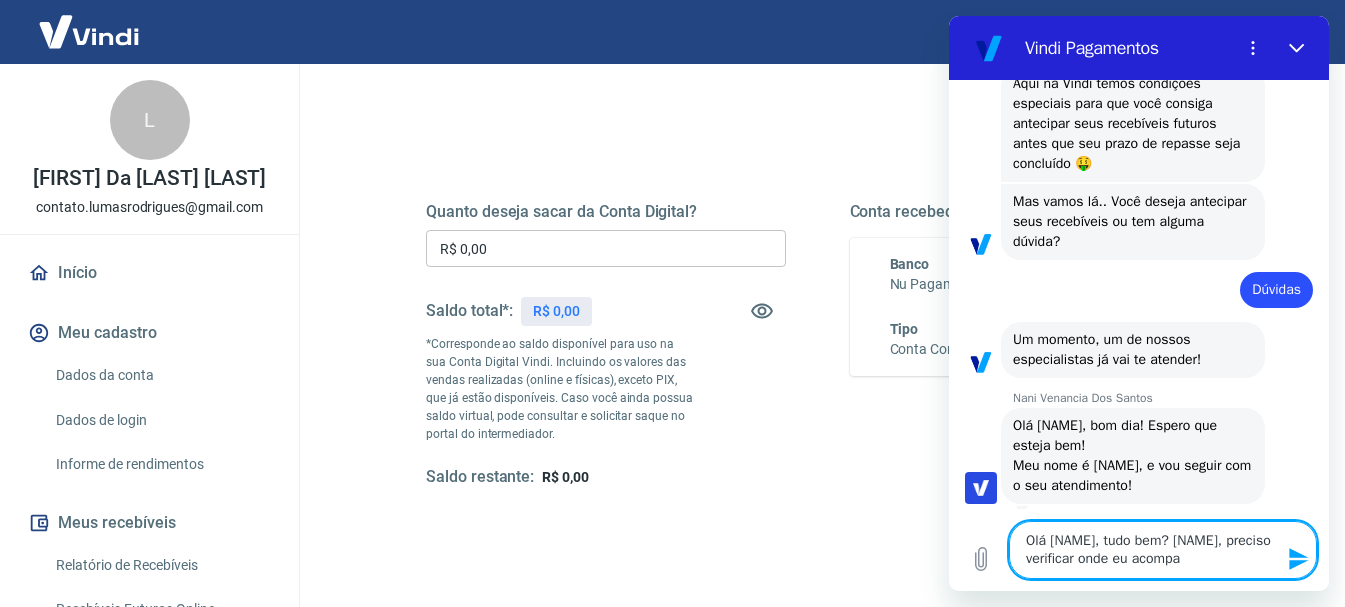 type on "Olá [NAME], tudo bem? [NAME], preciso verificar onde eu acompan" 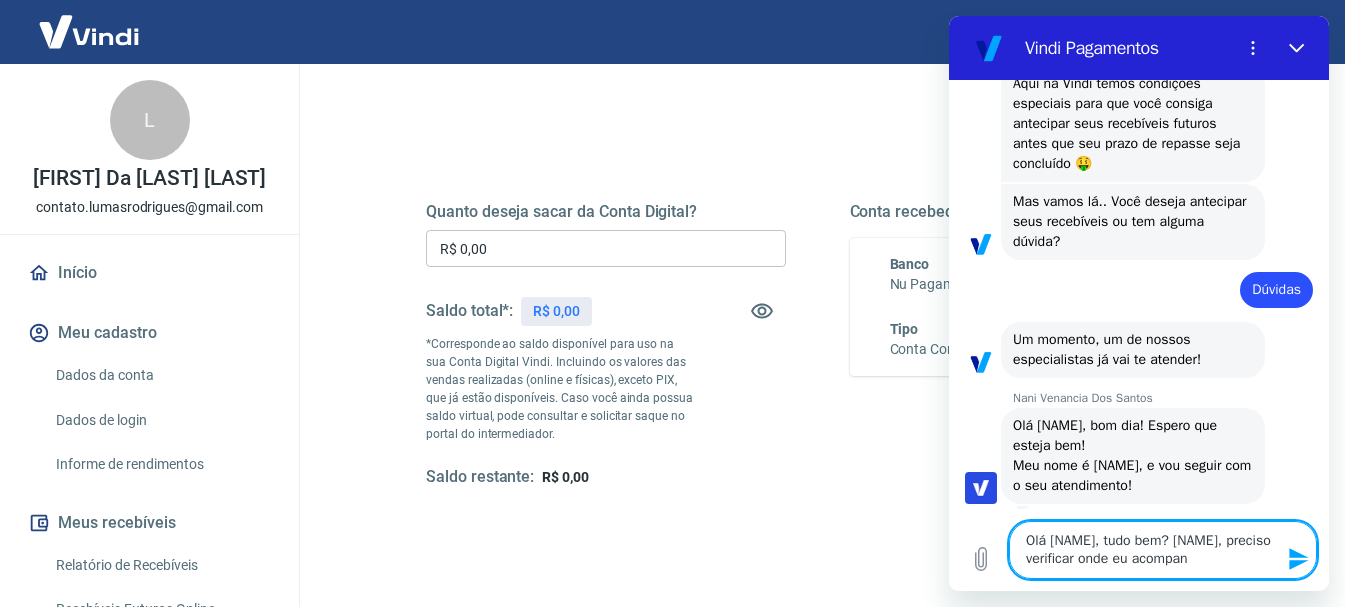 type on "x" 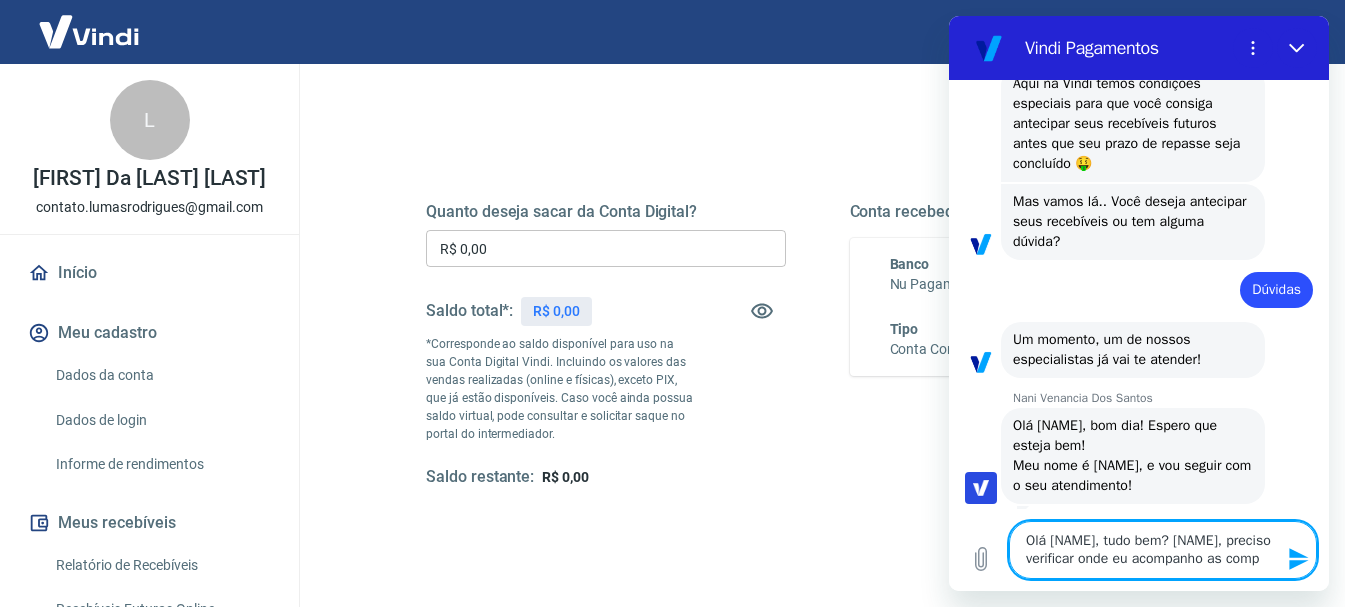 type on "Olá [NAME], tudo bem? [NAME], preciso verificar onde eu acompanho" 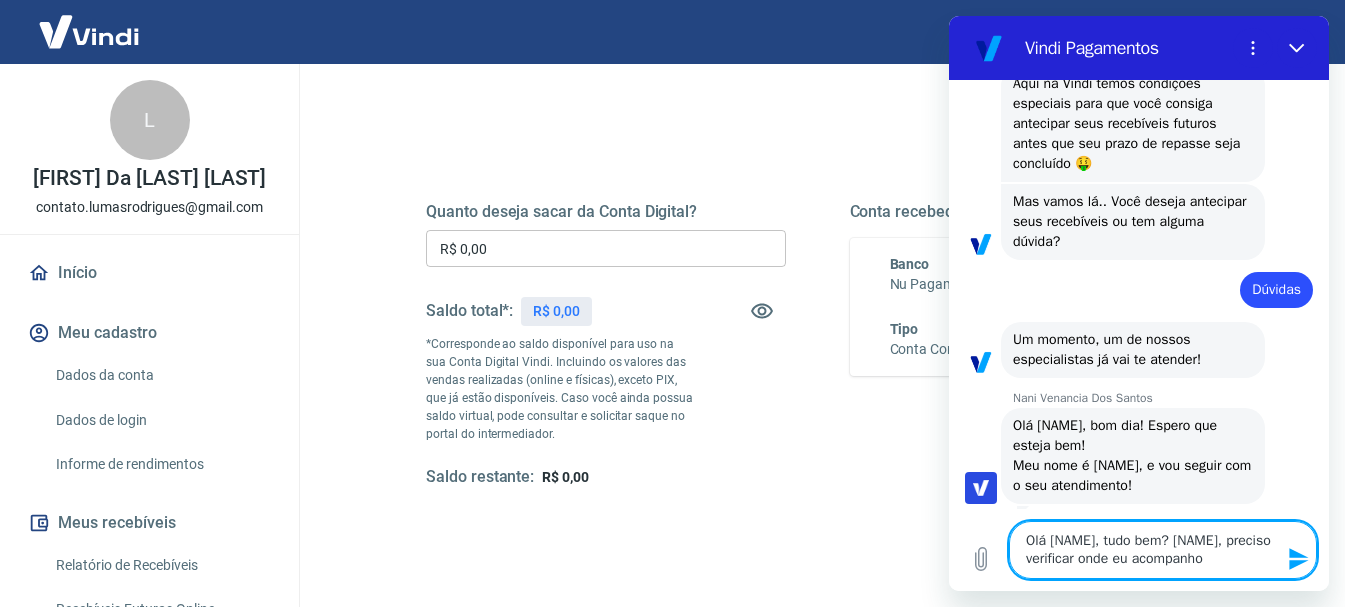 type on "Olá [NAME], tudo bem? [NAME], preciso verificar onde eu acompanho" 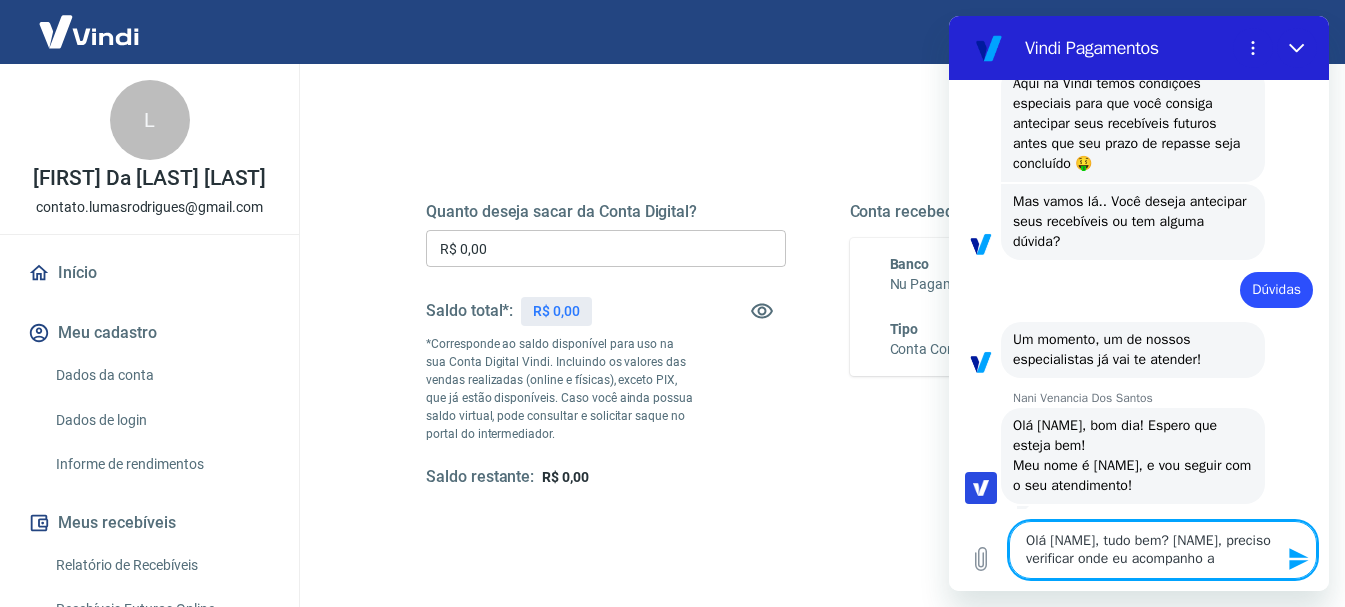 type on "Olá [NAME], tudo bem? [NAME], preciso verificar onde eu acompanho as" 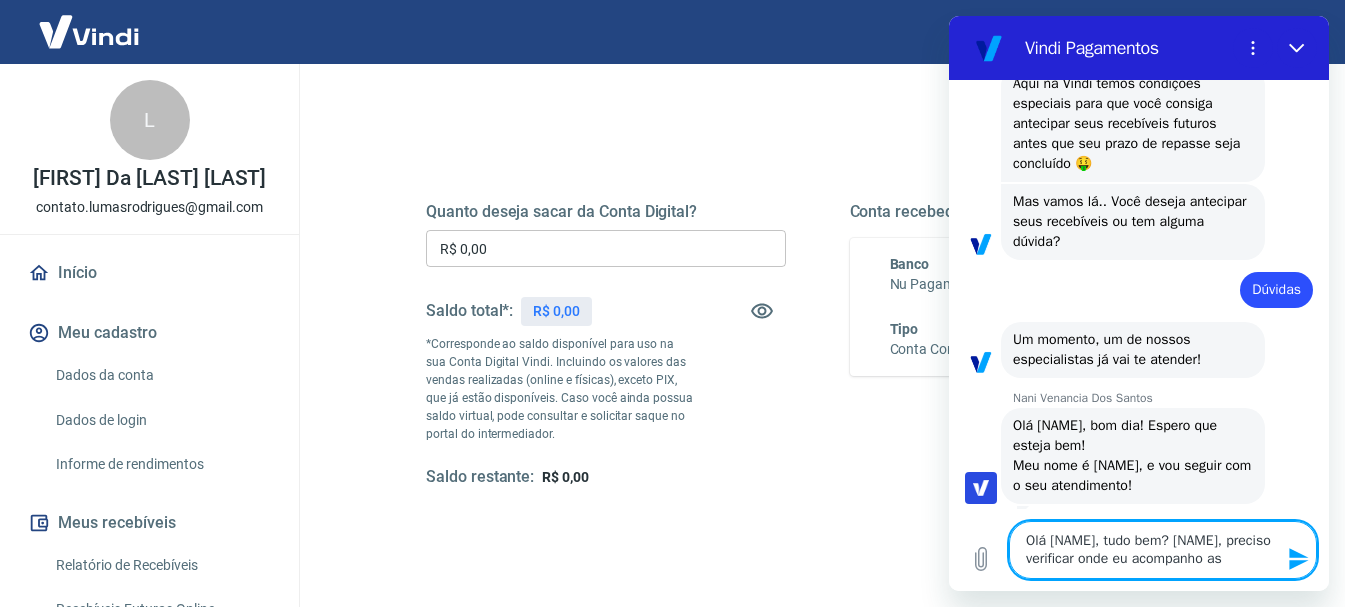 type on "Olá [NAME], tudo bem? [NAME], preciso verificar onde eu acompanho as" 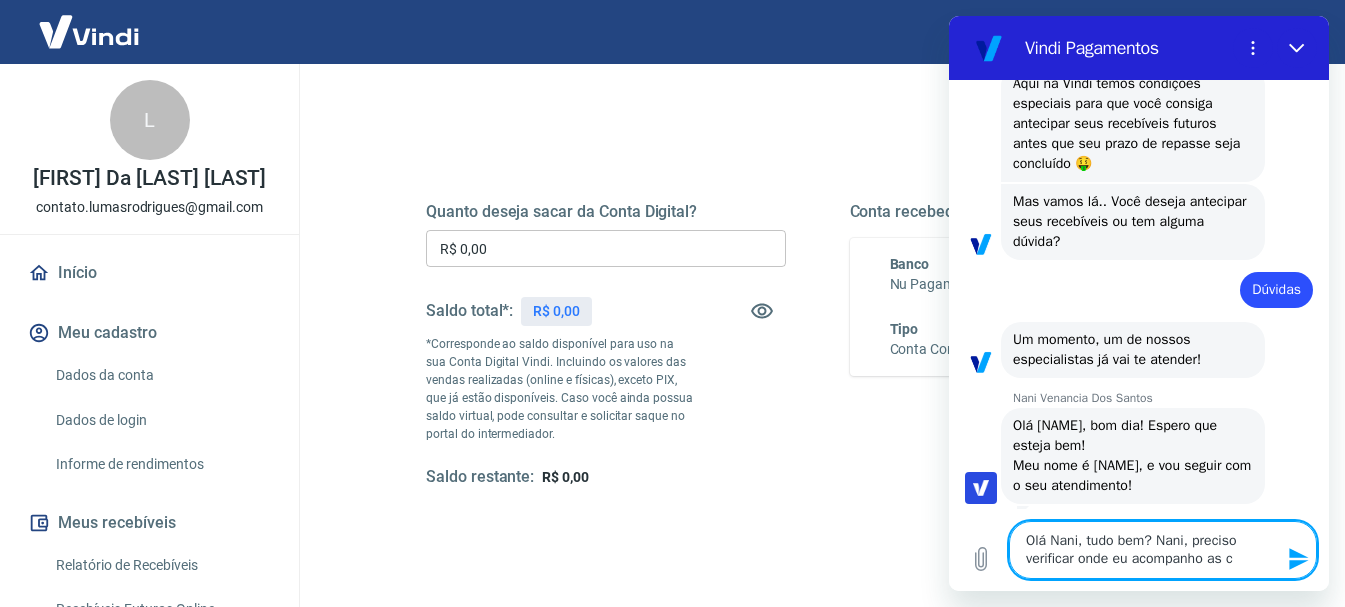 type on "x" 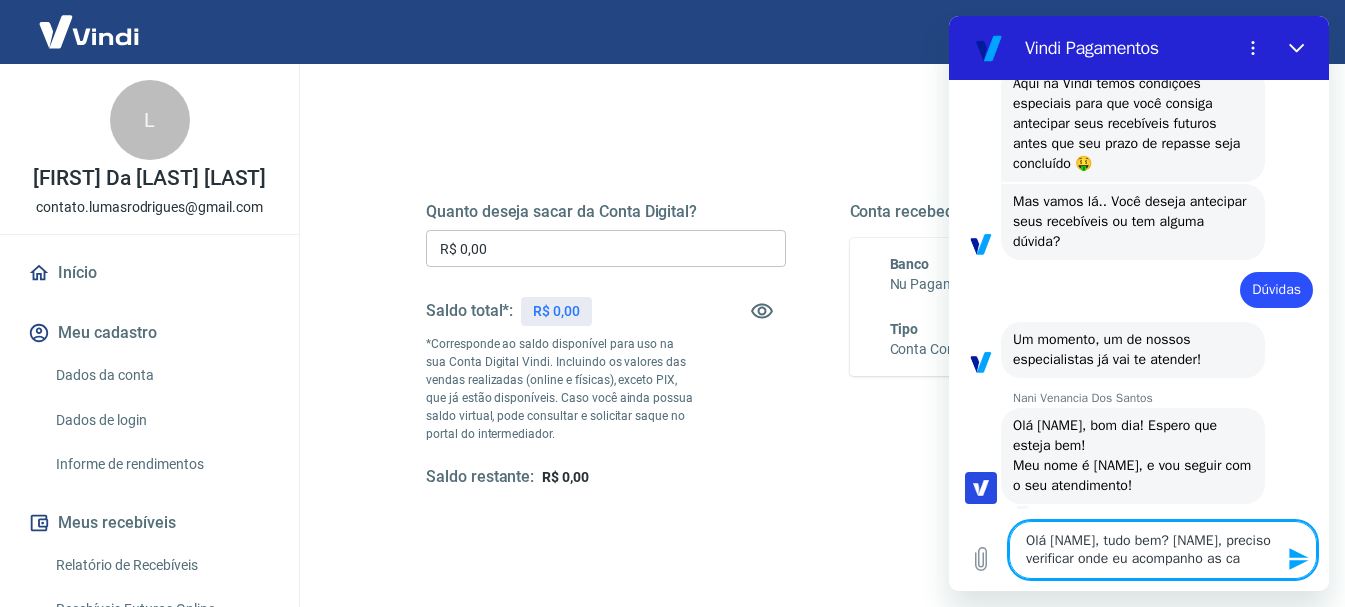 type on "Olá Nani, tudo bem? Nani, preciso verificar onde eu acompanho as c" 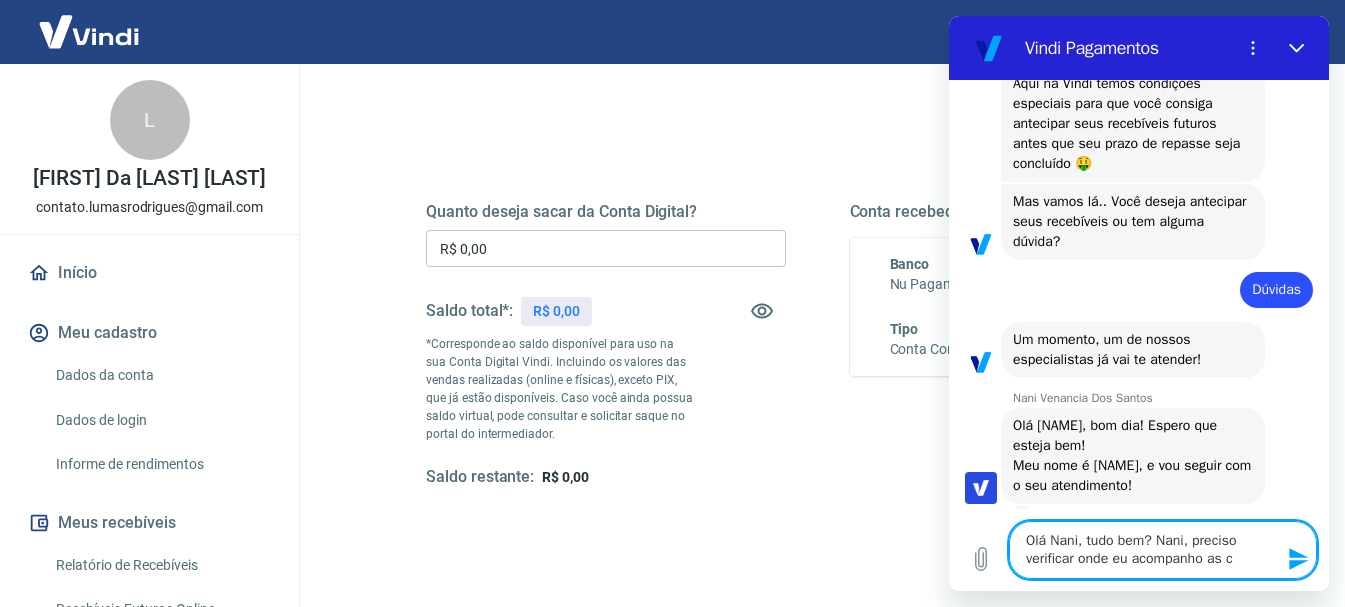 type on "Olá [NAME], tudo bem? [NAME], preciso verificar onde eu acompanho as co" 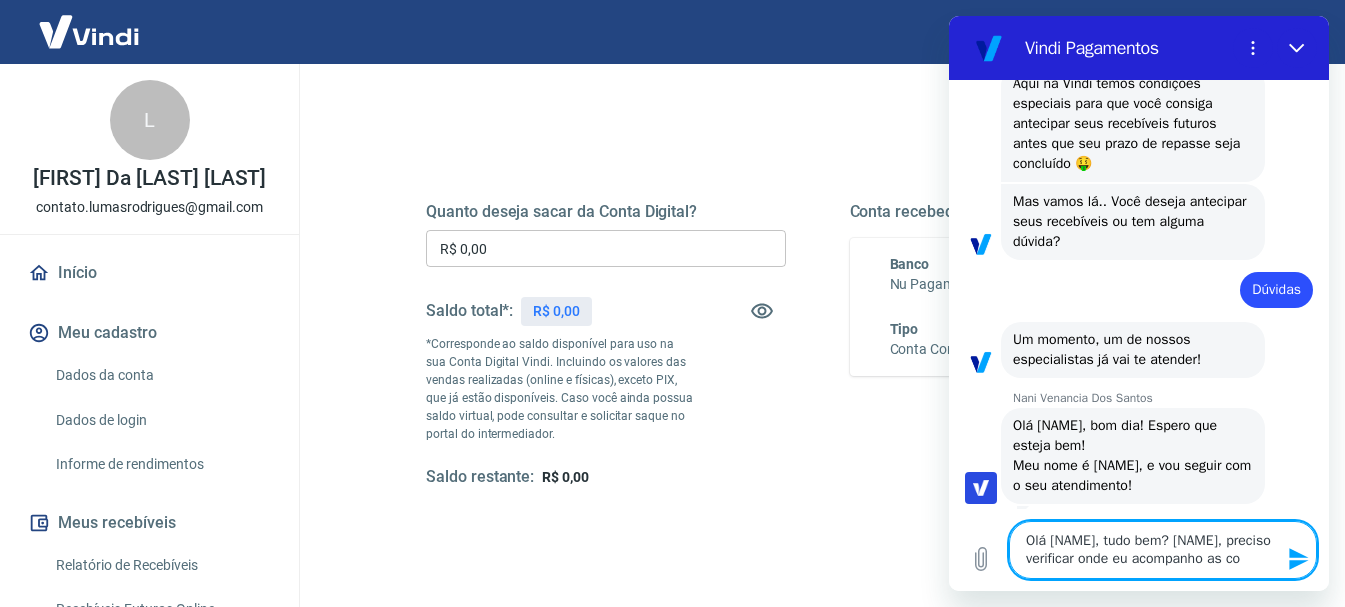type on "Olá [NAME], tudo bem? [NAME], preciso verificar onde eu acompanho as com" 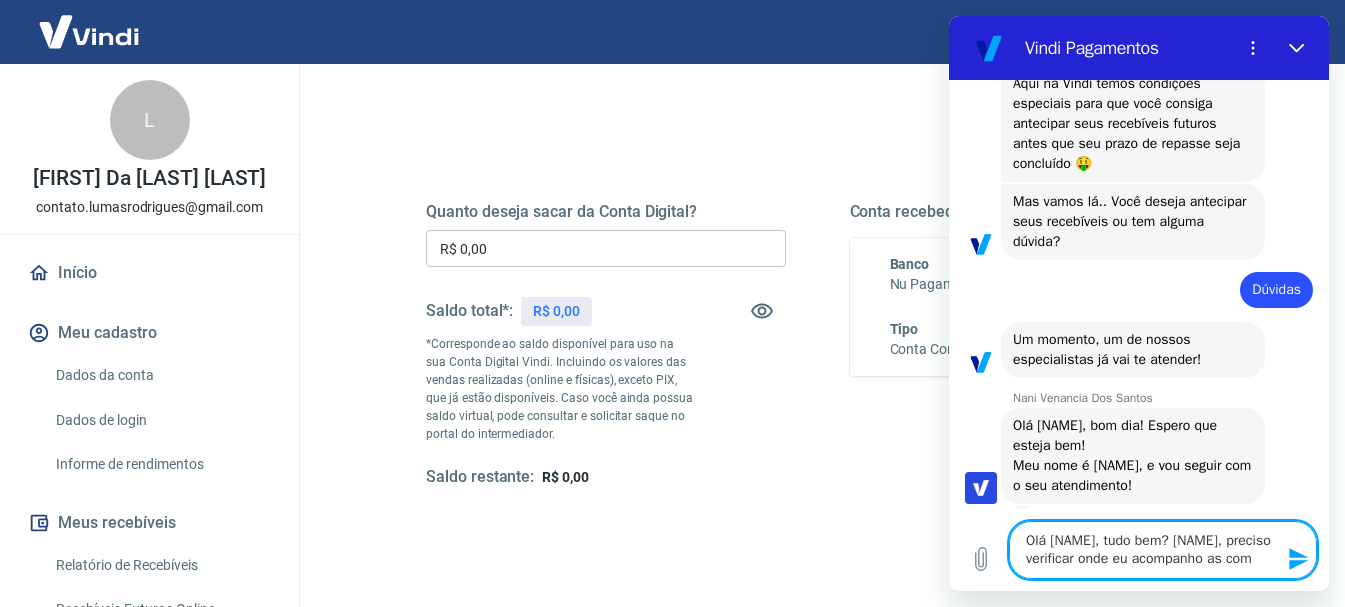 type on "Olá [NAME], tudo bem? [NAME], preciso verificar onde eu acompanho as comp" 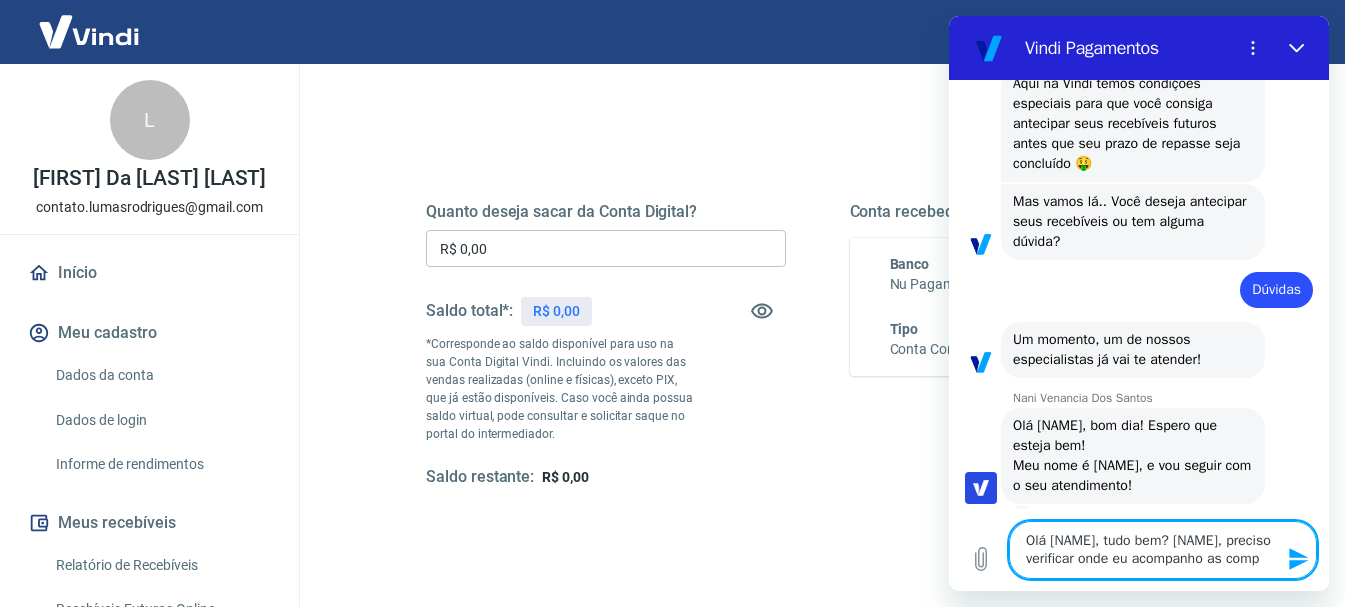 type on "Olá [NAME], tudo bem? [NAME], preciso verificar onde eu acompanho as compe" 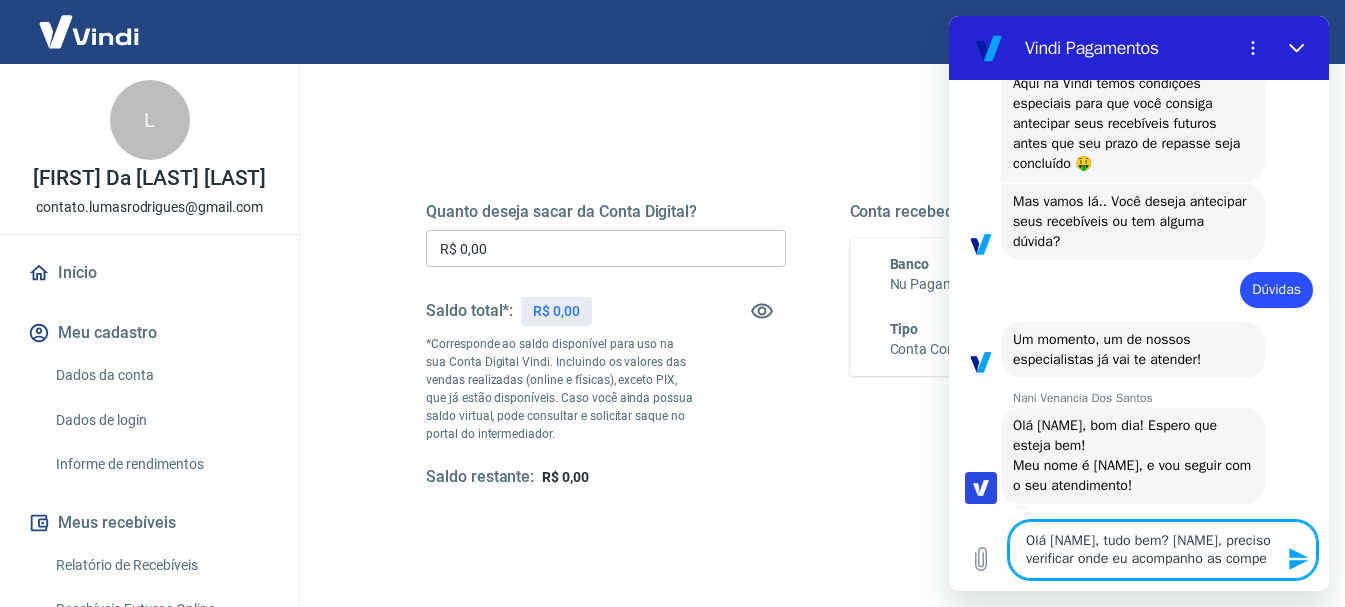 type on "Olá [NAME], tudo bem? [NAME], preciso verificar onde eu acompanho as compen" 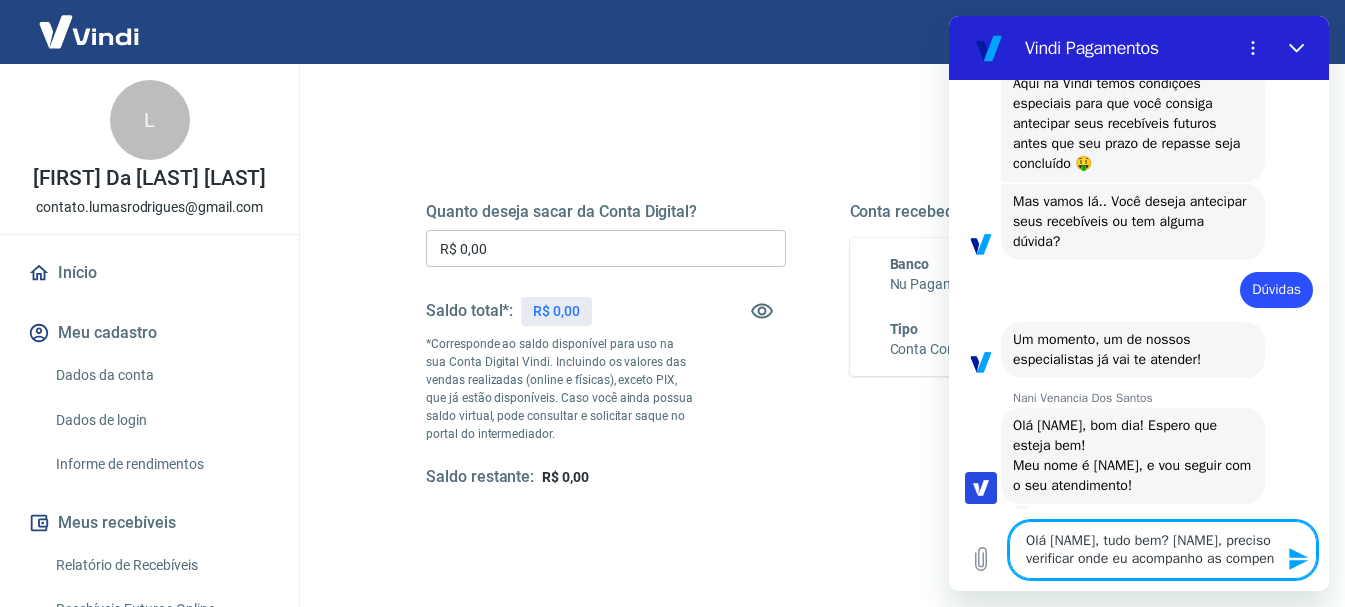 type on "Olá Nani, tudo bem? Nani, preciso verificar onde eu acompanho as compens" 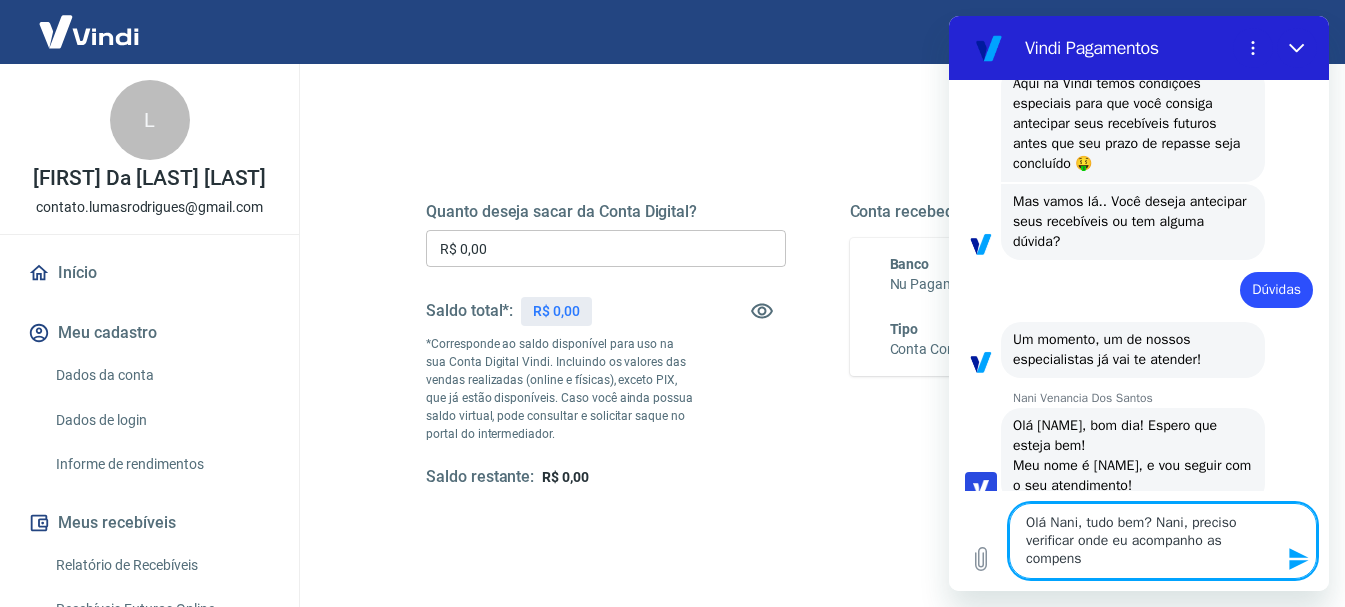 type on "Olá [NAME], tudo bem? [NAME], preciso verificar onde eu acompanho as compensa" 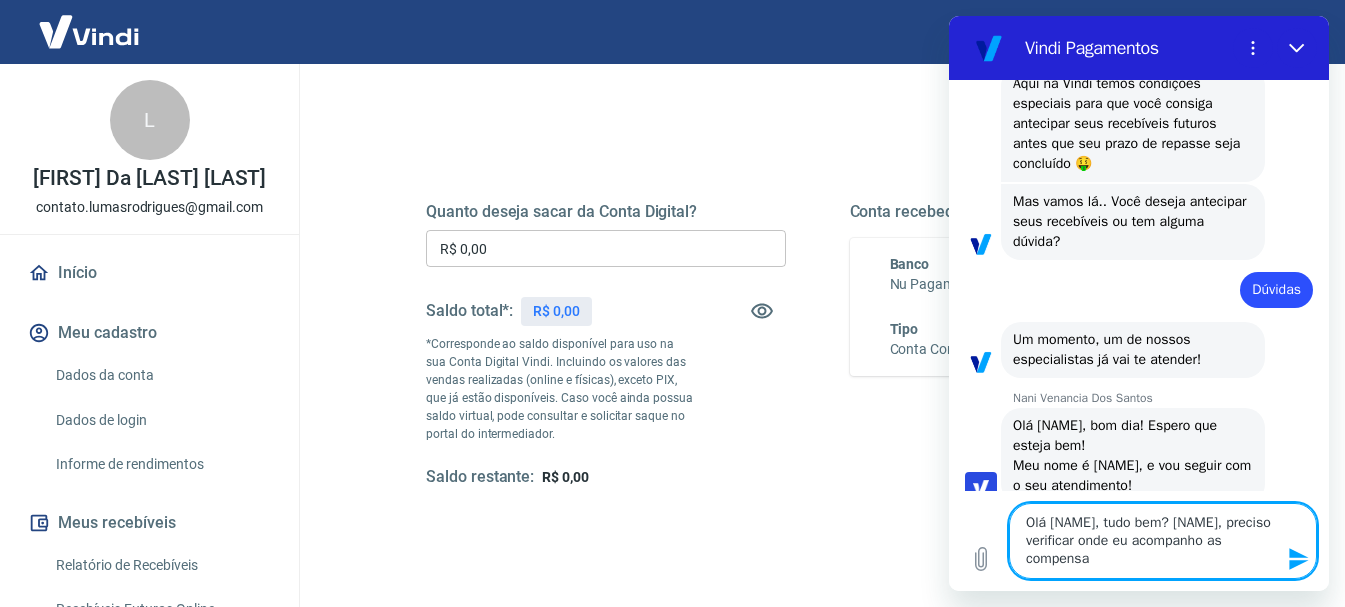type on "x" 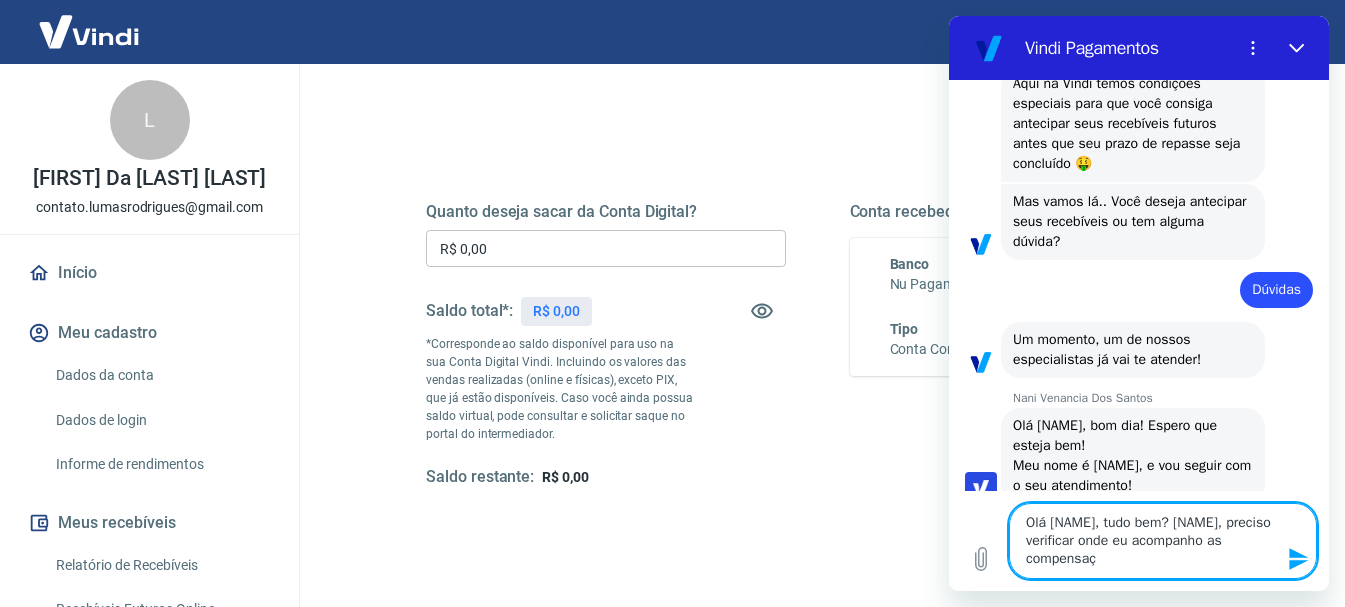 type on "Olá [NAME], tudo bem? [NAME], preciso verificar onde eu acompanho as compensaçõ" 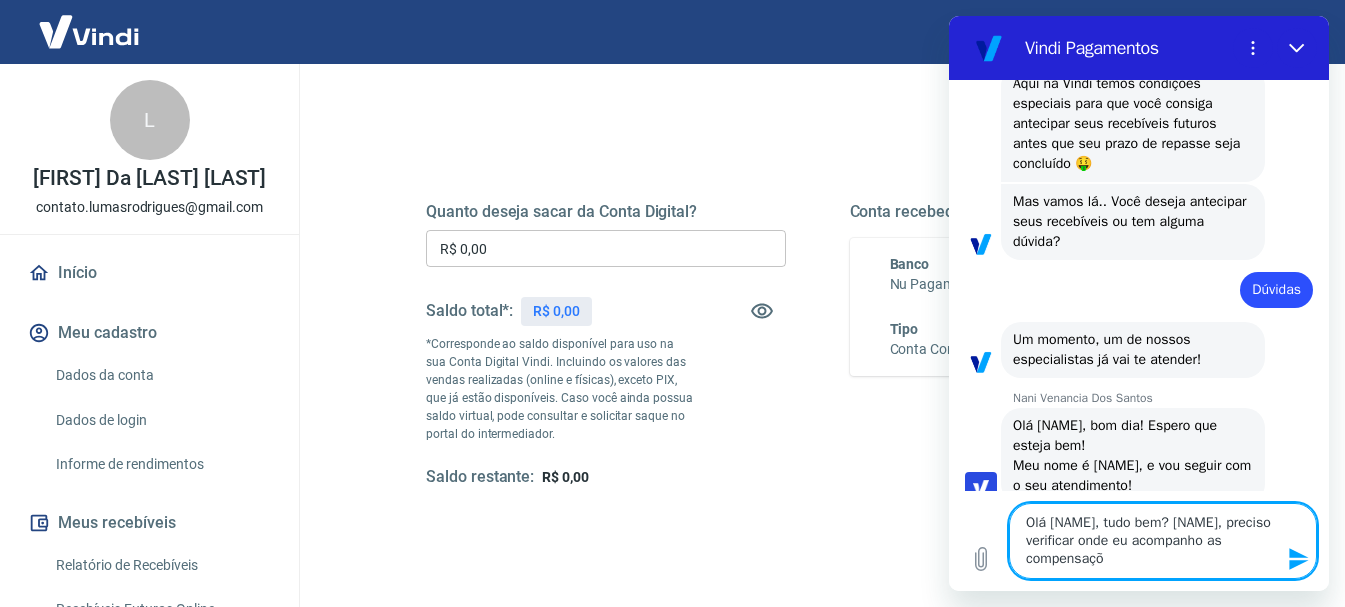 type on "Olá [NAME], tudo bem? [NAME], preciso verificar onde eu acompanho as compensações dos meus recebíveis" 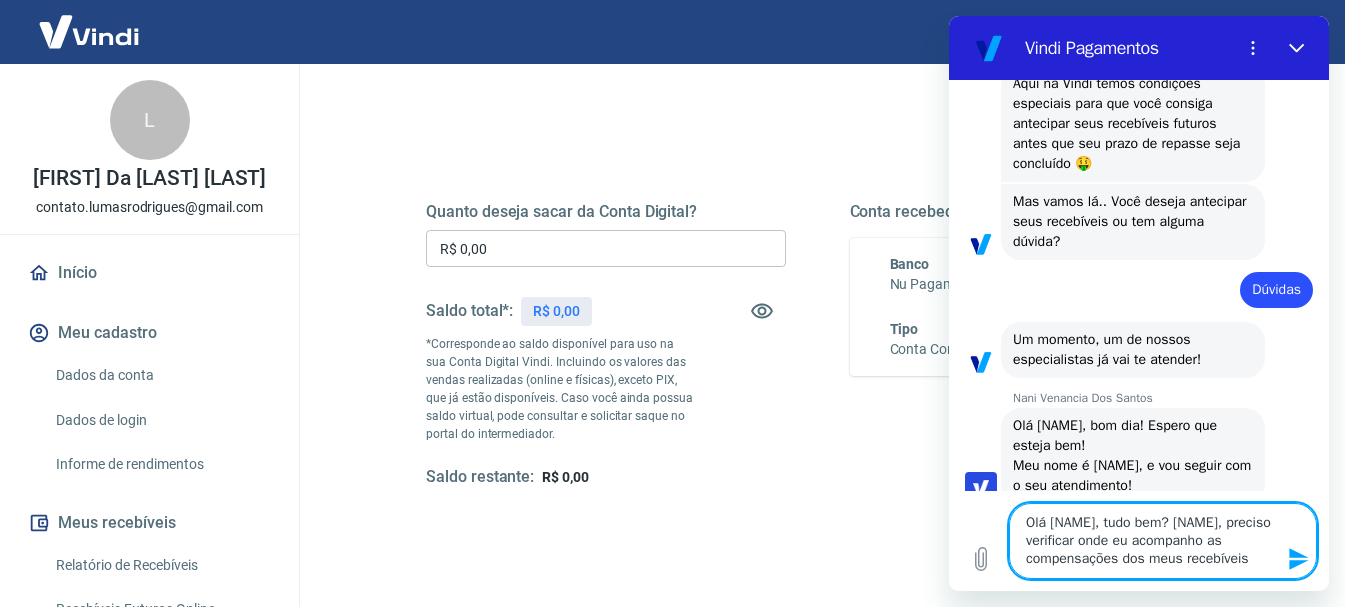 type on "Olá [NAME], tudo bem? [NAME], preciso verificar onde eu acompanho as compensações" 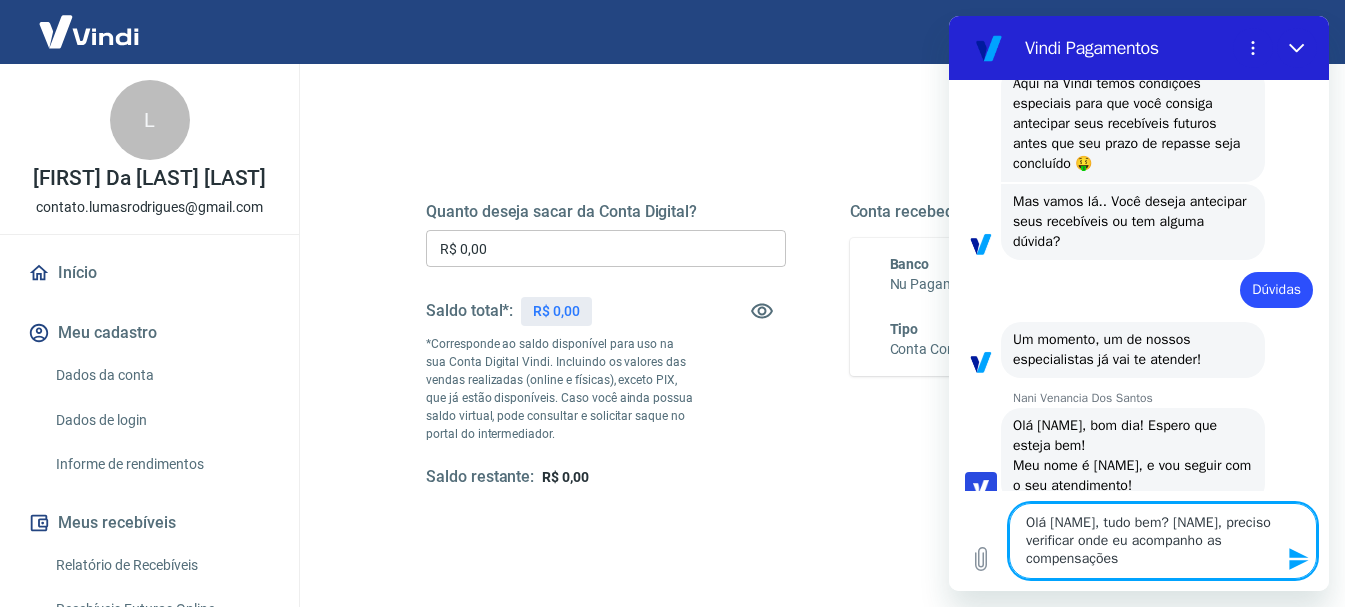 type on "Olá [NAME], tudo bem? [NAME], preciso verificar onde eu acompanho as compensações" 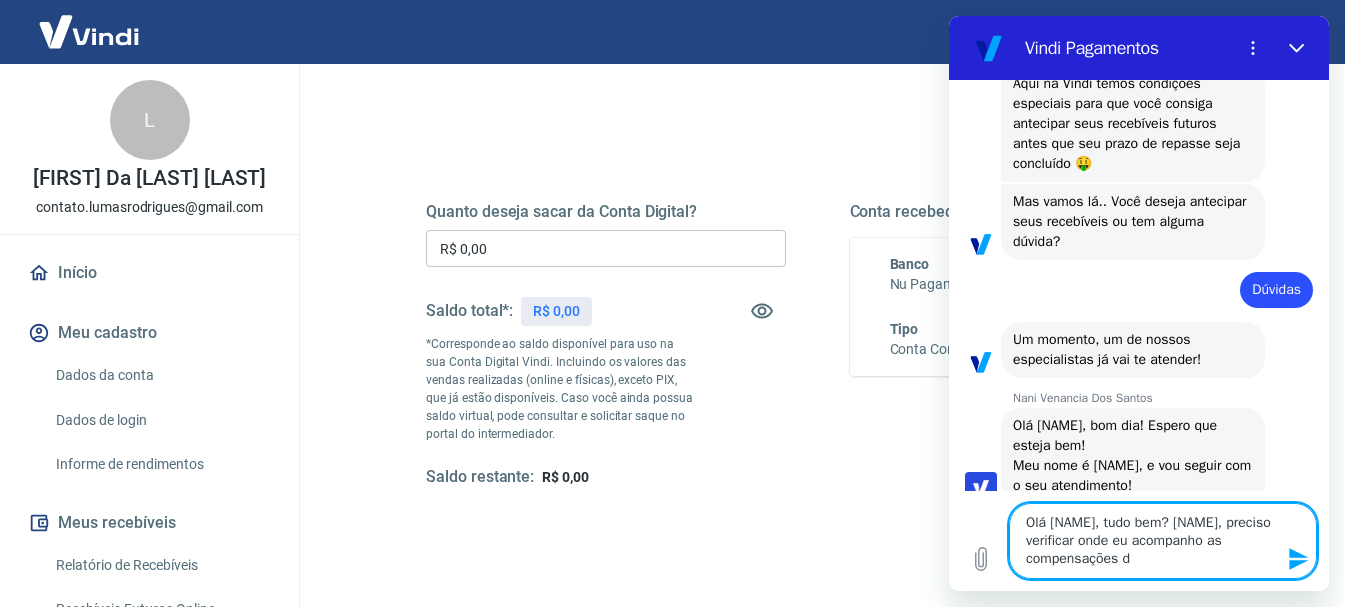 type on "Olá Nani, tudo bem? Nani, preciso verificar onde eu acompanho as compensações do" 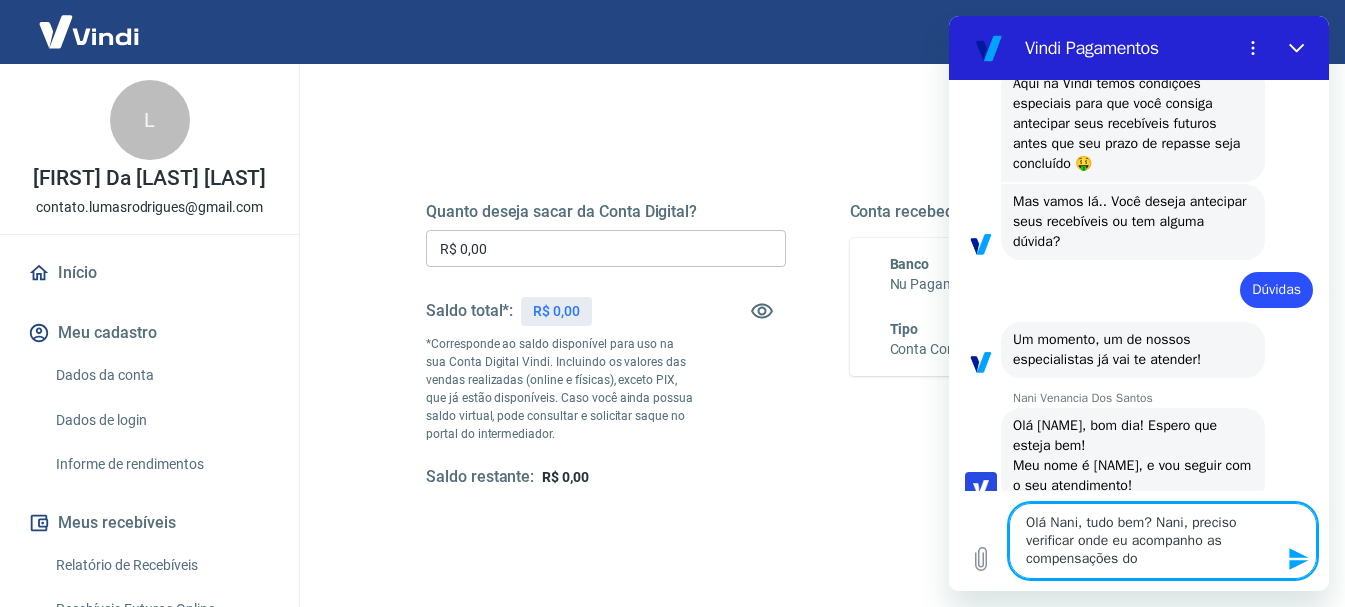 type on "Olá [NAME], tudo bem? [NAME], preciso verificar onde eu acompanho as compensações dos" 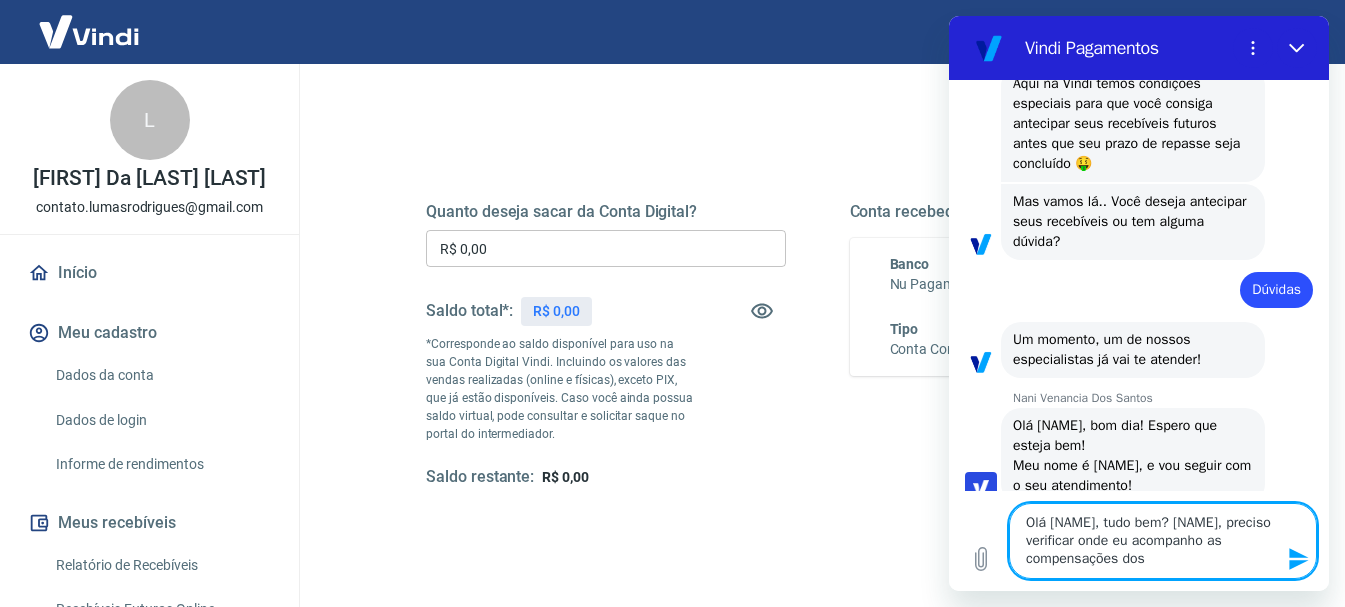type on "Olá [NAME], tudo bem? [NAME], preciso verificar onde eu acompanho as compensações dos" 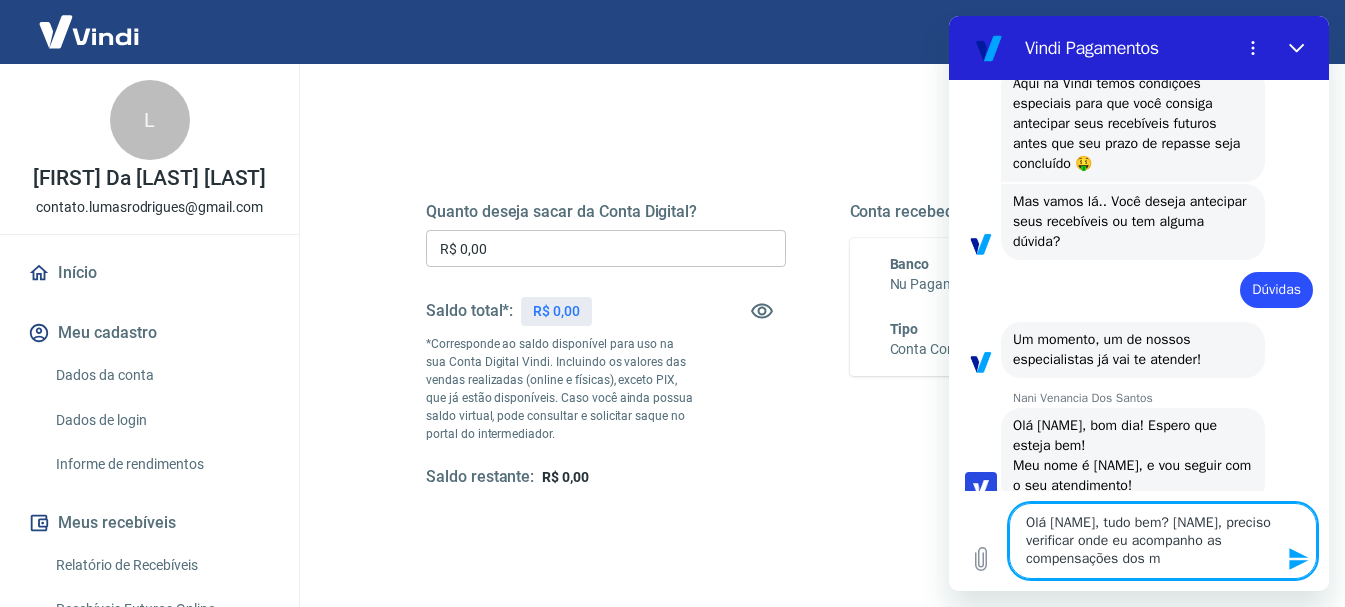 type on "x" 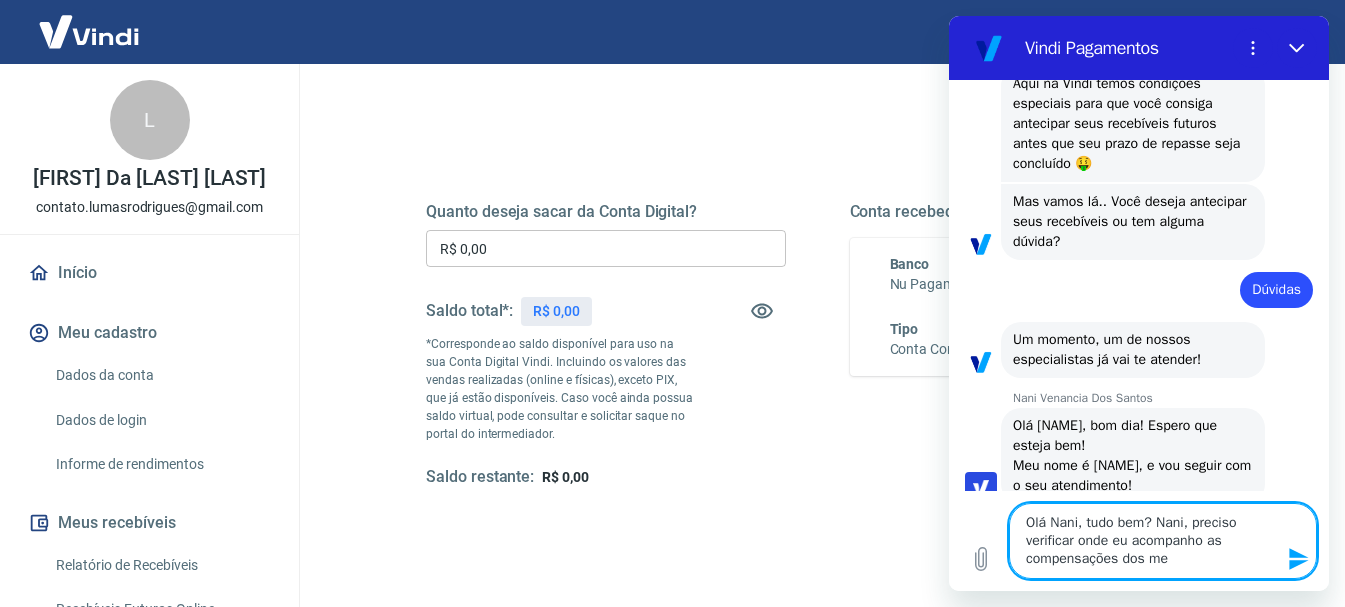 type 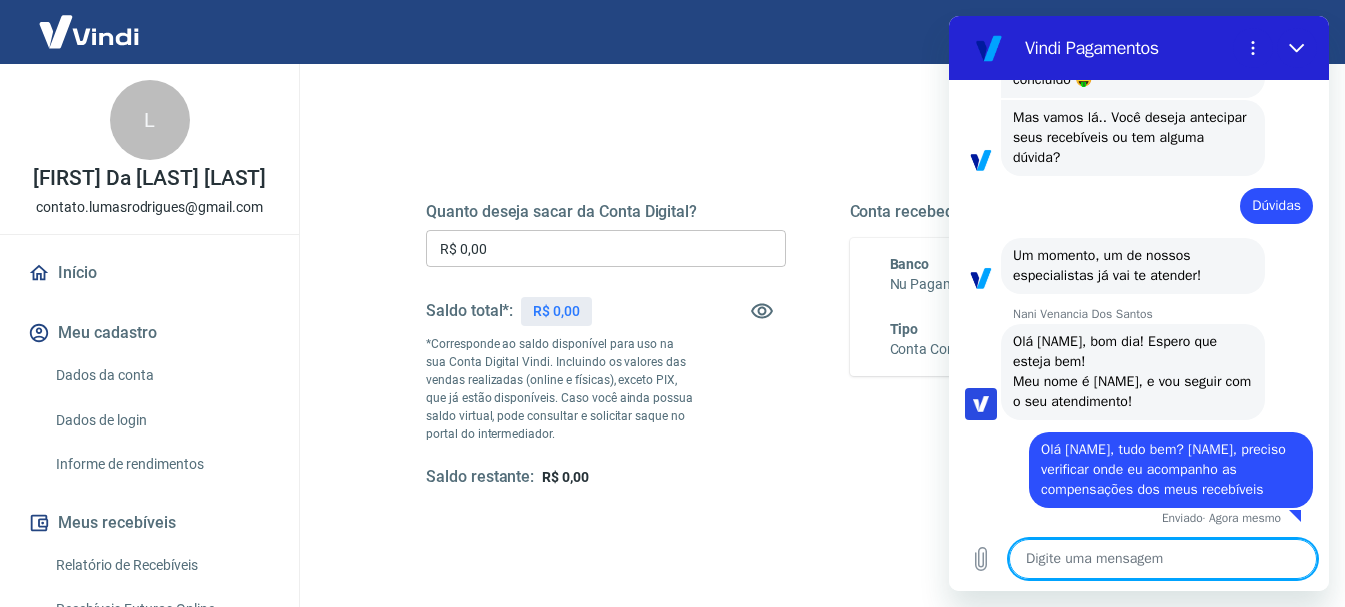 scroll, scrollTop: 362, scrollLeft: 0, axis: vertical 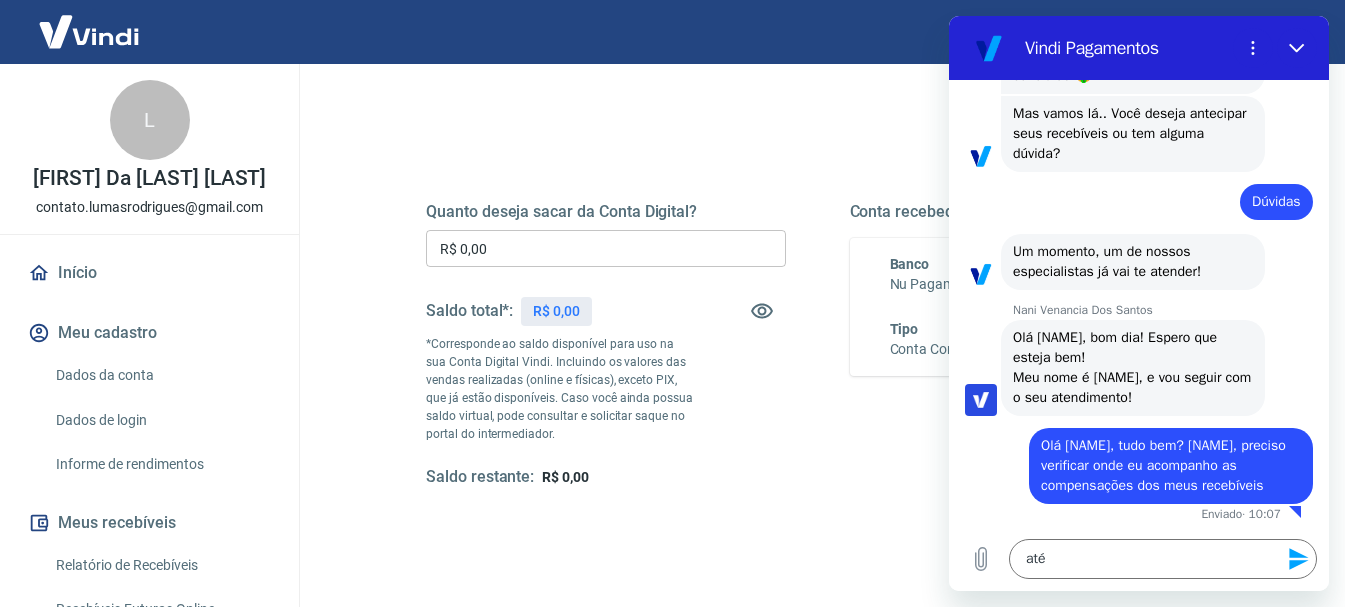 click on "diz: Olá [NAME], tudo bem? [NAME], preciso verificar onde eu acompanho as compensações dos meus recebíveis" at bounding box center (1131, 460) 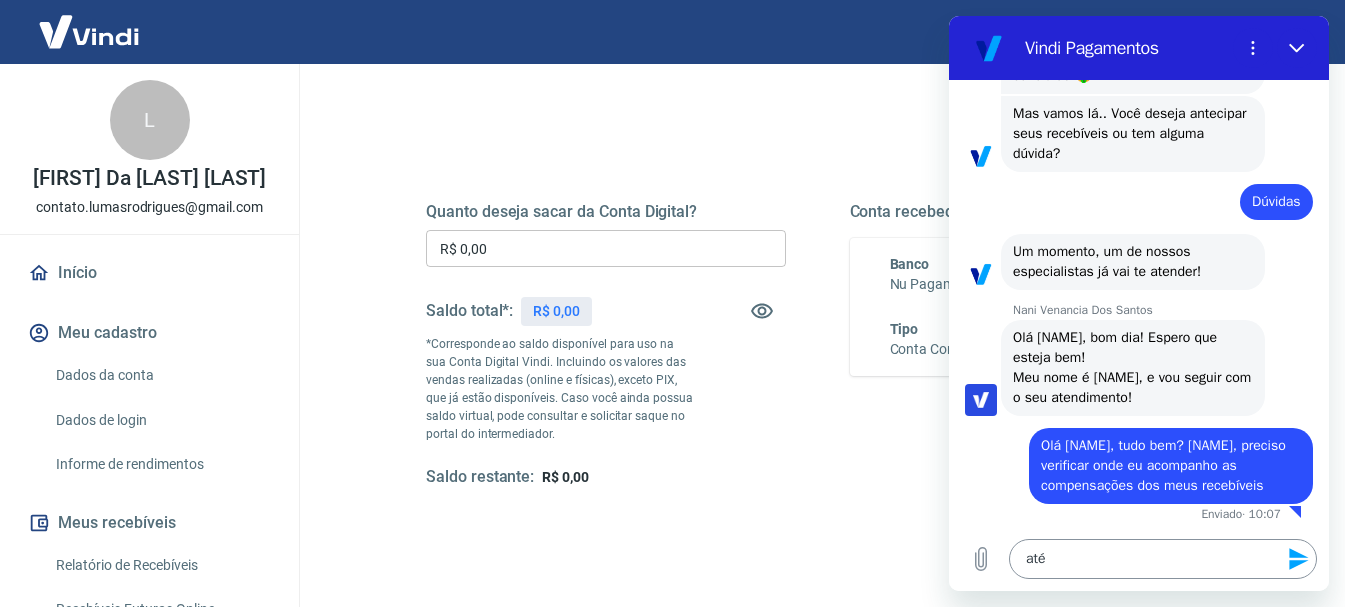 click on "até" at bounding box center (1163, 559) 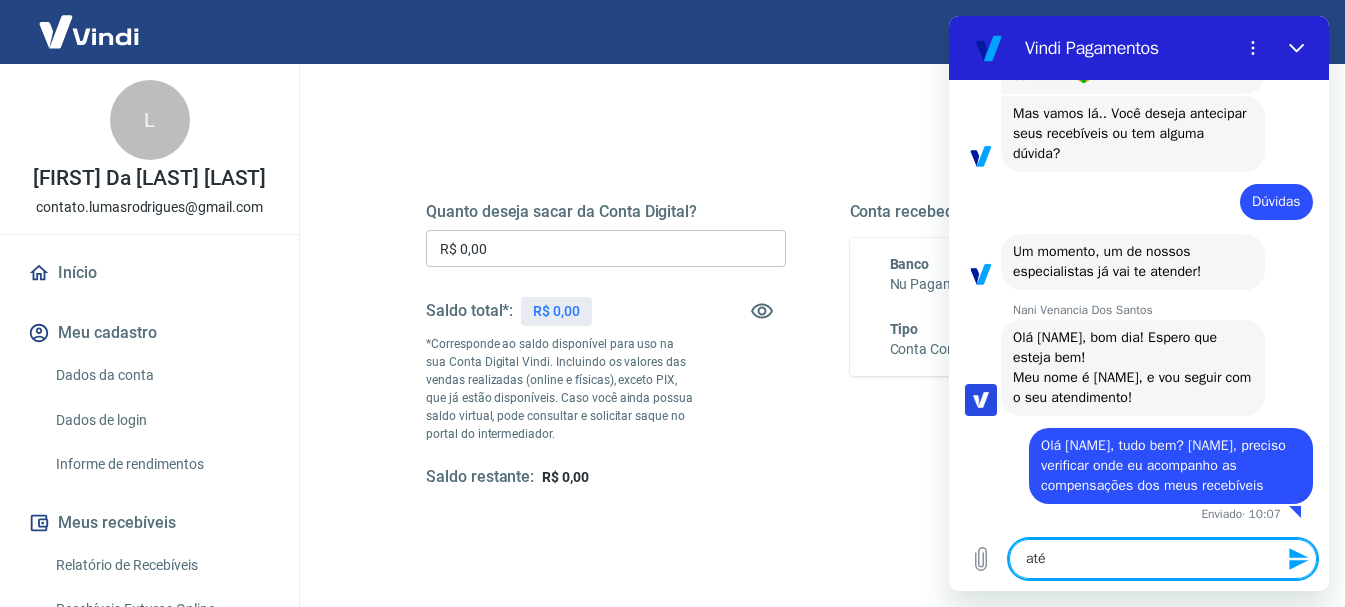 click on "até" at bounding box center [1163, 559] 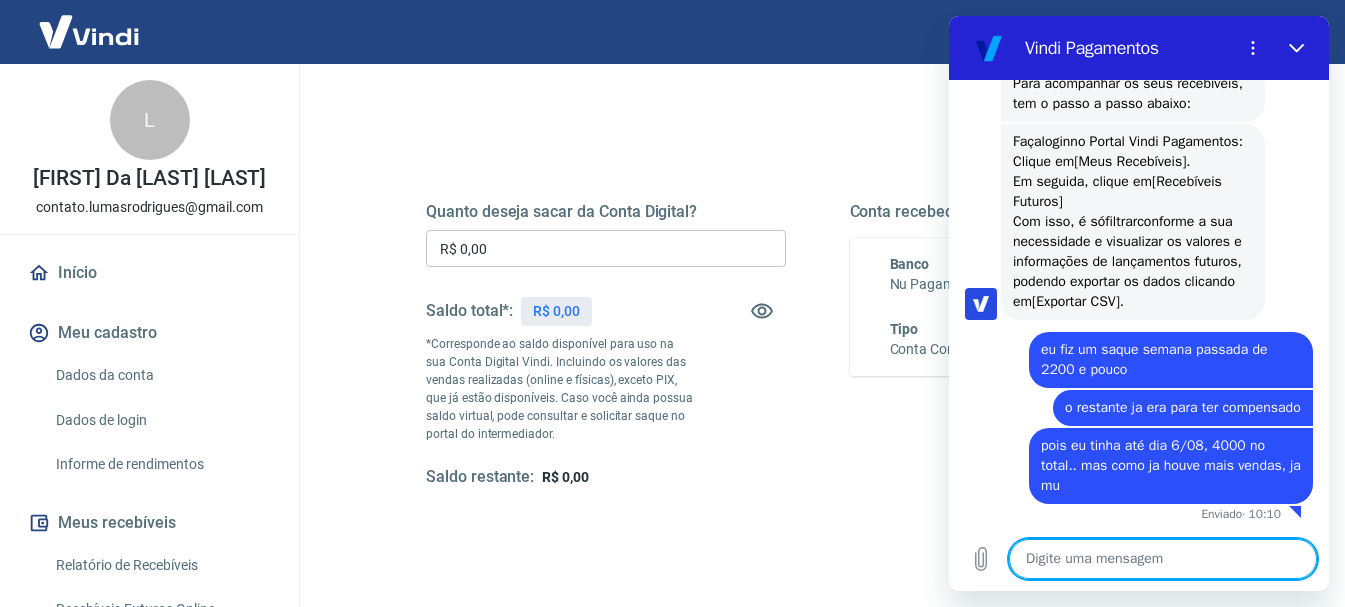 scroll, scrollTop: 948, scrollLeft: 0, axis: vertical 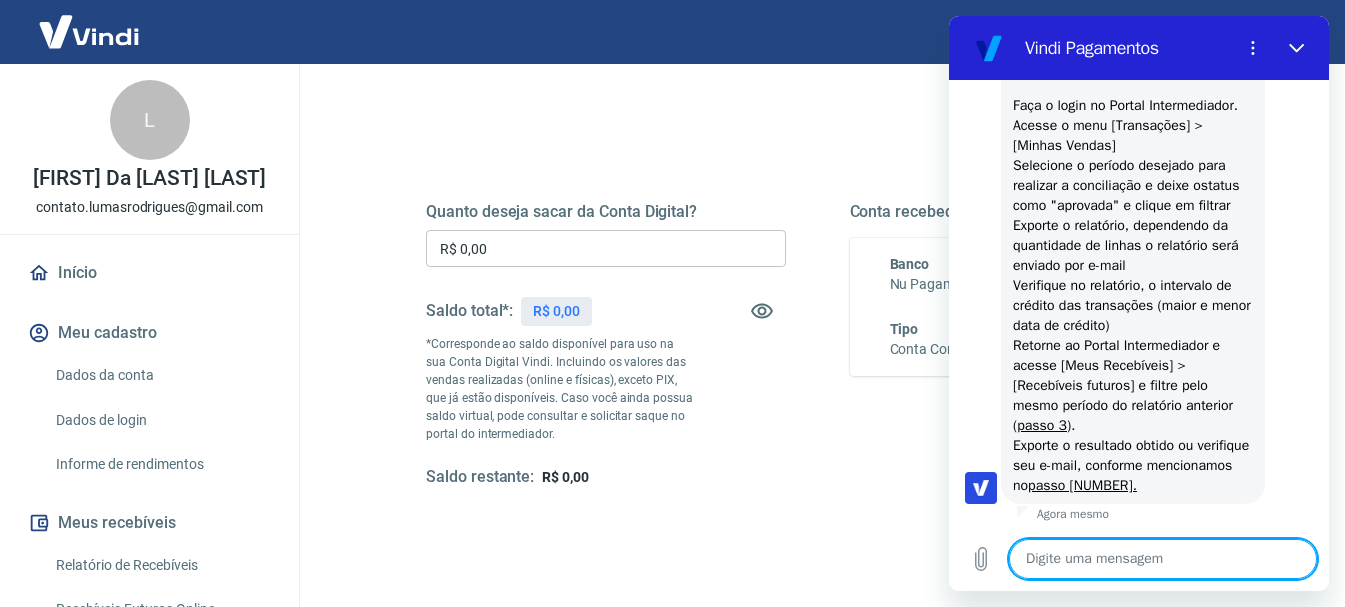click at bounding box center [1163, 559] 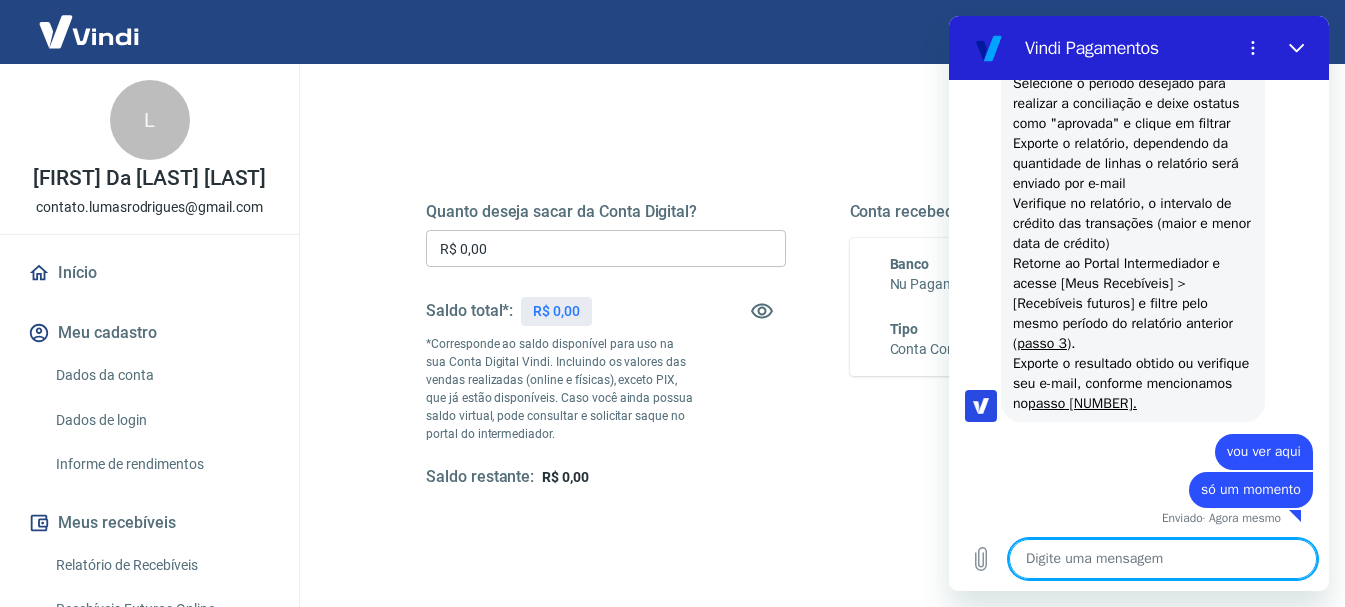 scroll, scrollTop: 1600, scrollLeft: 0, axis: vertical 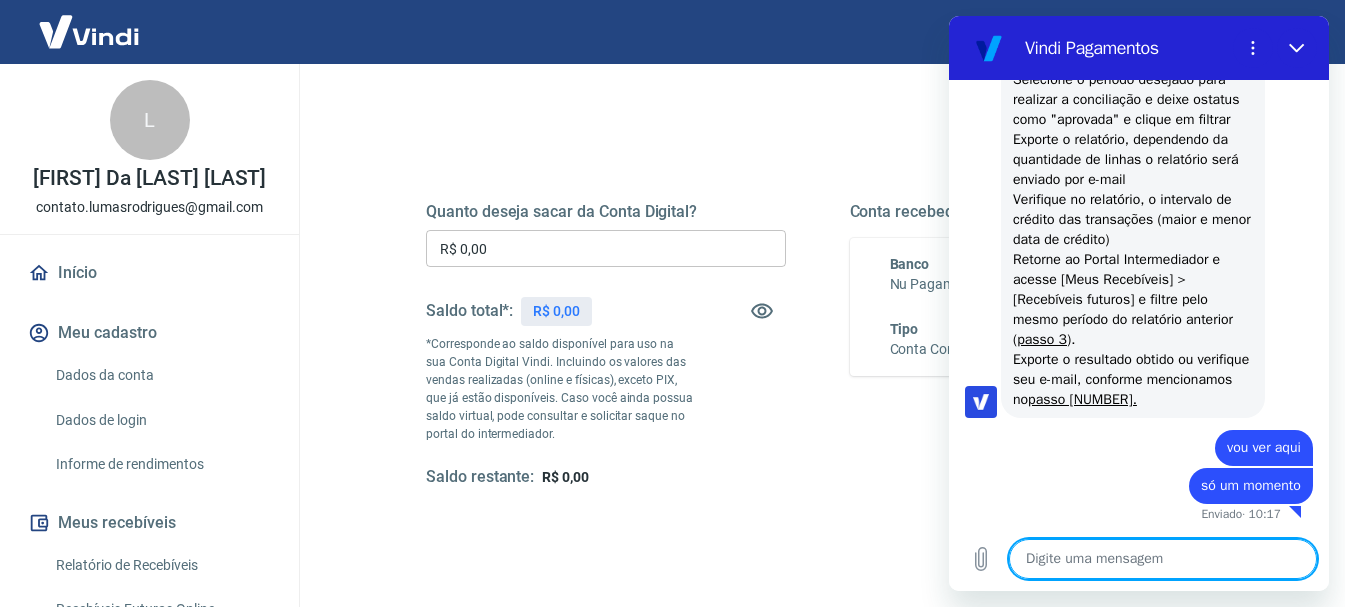 click at bounding box center [1163, 559] 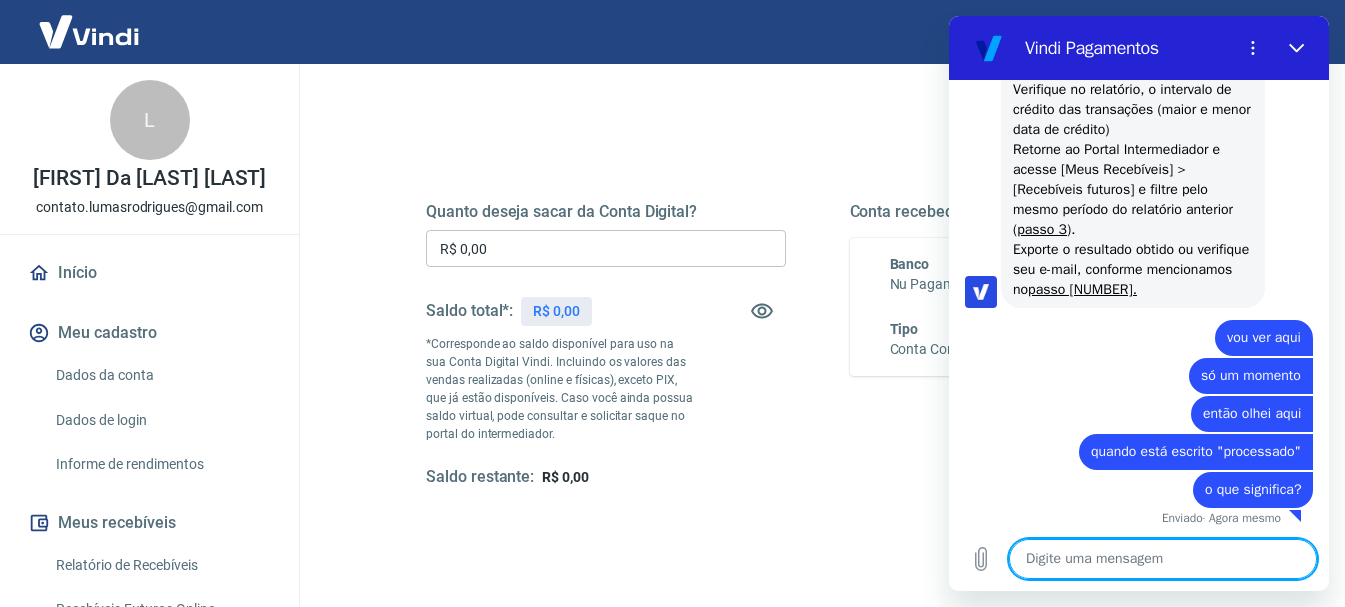 scroll, scrollTop: 1714, scrollLeft: 0, axis: vertical 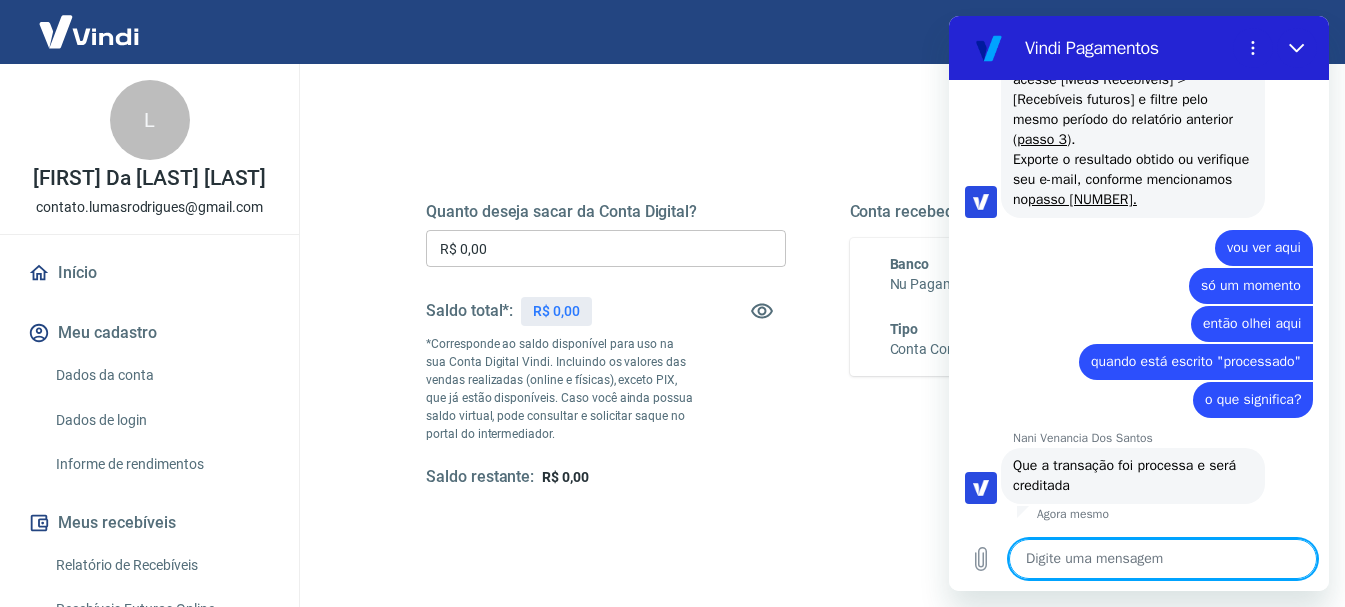 click at bounding box center [1163, 559] 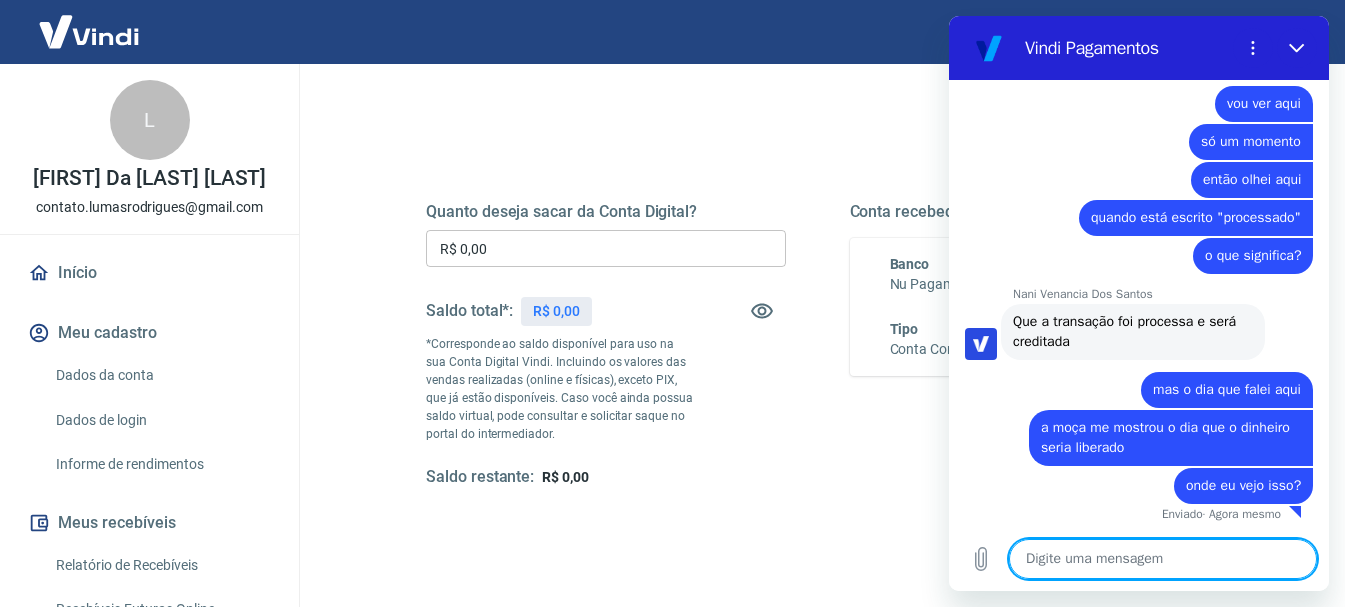 scroll, scrollTop: 1944, scrollLeft: 0, axis: vertical 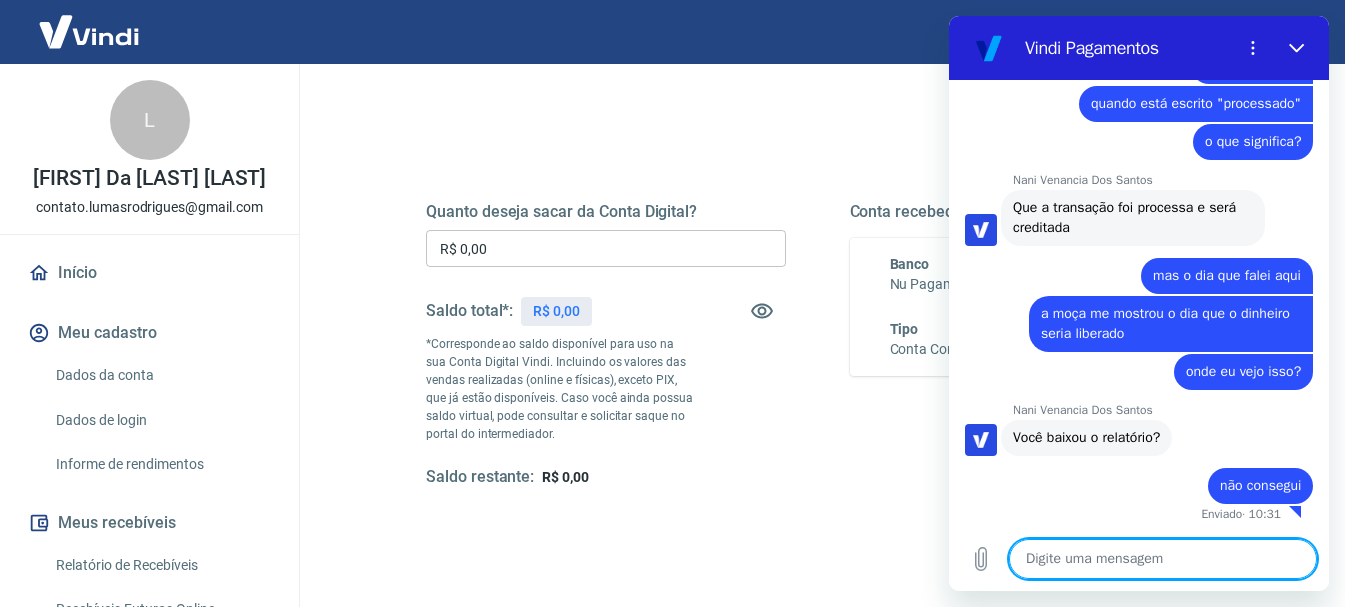 click at bounding box center (1163, 559) 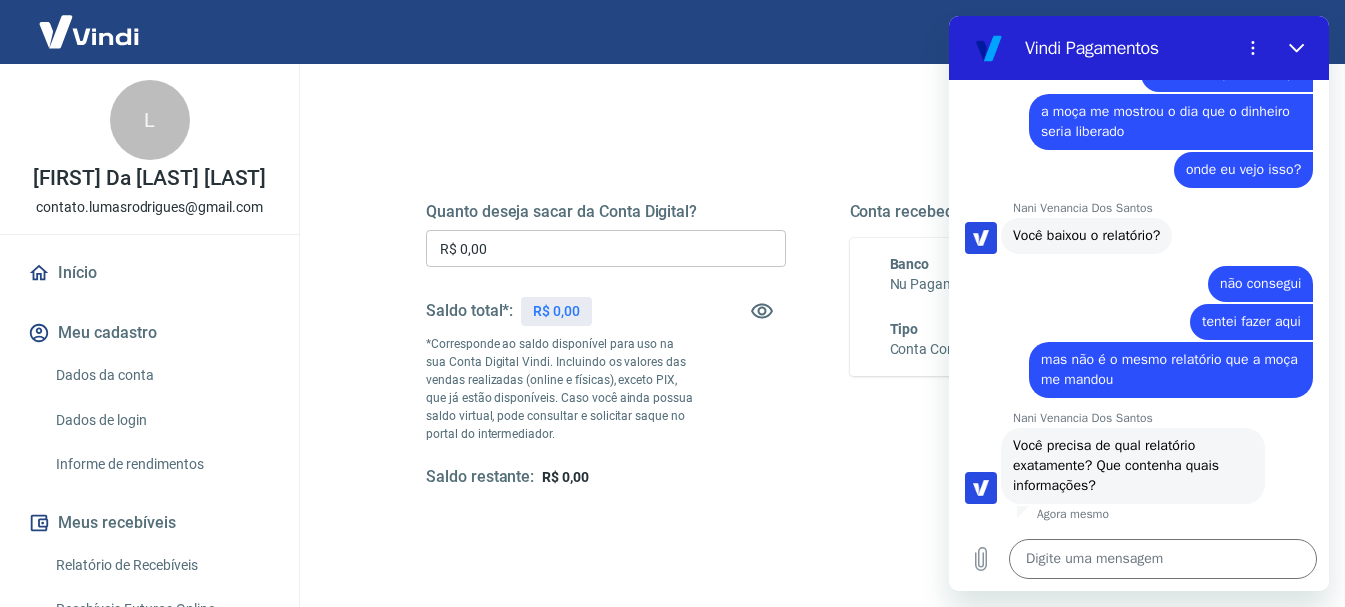 scroll, scrollTop: 2260, scrollLeft: 0, axis: vertical 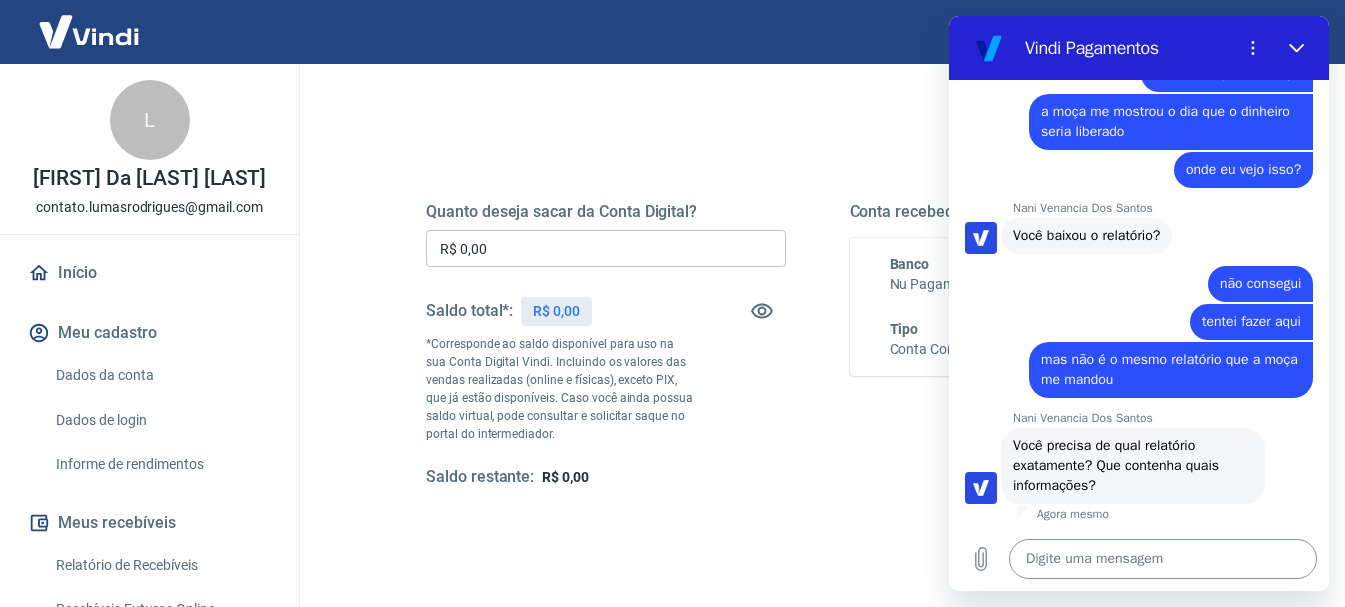 click at bounding box center (1163, 559) 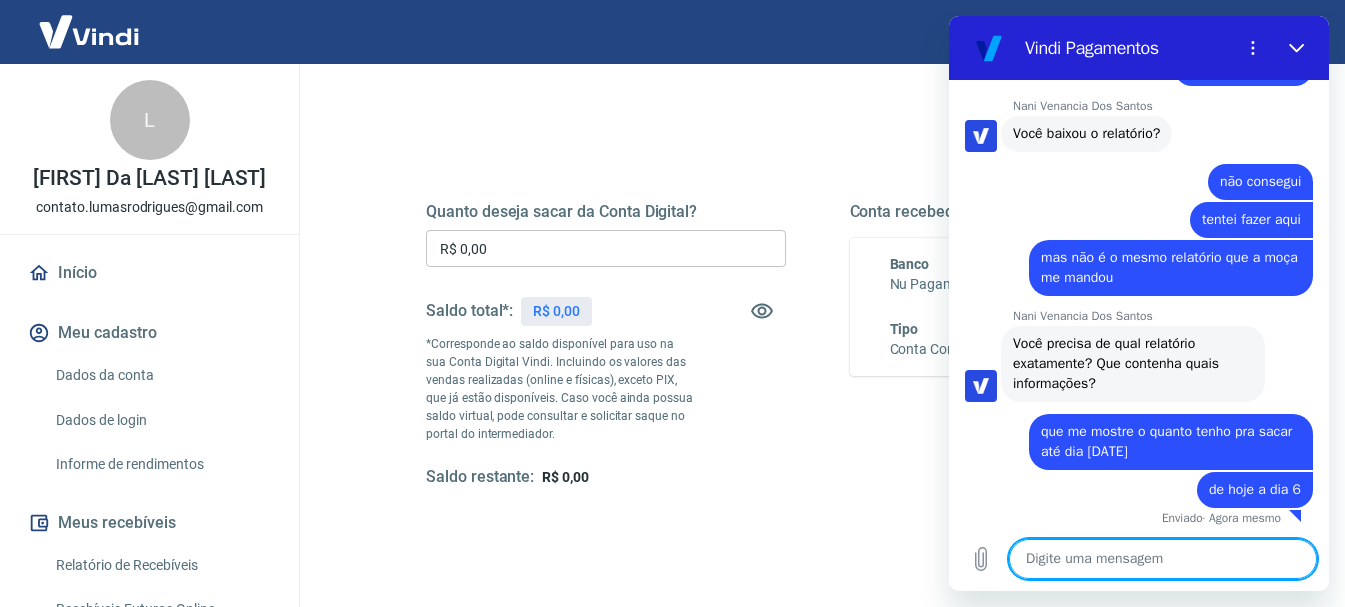 scroll, scrollTop: 2366, scrollLeft: 0, axis: vertical 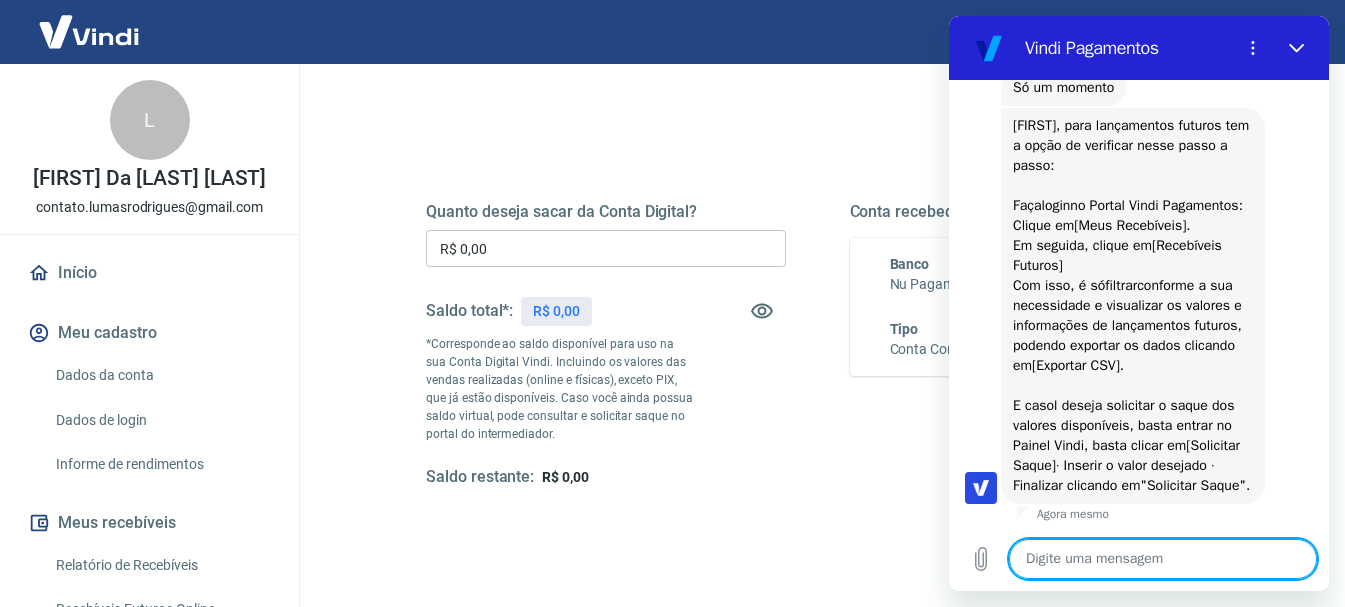 click at bounding box center (1163, 559) 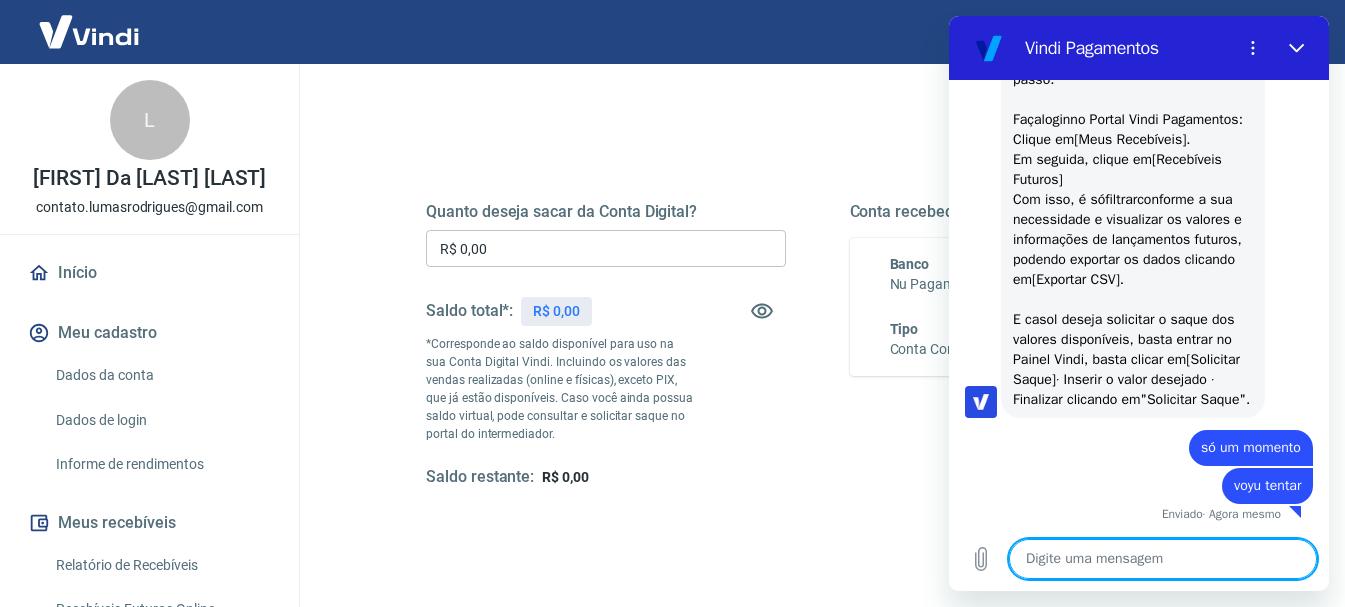 scroll, scrollTop: 2976, scrollLeft: 0, axis: vertical 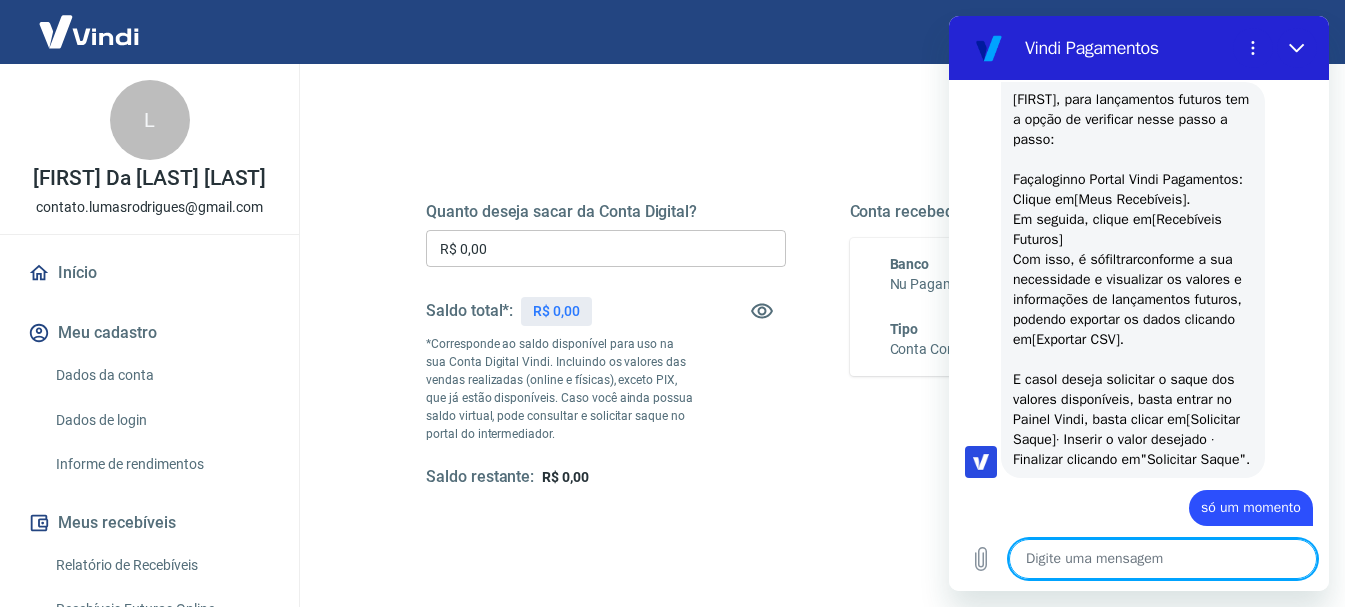 click at bounding box center (1163, 559) 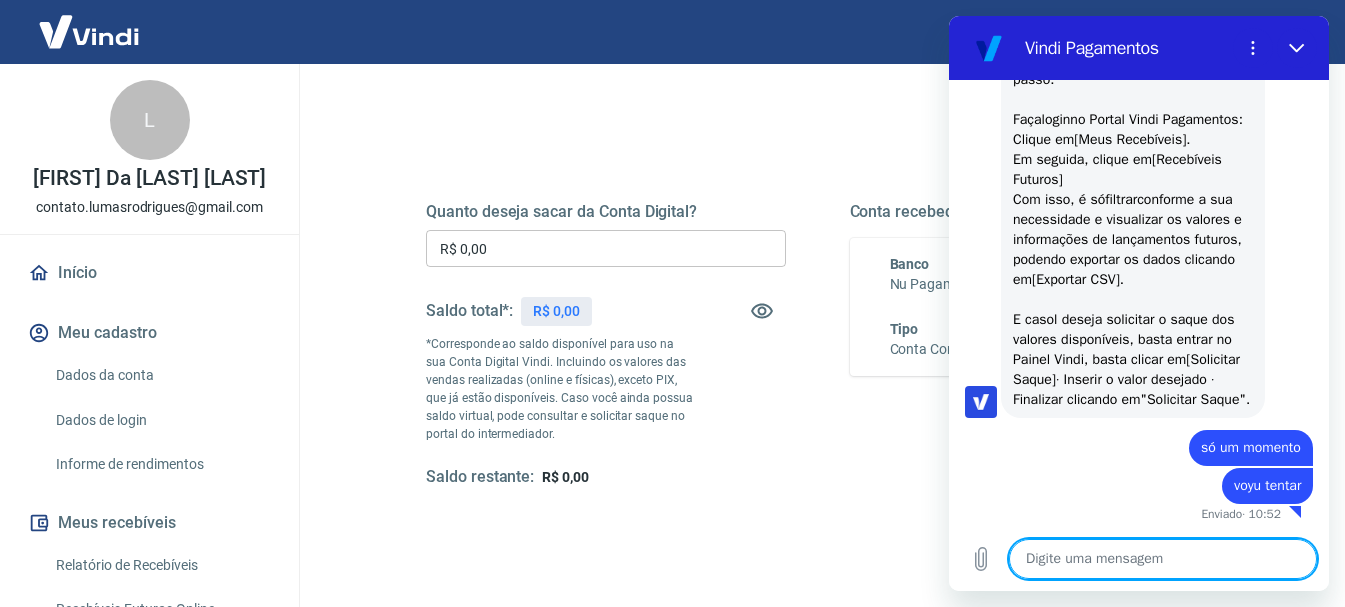 scroll, scrollTop: 2976, scrollLeft: 0, axis: vertical 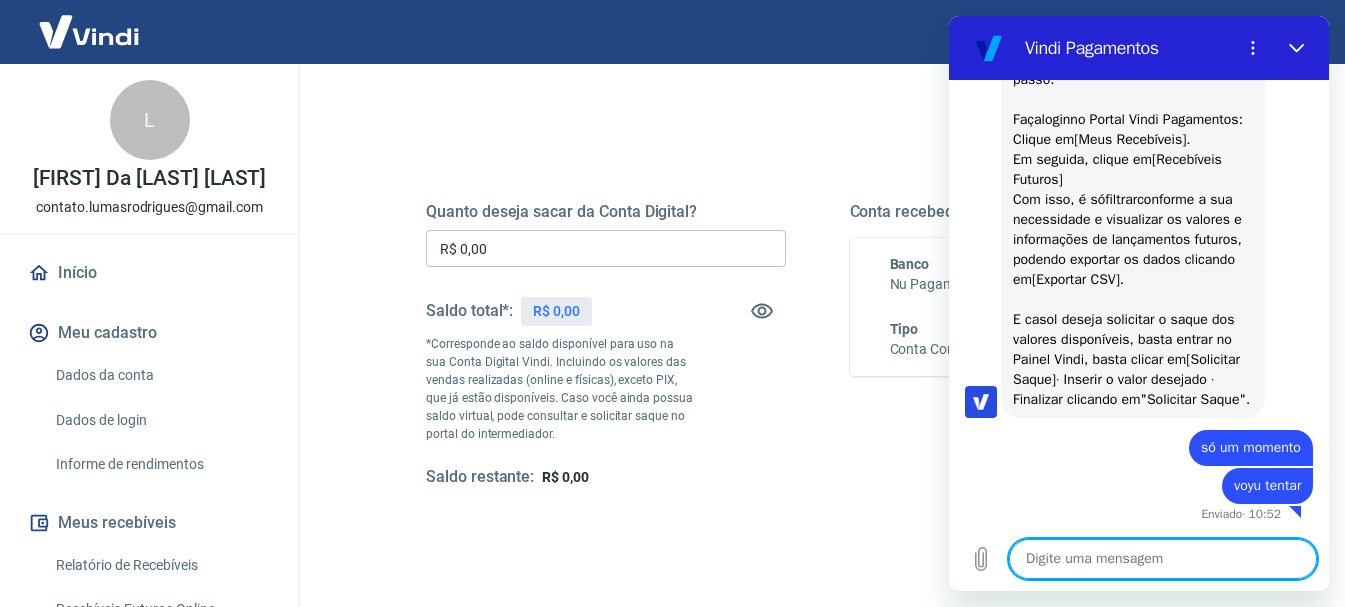click at bounding box center [1163, 559] 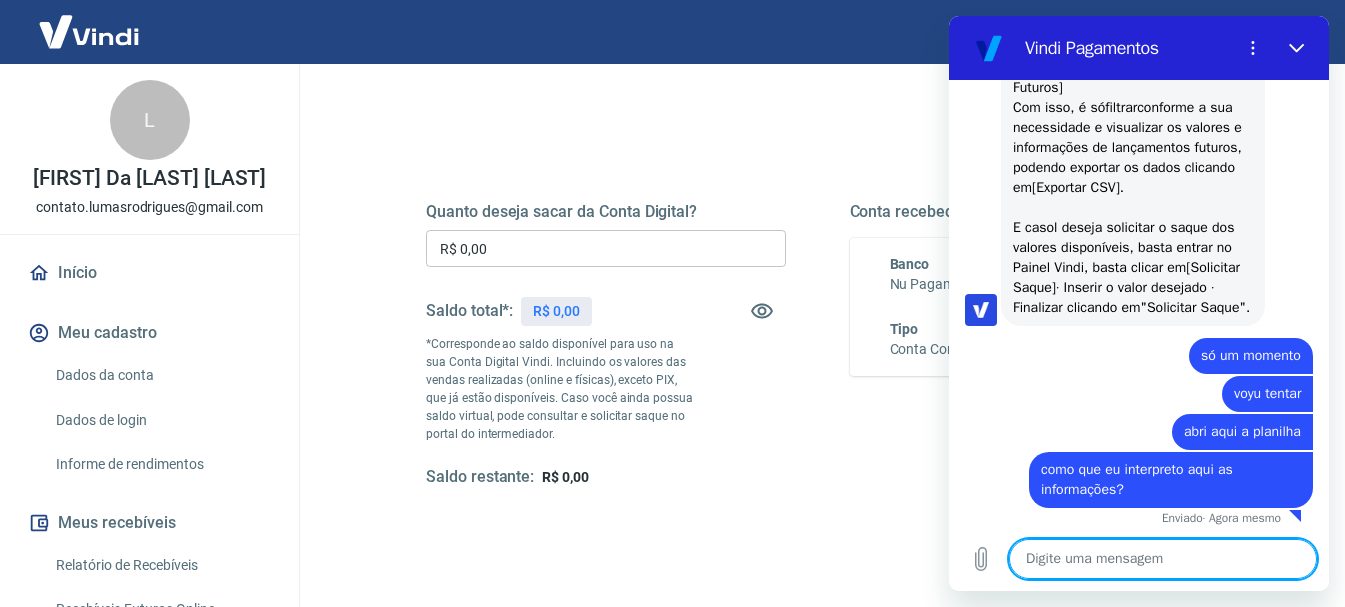 scroll, scrollTop: 3072, scrollLeft: 0, axis: vertical 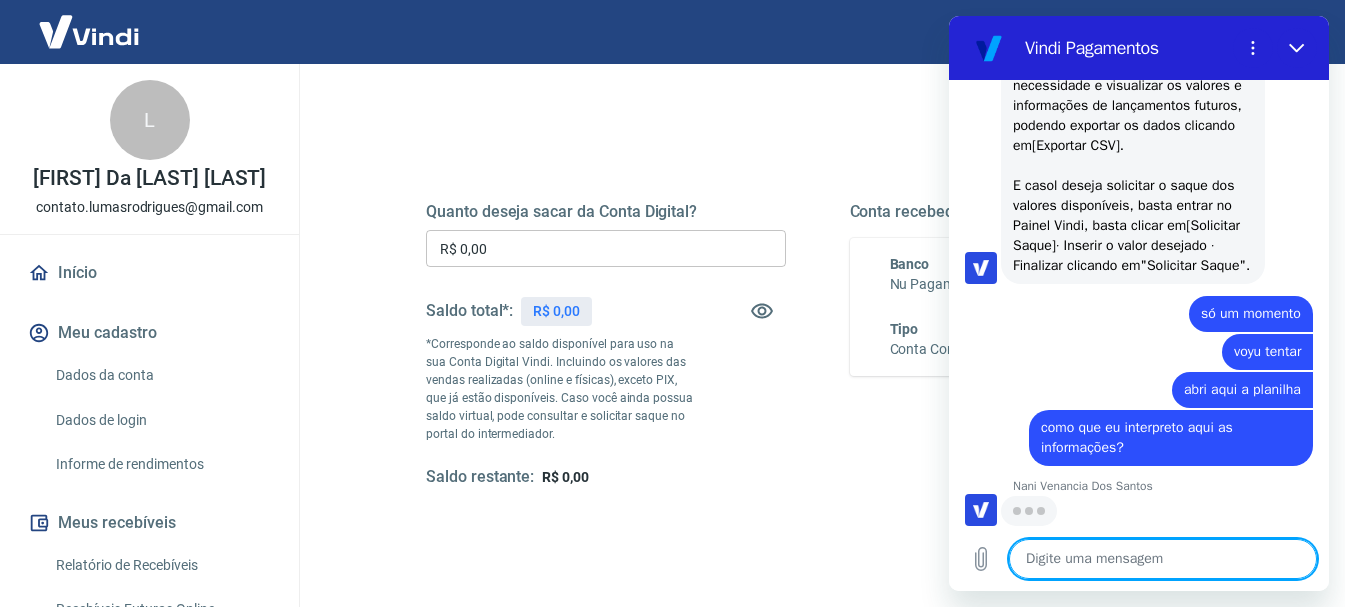 click at bounding box center [1163, 559] 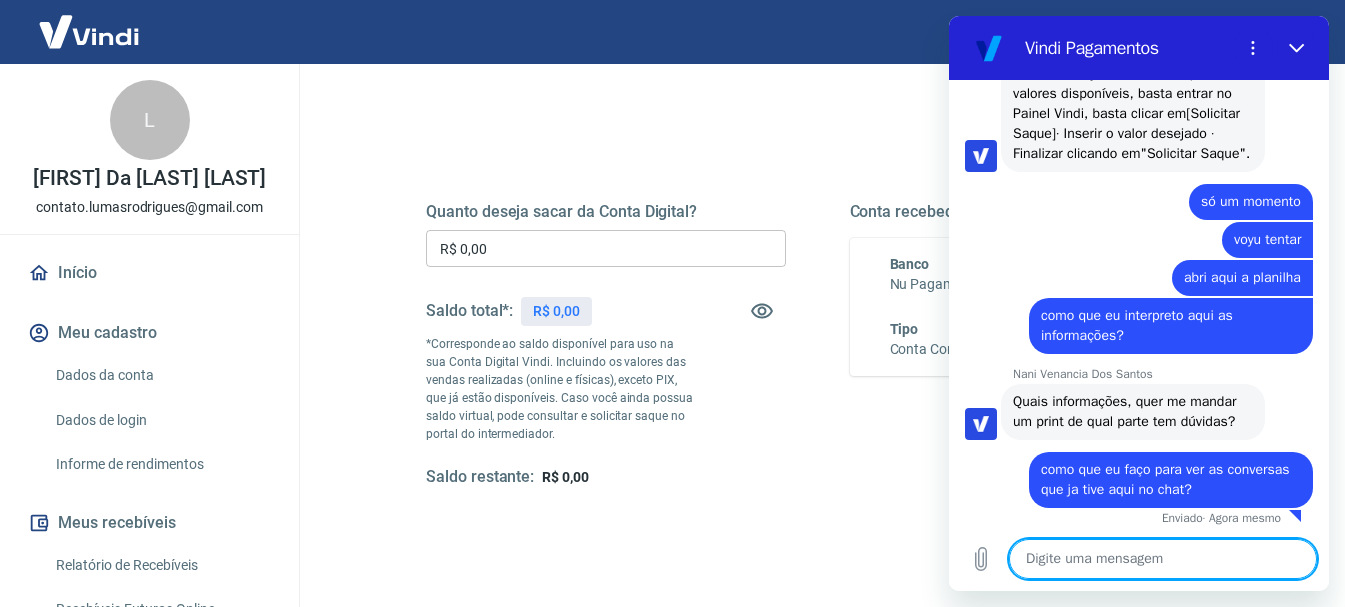 scroll, scrollTop: 3226, scrollLeft: 0, axis: vertical 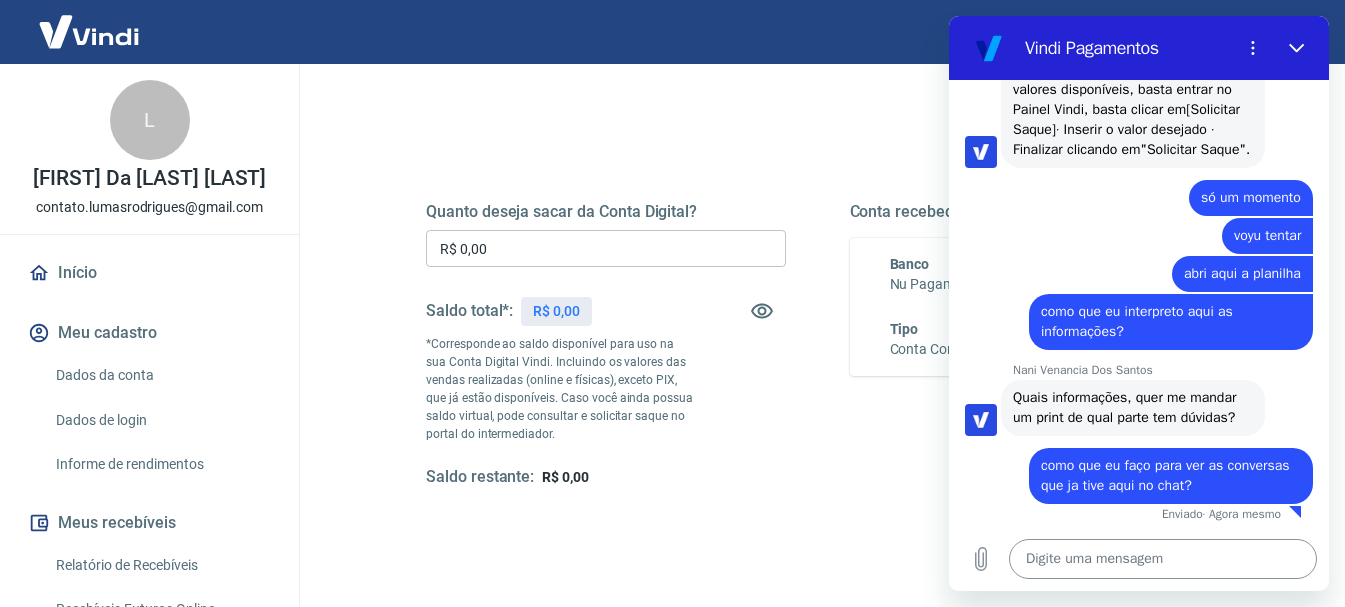 click at bounding box center (1163, 559) 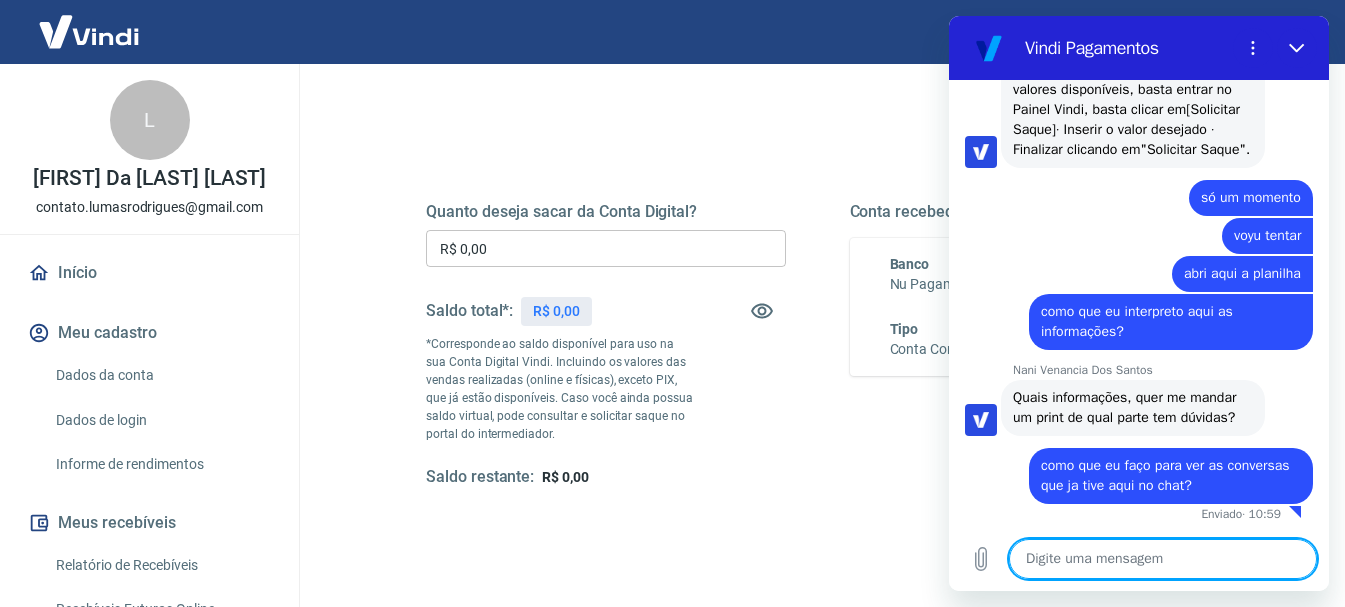 click at bounding box center [1163, 559] 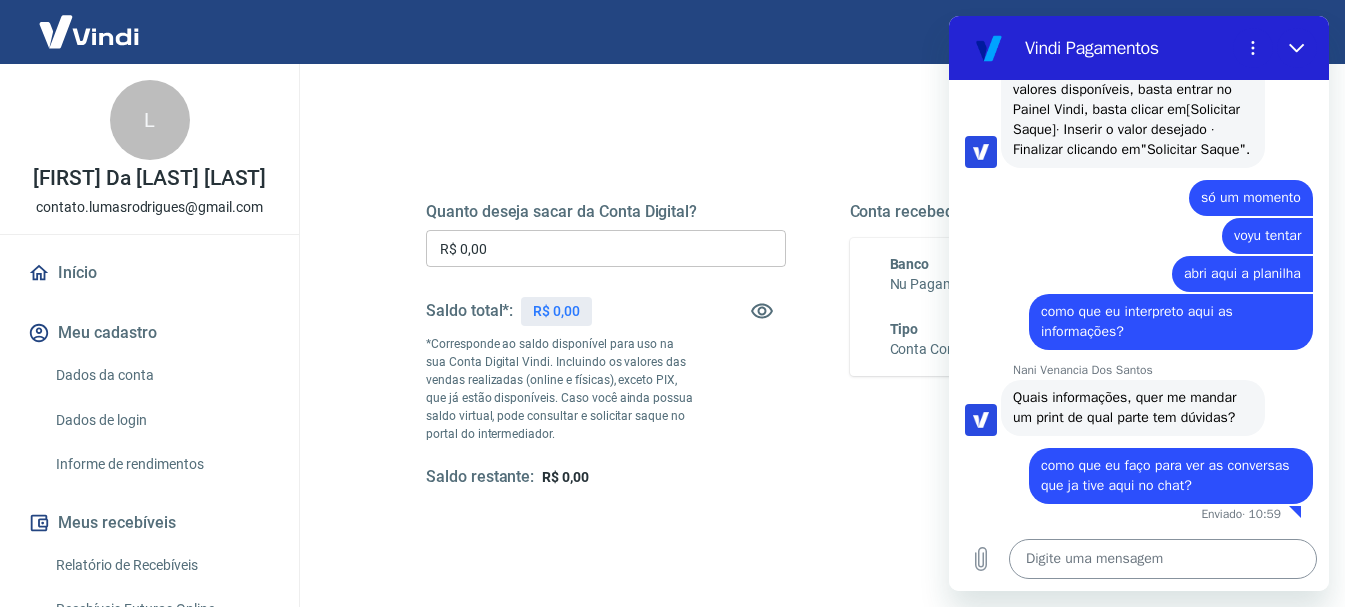 click at bounding box center (1163, 559) 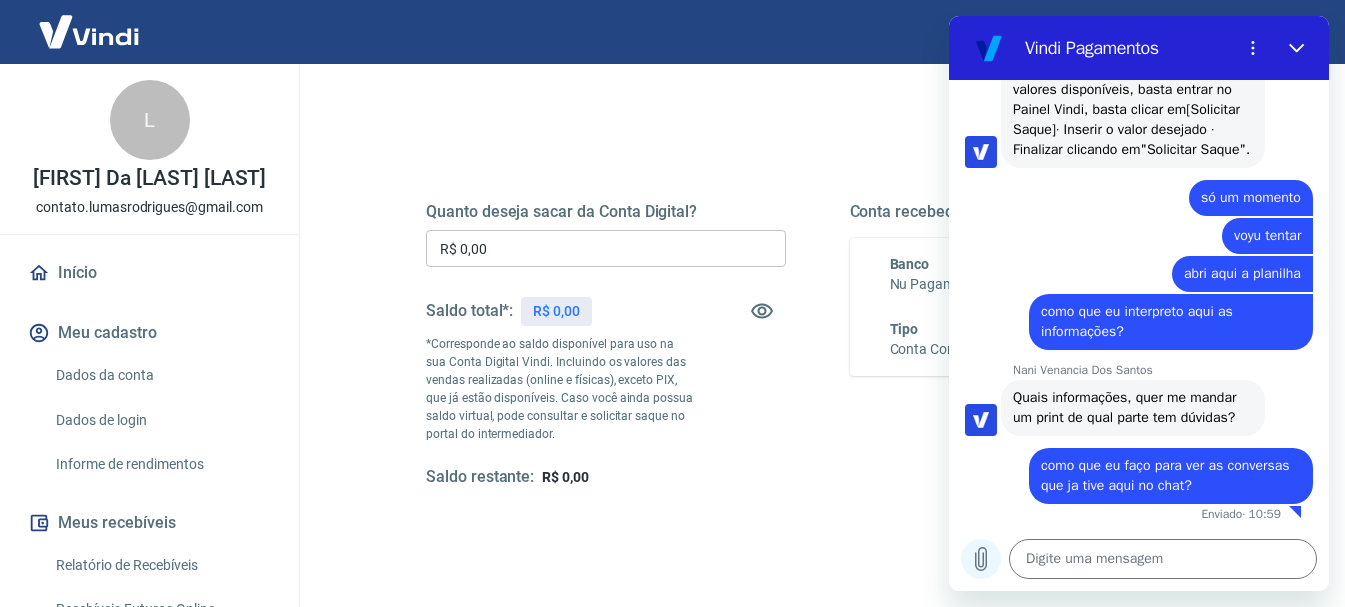 click 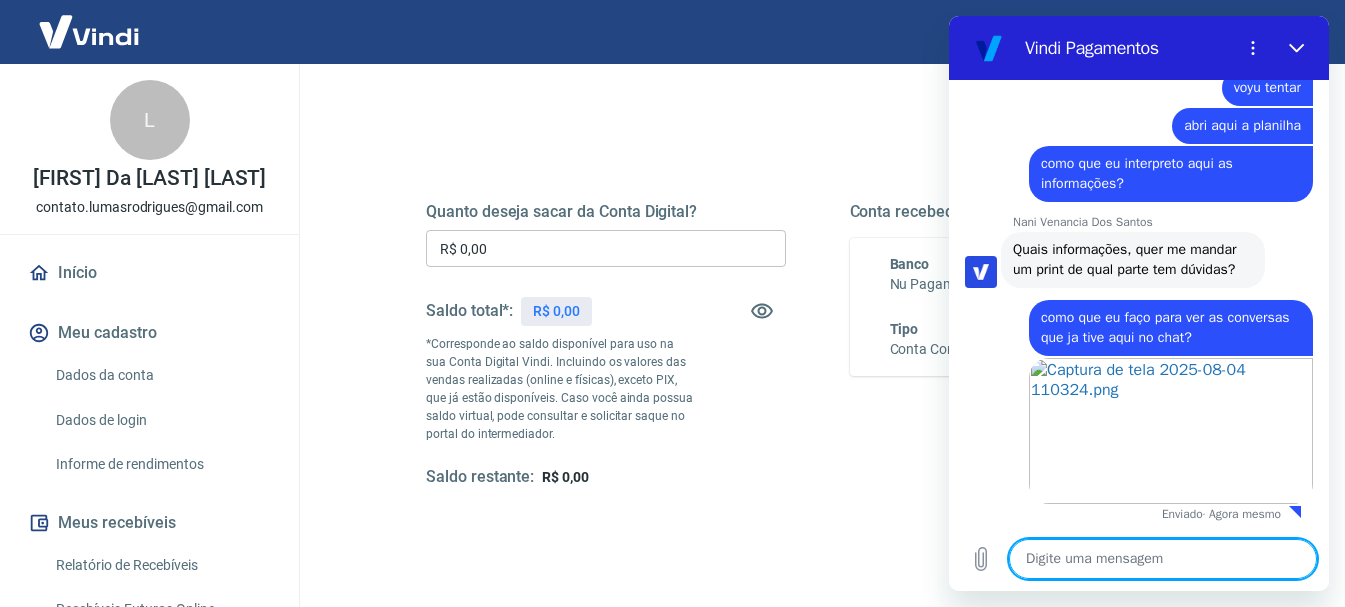 scroll, scrollTop: 3374, scrollLeft: 0, axis: vertical 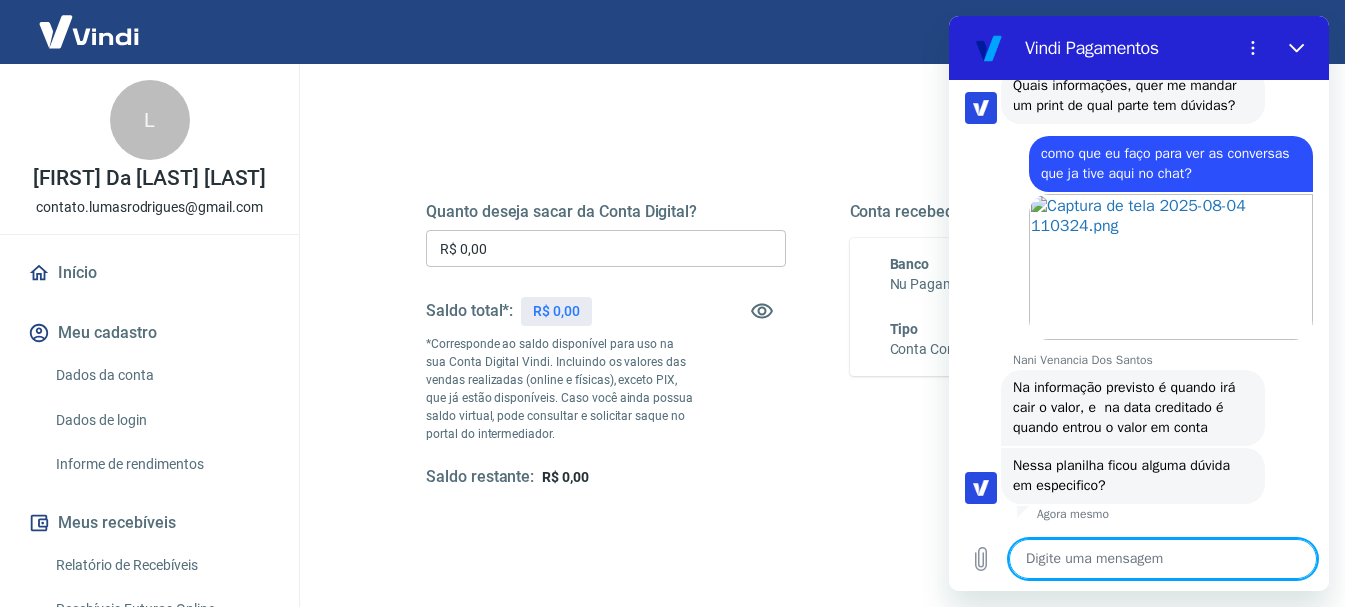 click at bounding box center (1163, 559) 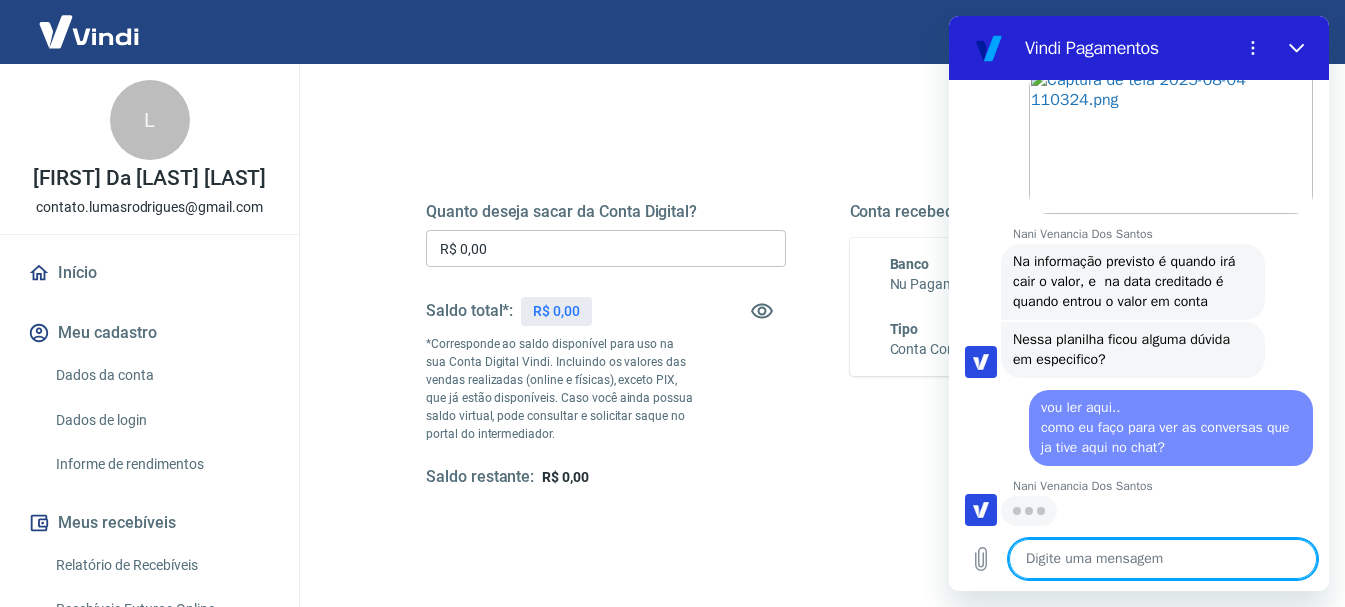 scroll, scrollTop: 3664, scrollLeft: 0, axis: vertical 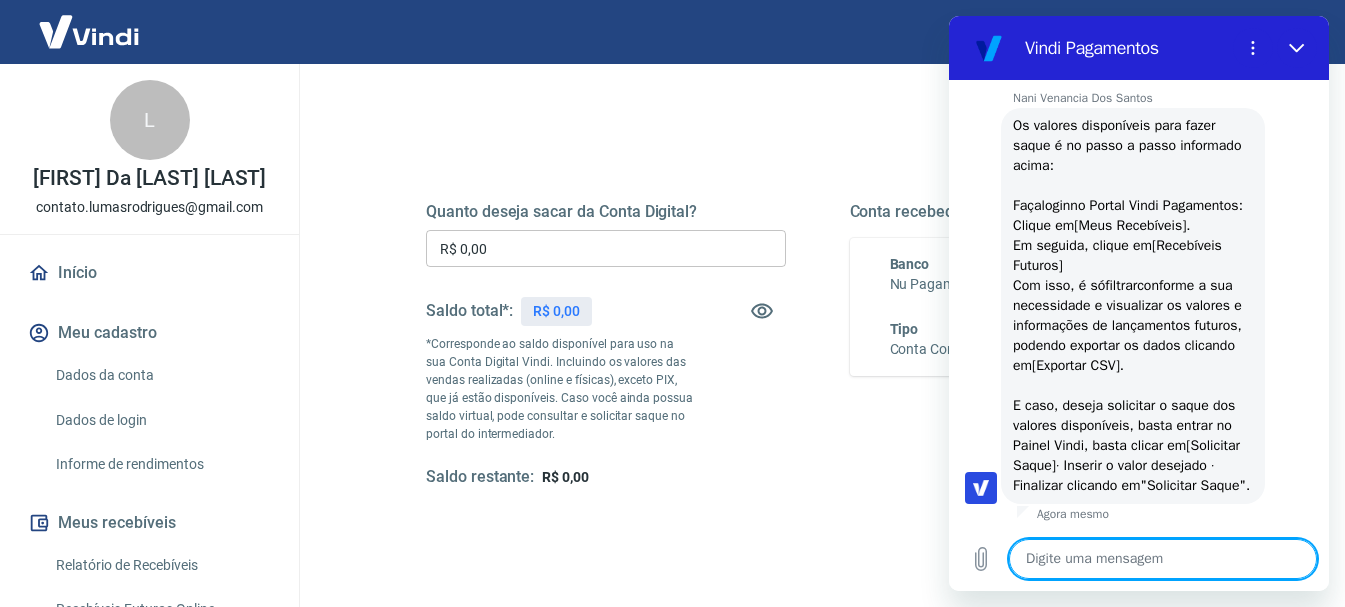 click at bounding box center [1163, 559] 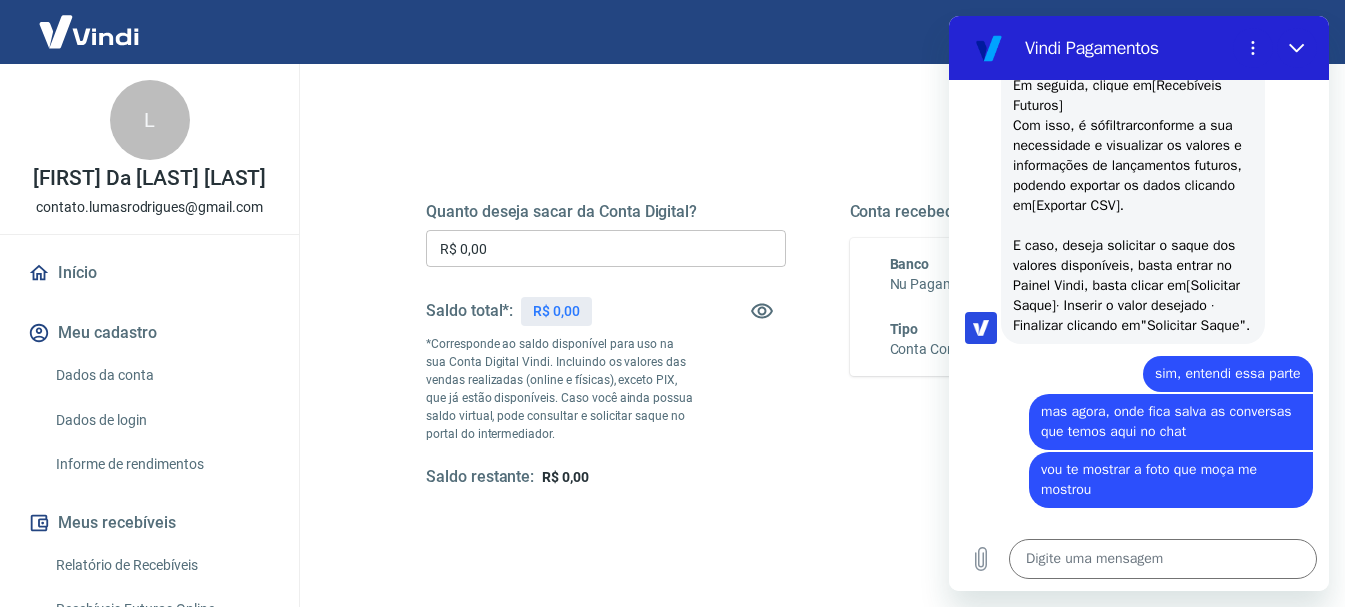 scroll, scrollTop: 4272, scrollLeft: 0, axis: vertical 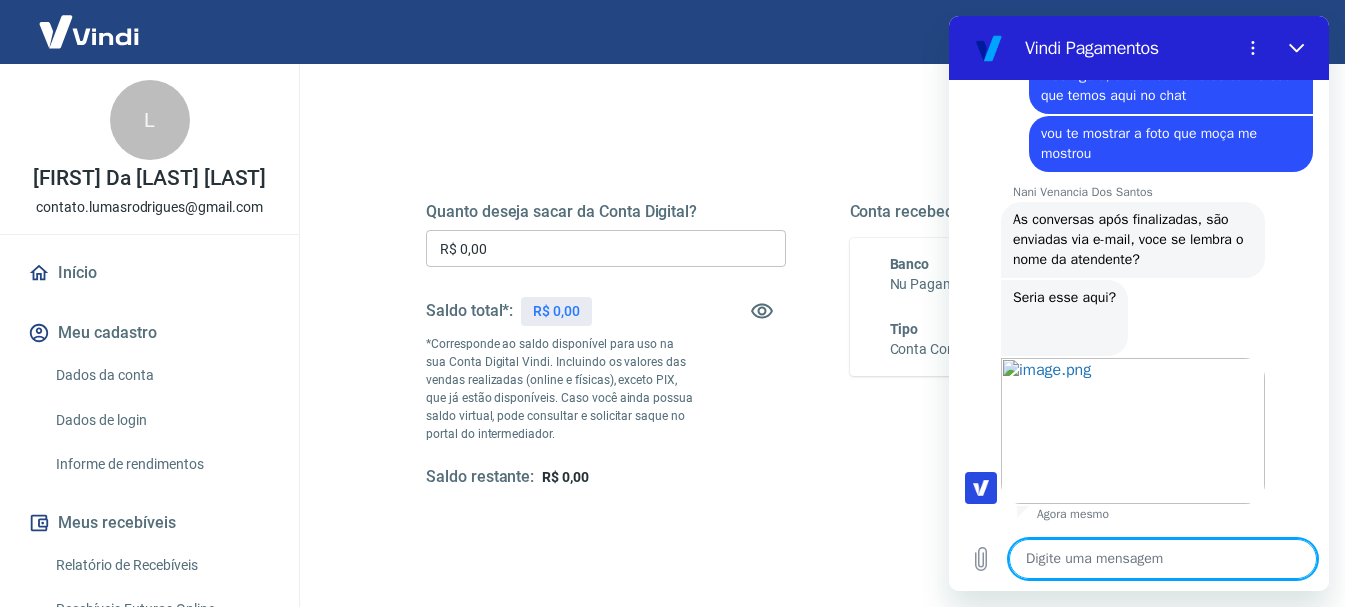 click at bounding box center [1163, 559] 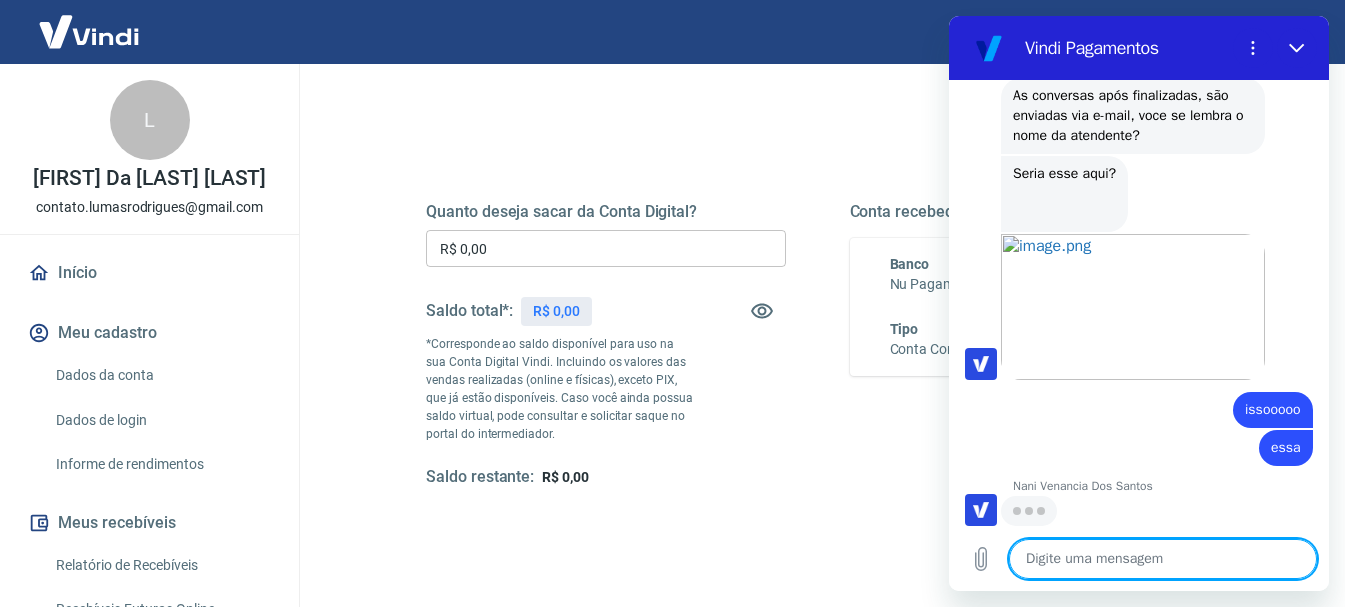 scroll, scrollTop: 4732, scrollLeft: 0, axis: vertical 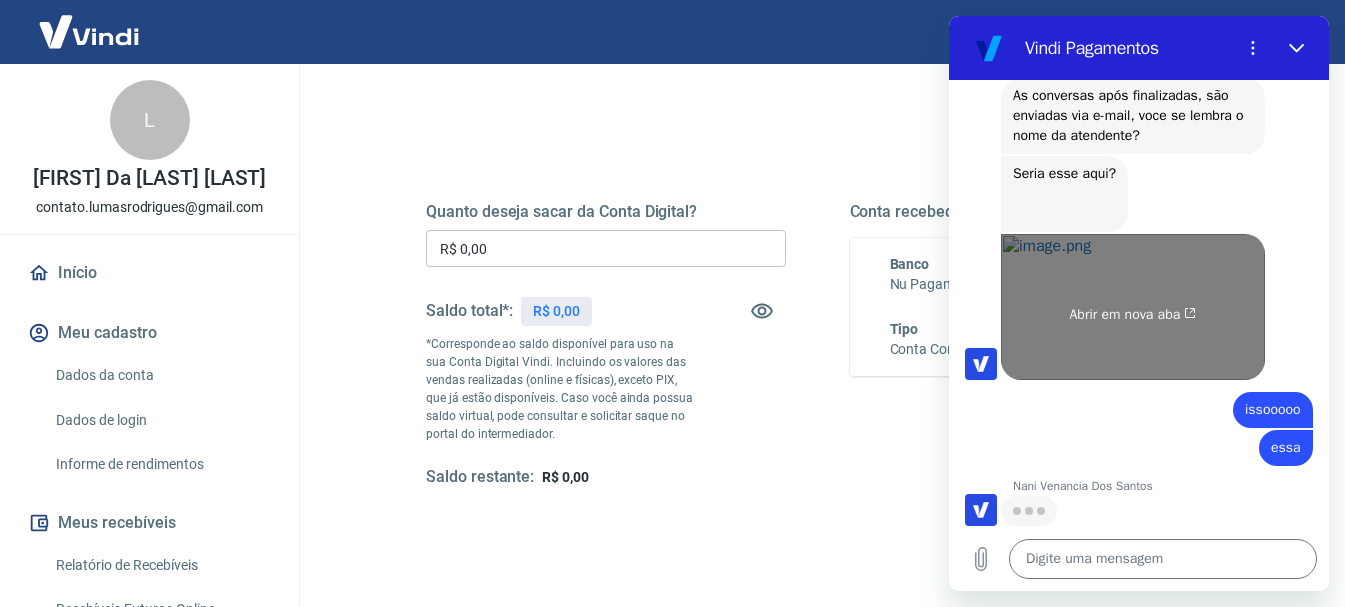 click on "Abrir em nova aba" at bounding box center [1133, 307] 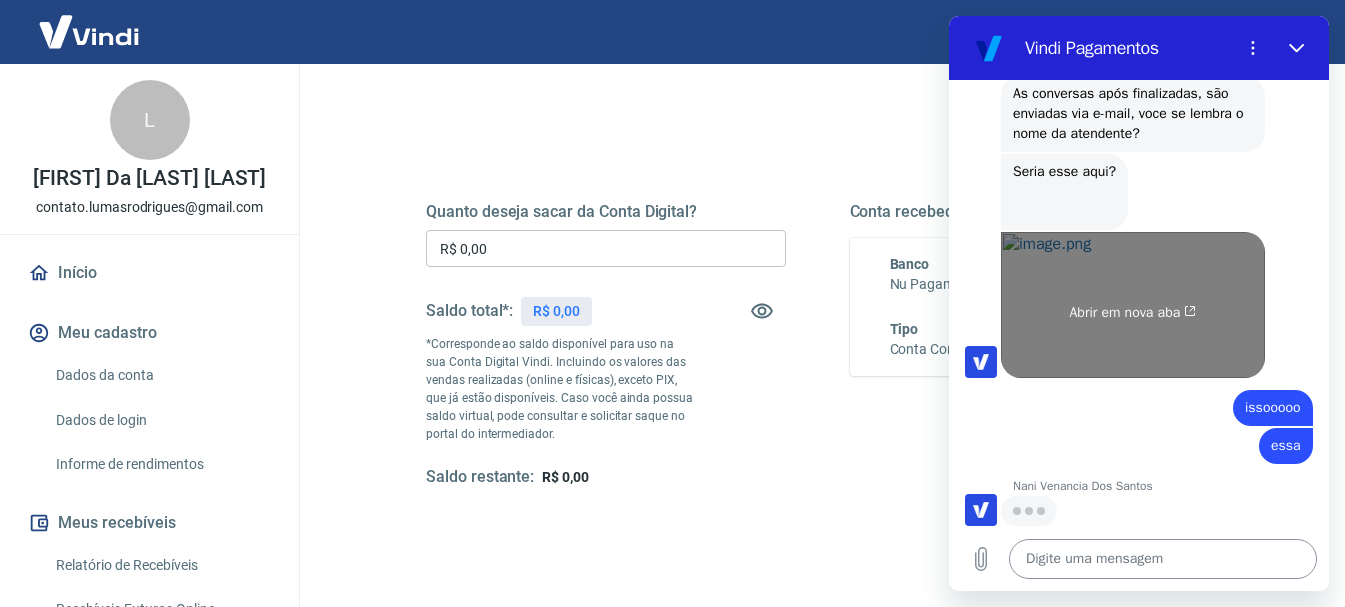 scroll, scrollTop: 4732, scrollLeft: 0, axis: vertical 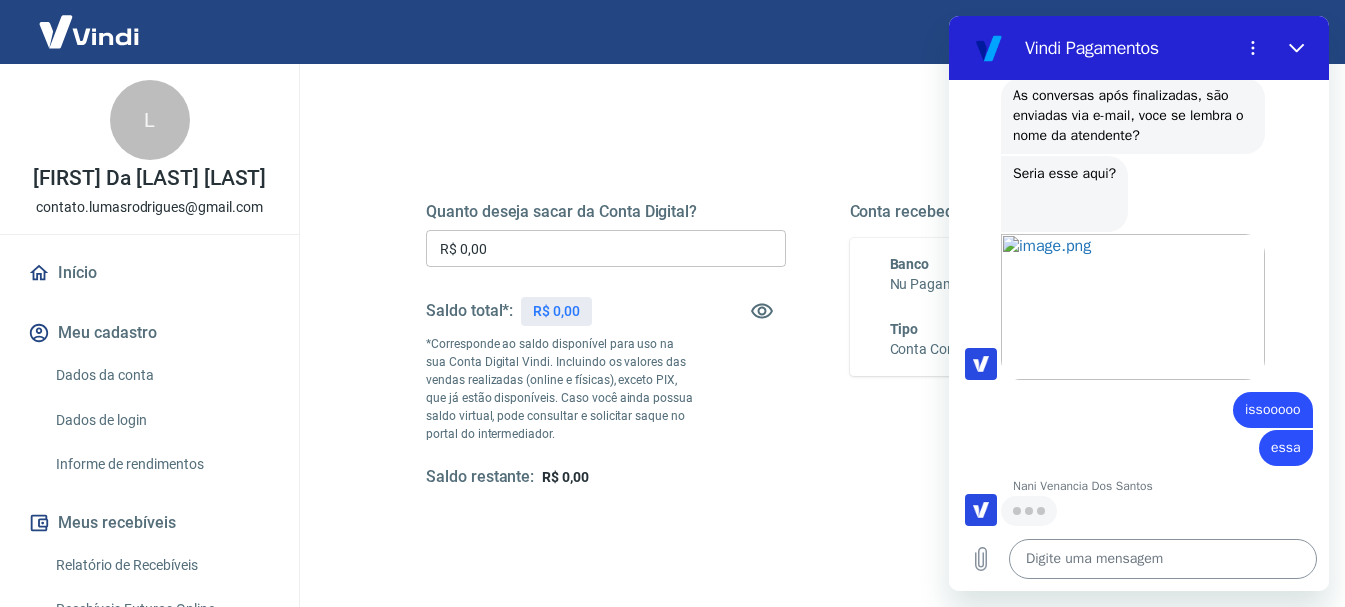 click at bounding box center [1163, 559] 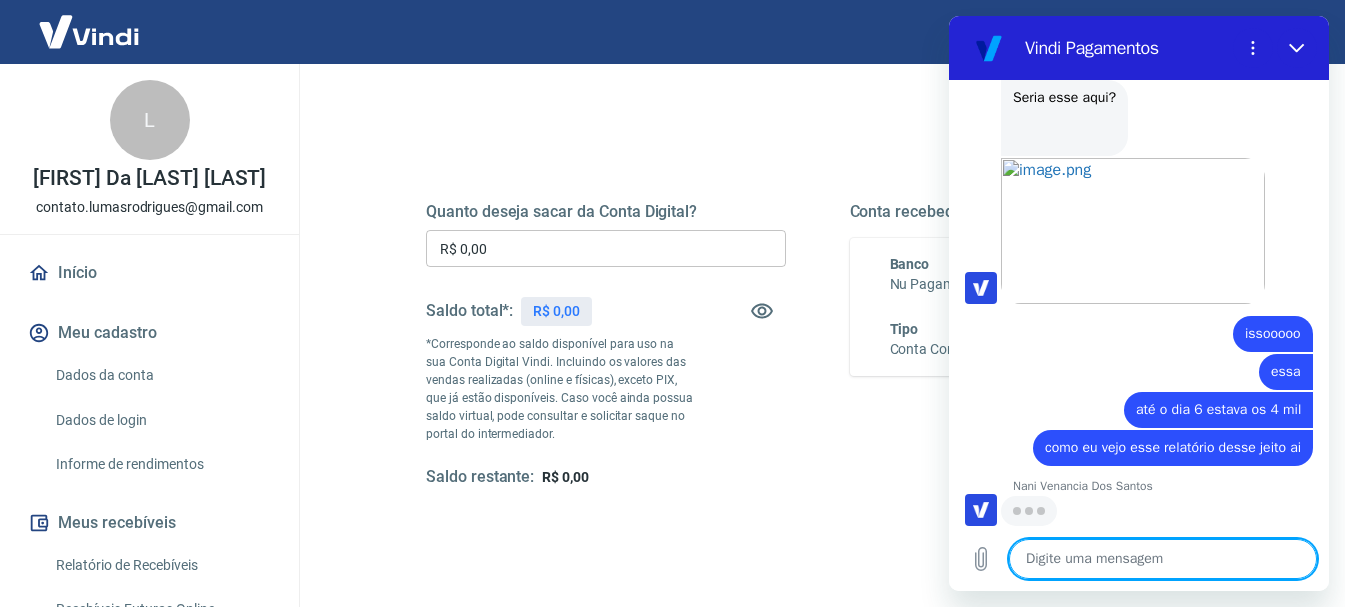 scroll, scrollTop: 4828, scrollLeft: 0, axis: vertical 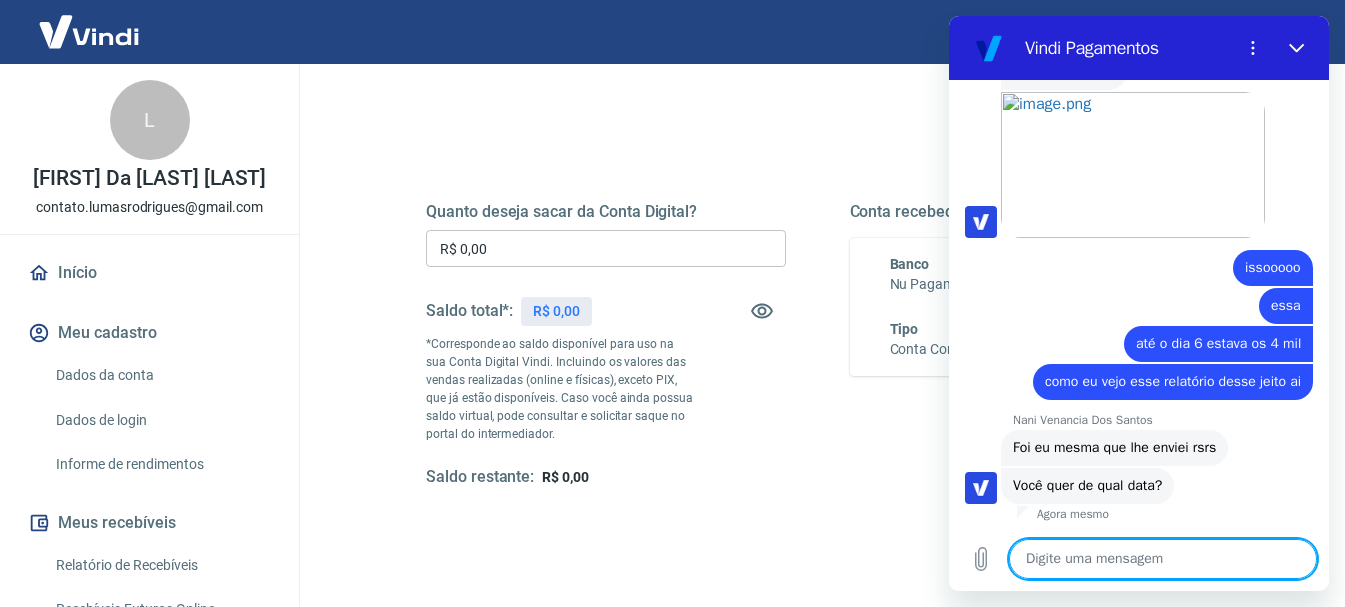 click at bounding box center [1163, 559] 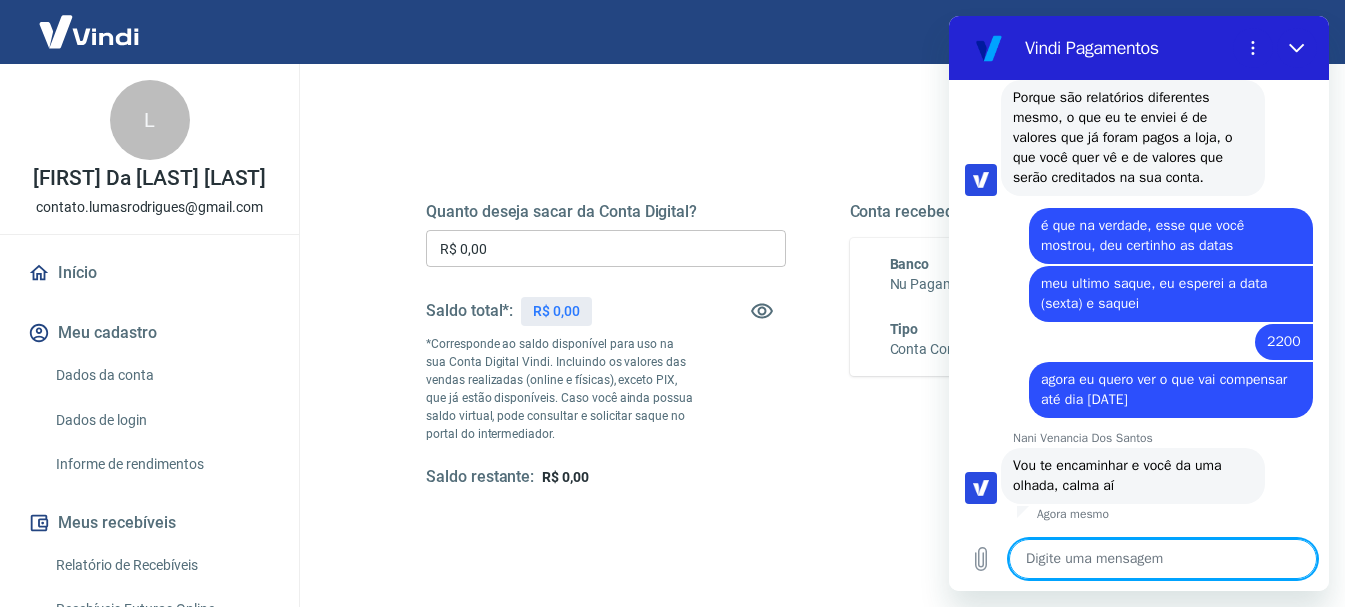 scroll, scrollTop: 5608, scrollLeft: 0, axis: vertical 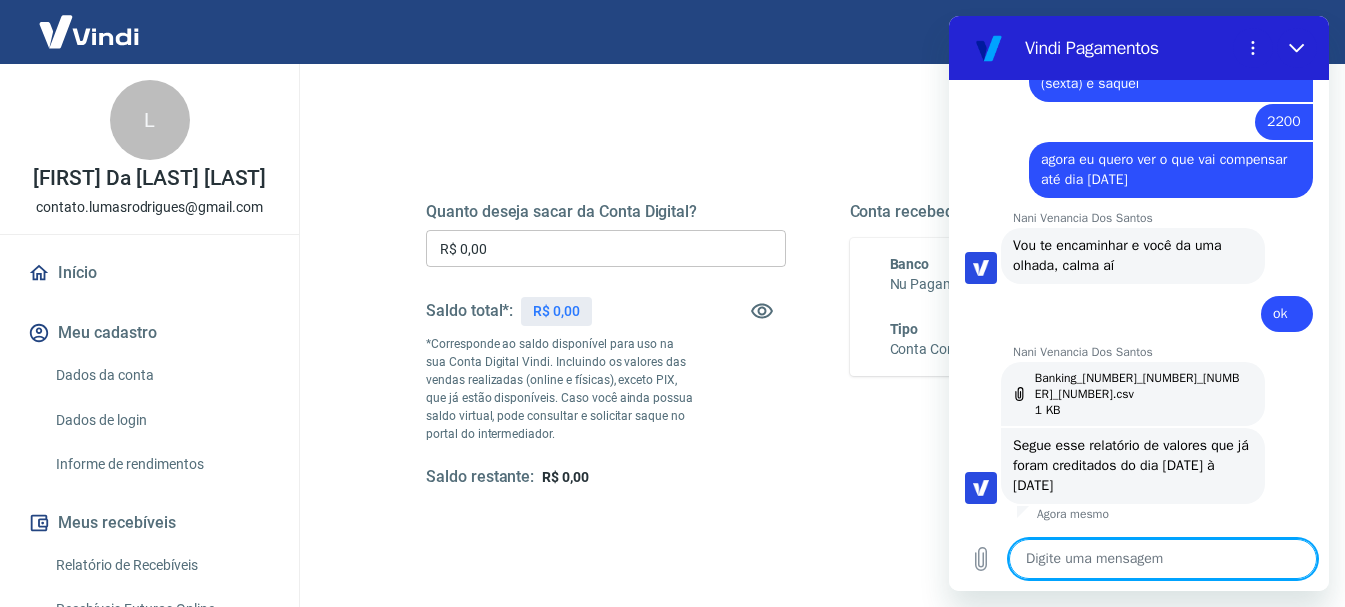 click at bounding box center [1163, 559] 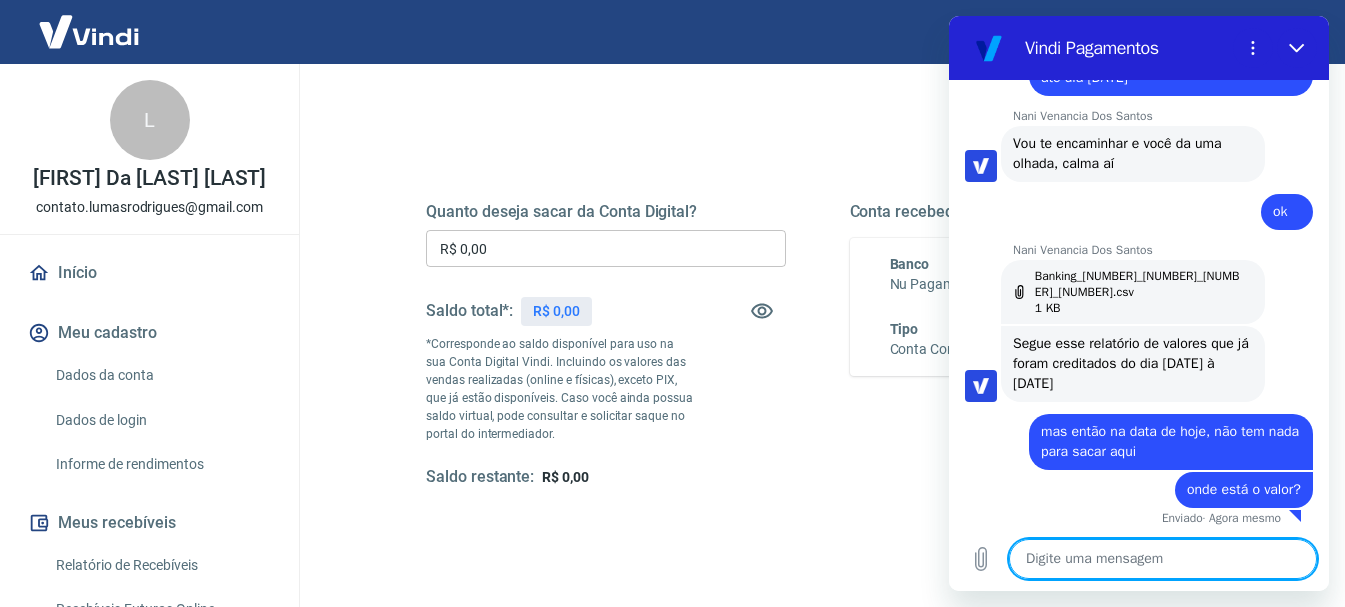 scroll, scrollTop: 5918, scrollLeft: 0, axis: vertical 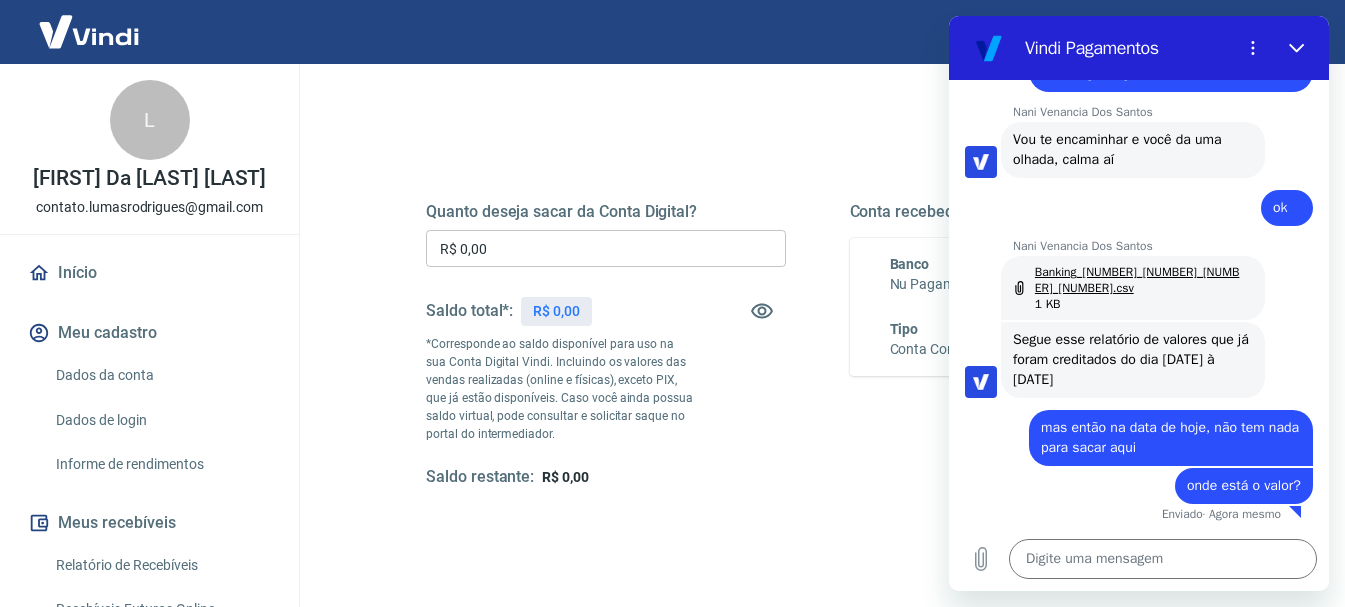 click on "Banking_[NUMBER]_[NUMBER]_[NUMBER]_[NUMBER].csv" at bounding box center (1140, 280) 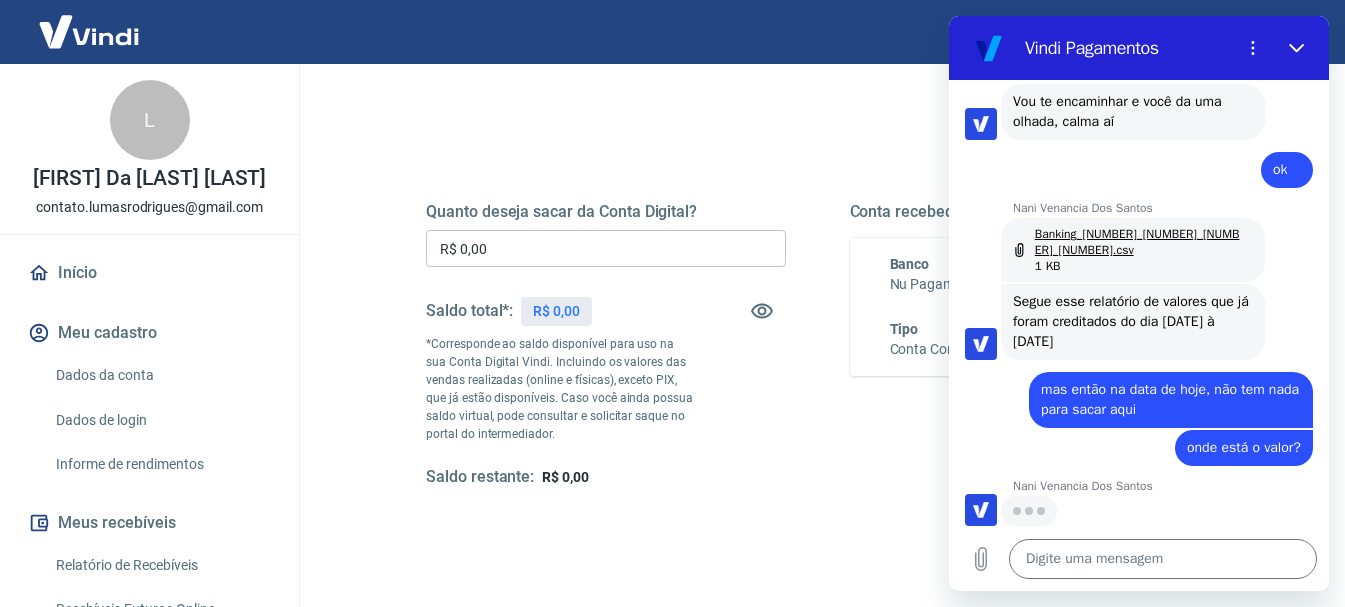 scroll, scrollTop: 5956, scrollLeft: 0, axis: vertical 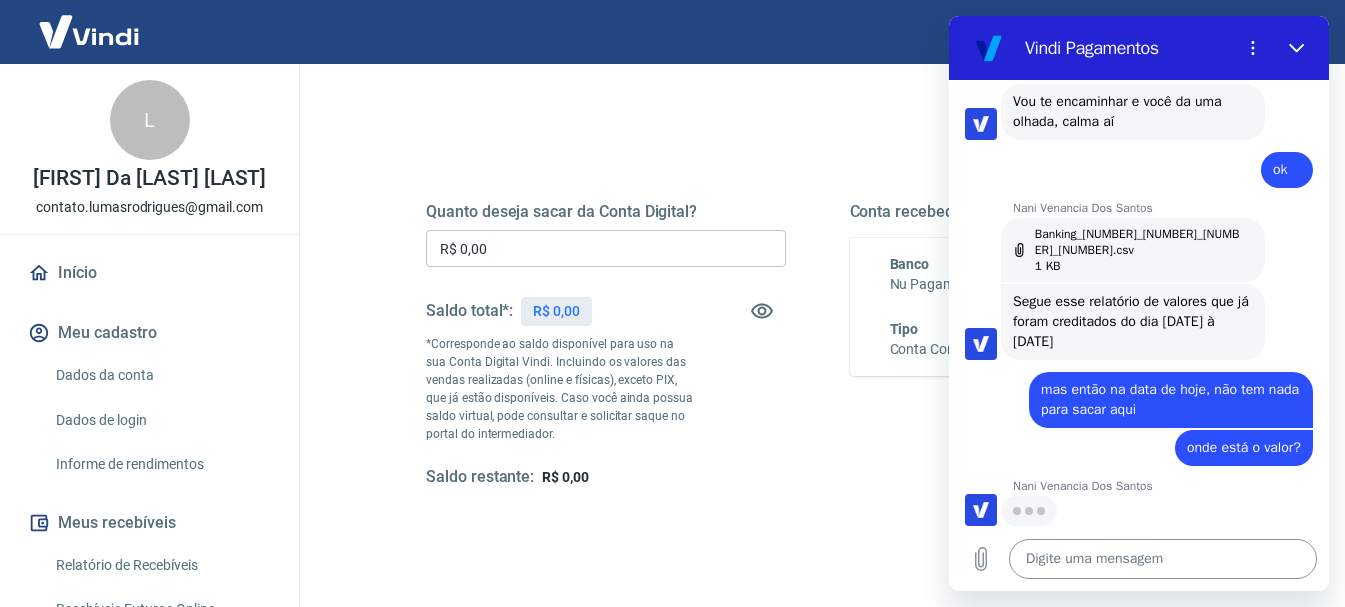 click at bounding box center [1163, 559] 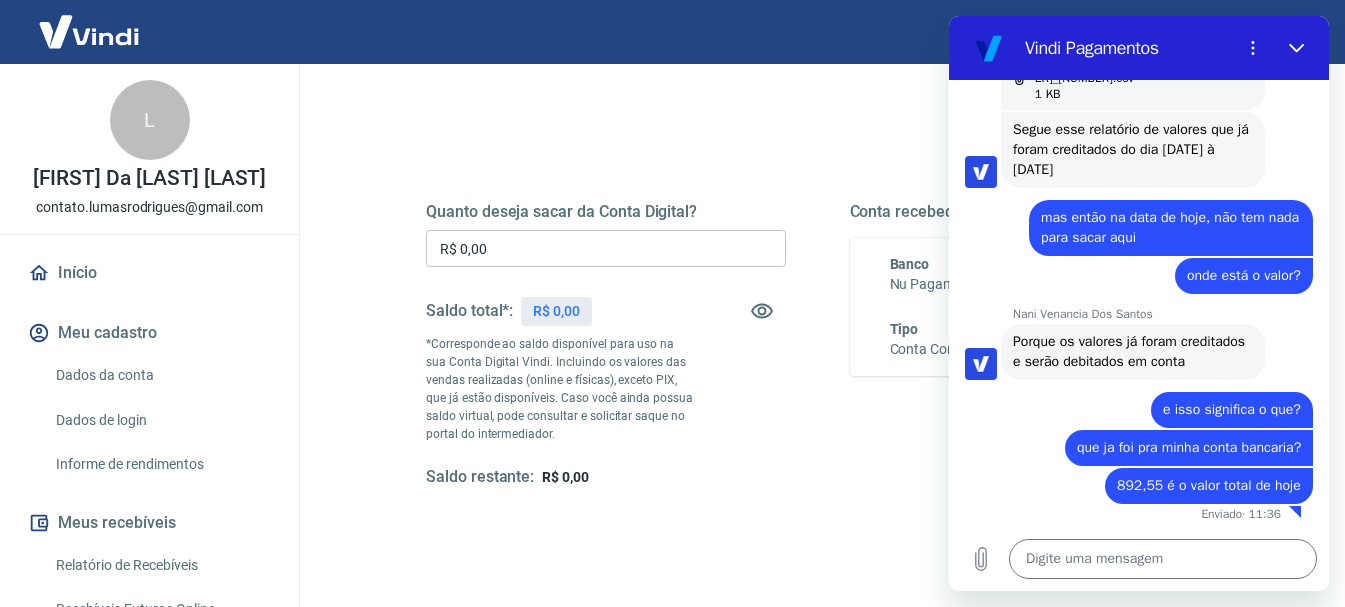 scroll, scrollTop: 6148, scrollLeft: 0, axis: vertical 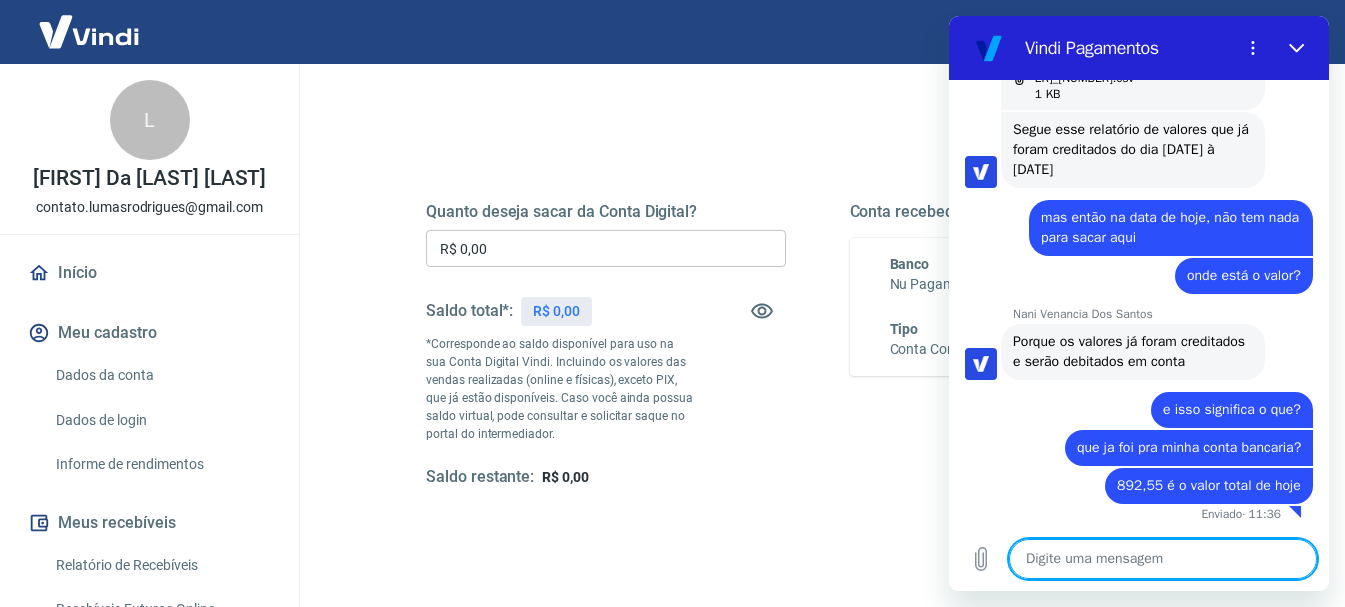 click at bounding box center (1163, 559) 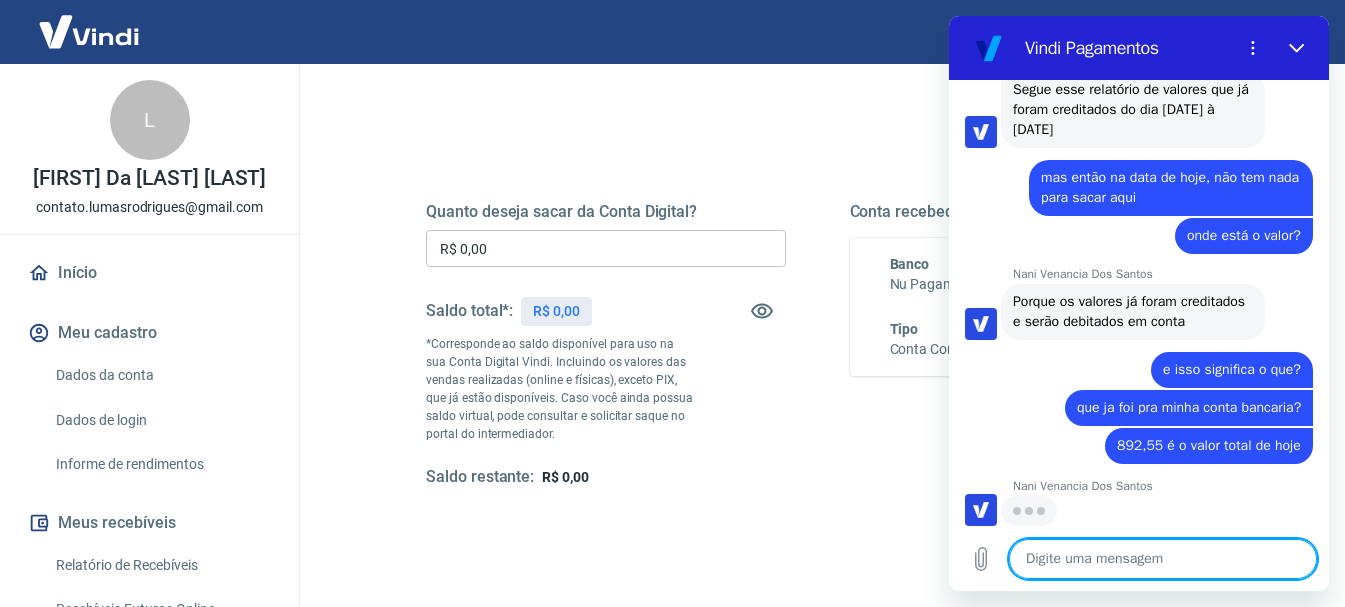 scroll, scrollTop: 6186, scrollLeft: 0, axis: vertical 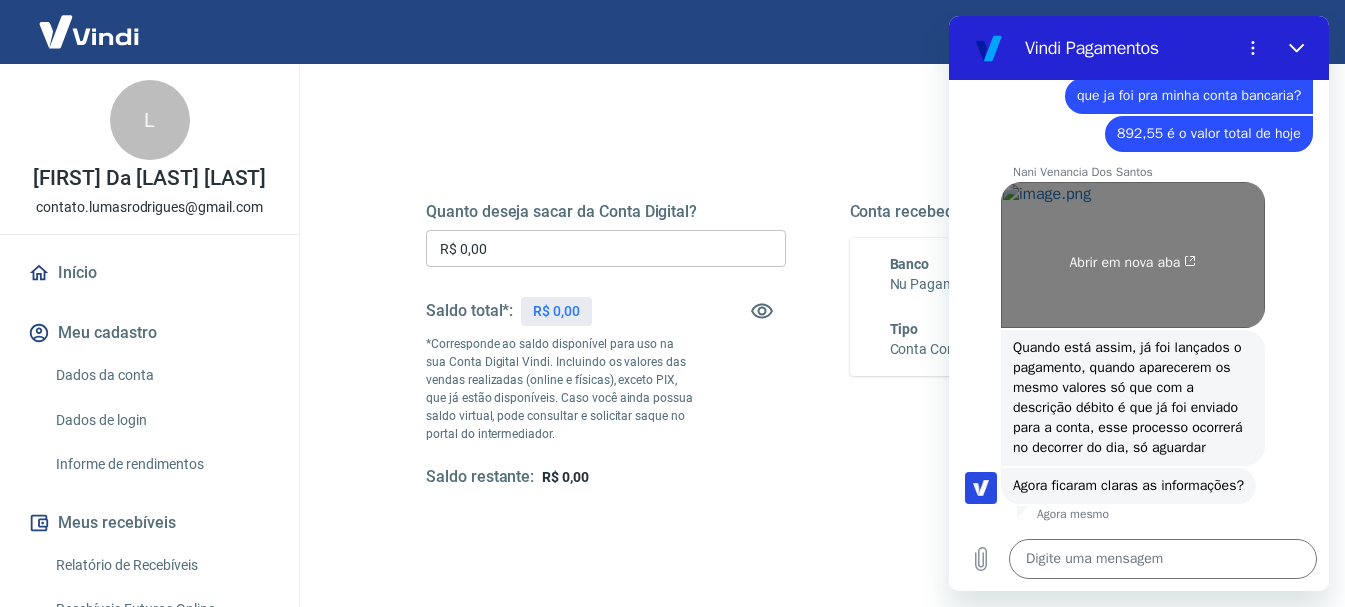 click on "Abrir em nova aba" at bounding box center (1133, 255) 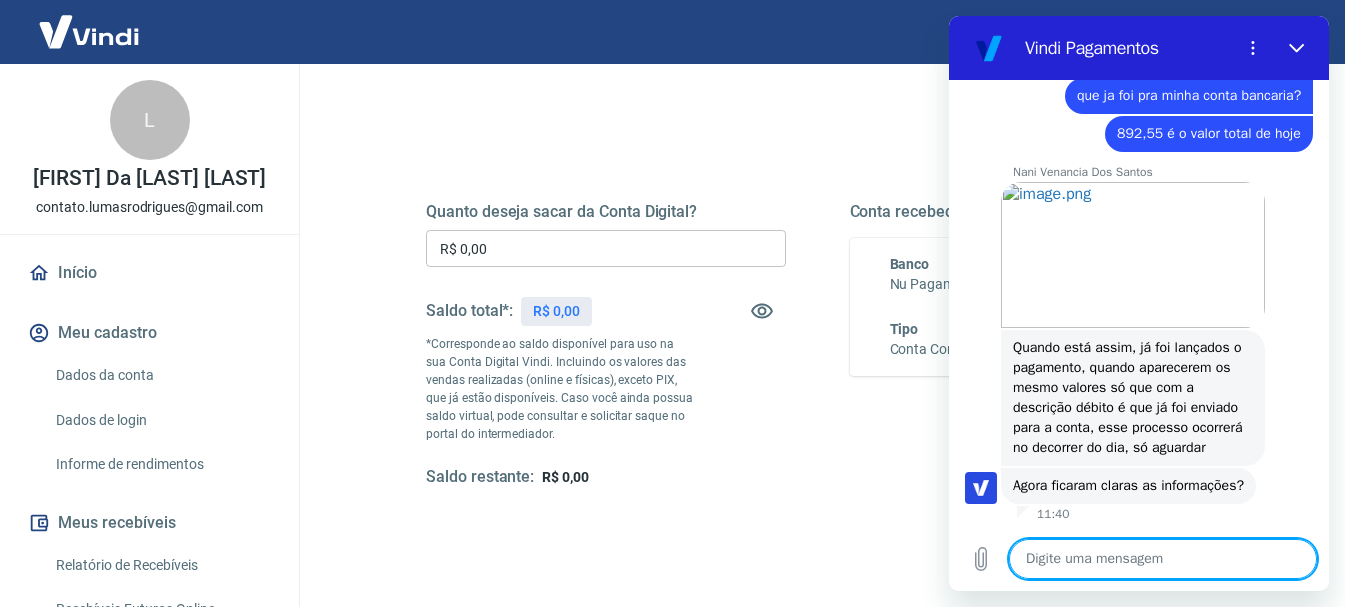 click at bounding box center [1163, 559] 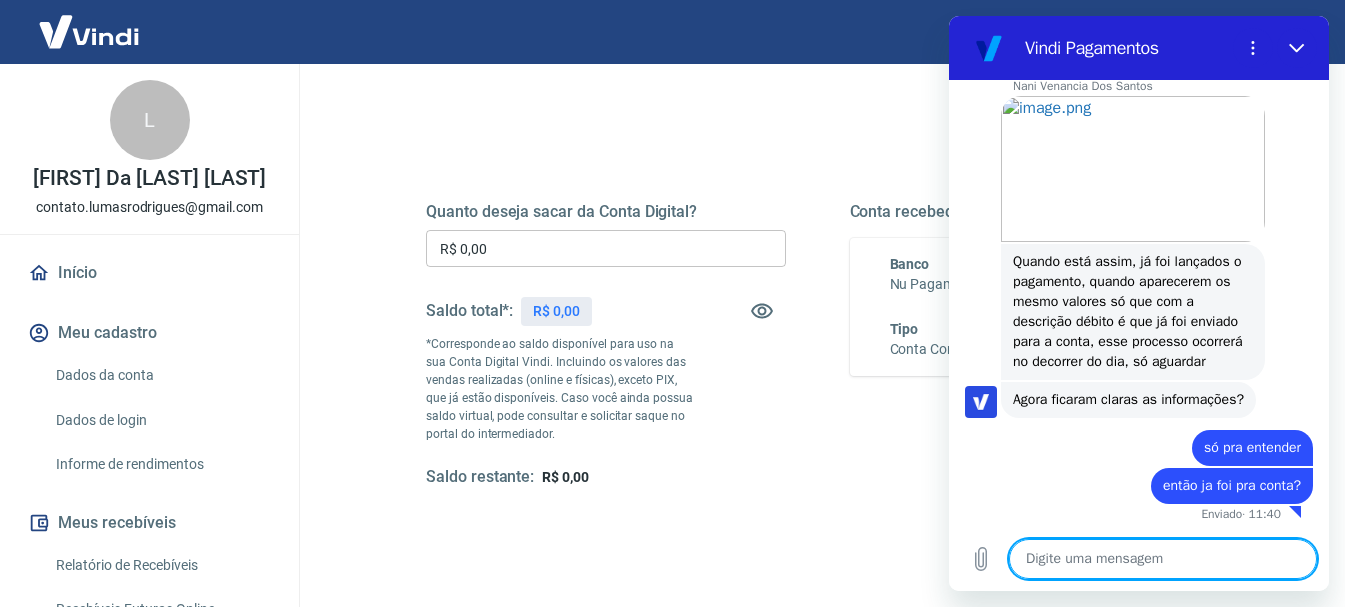 scroll, scrollTop: 6626, scrollLeft: 0, axis: vertical 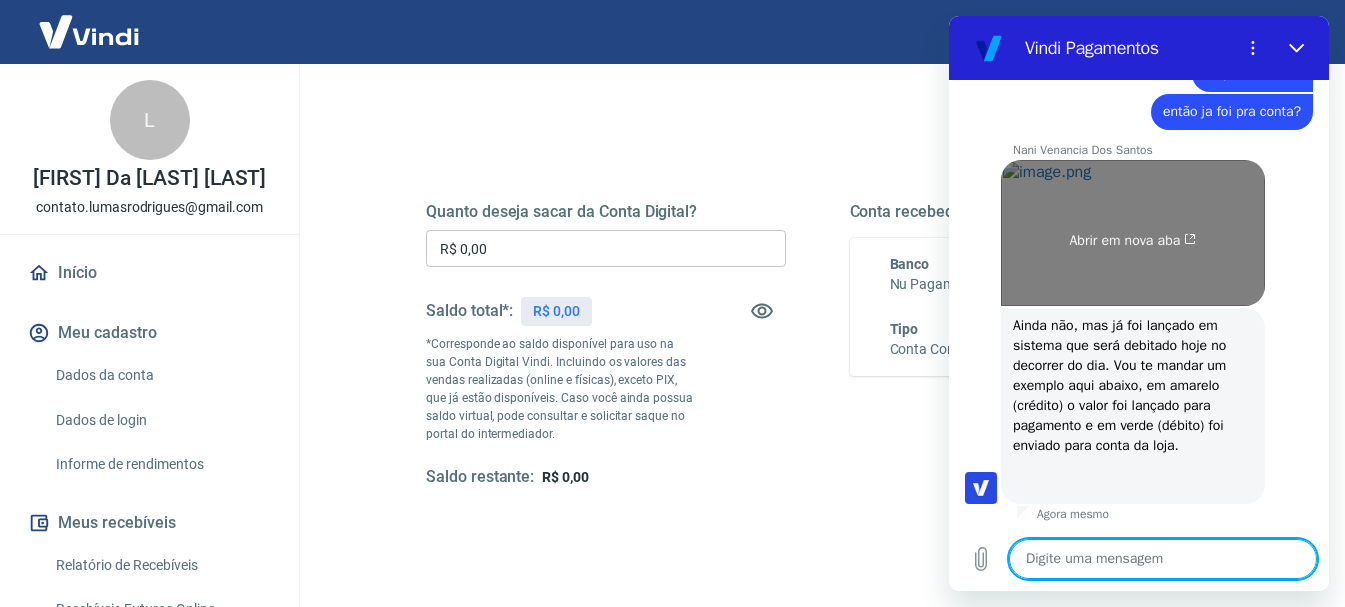 click on "Abrir em nova aba" at bounding box center (1133, 233) 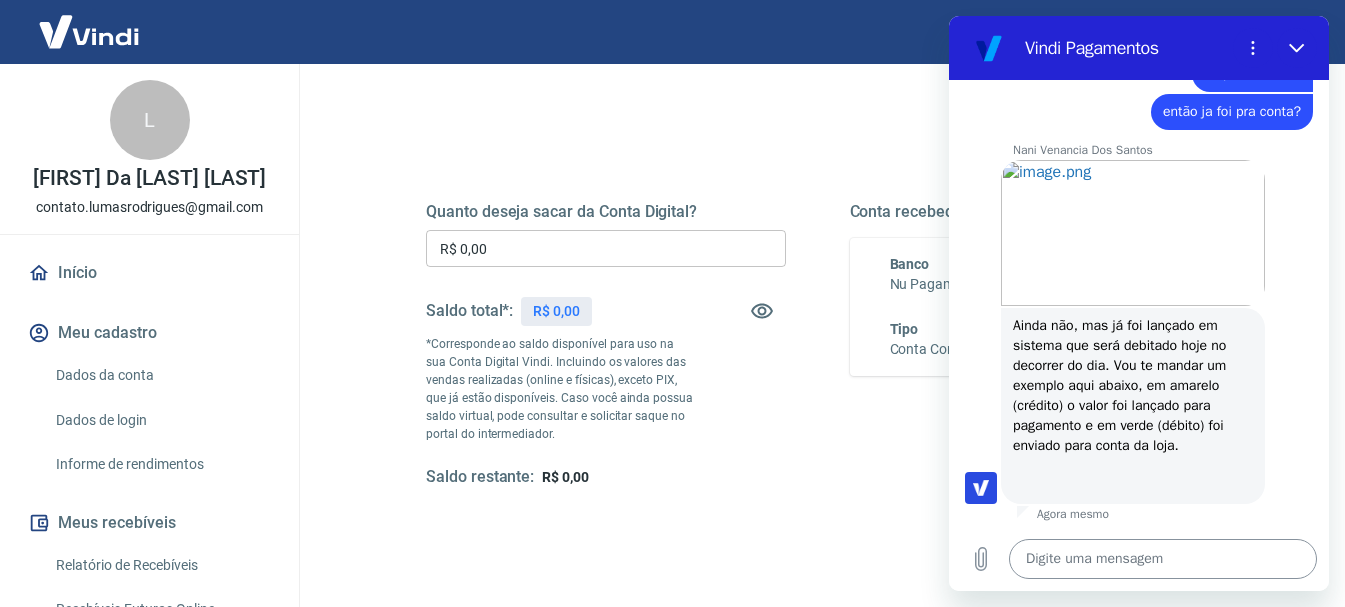 click at bounding box center (1163, 559) 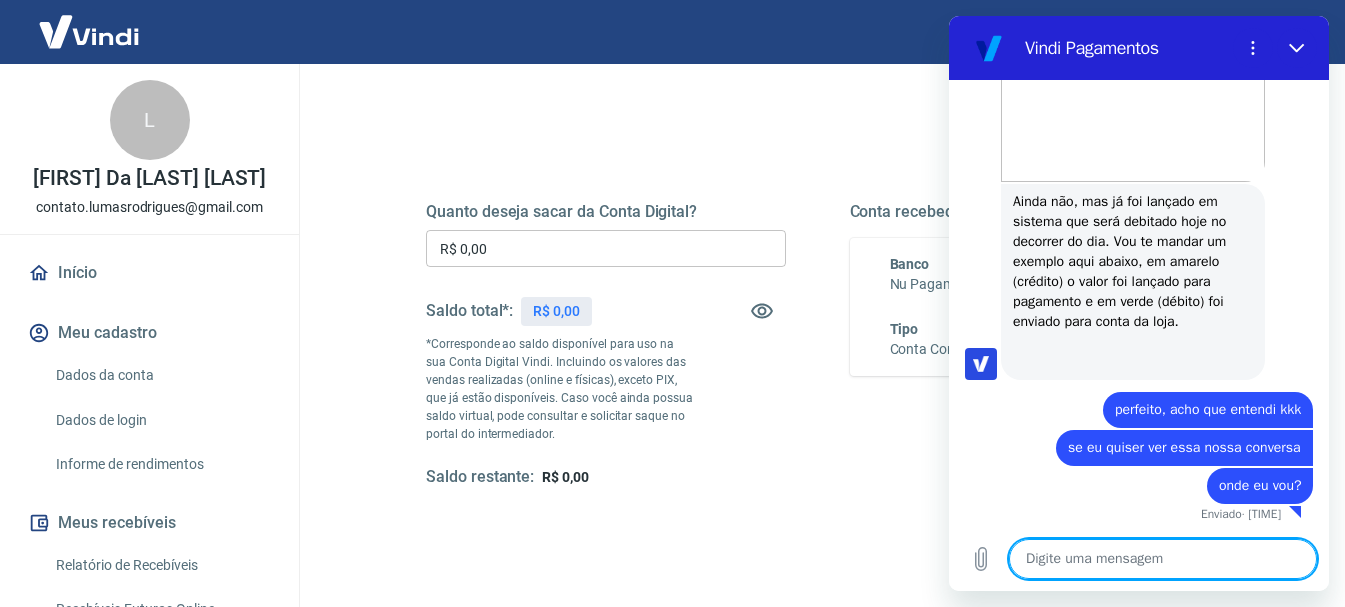 scroll, scrollTop: 7124, scrollLeft: 0, axis: vertical 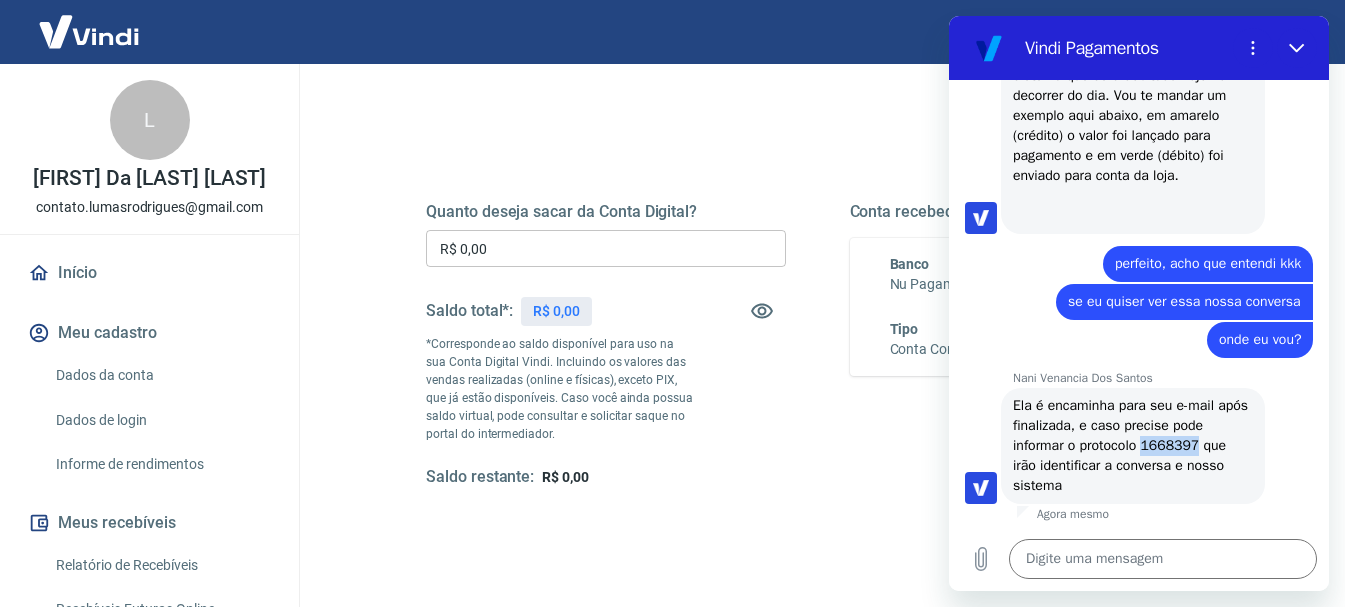 drag, startPoint x: 1147, startPoint y: 446, endPoint x: 1200, endPoint y: 442, distance: 53.15073 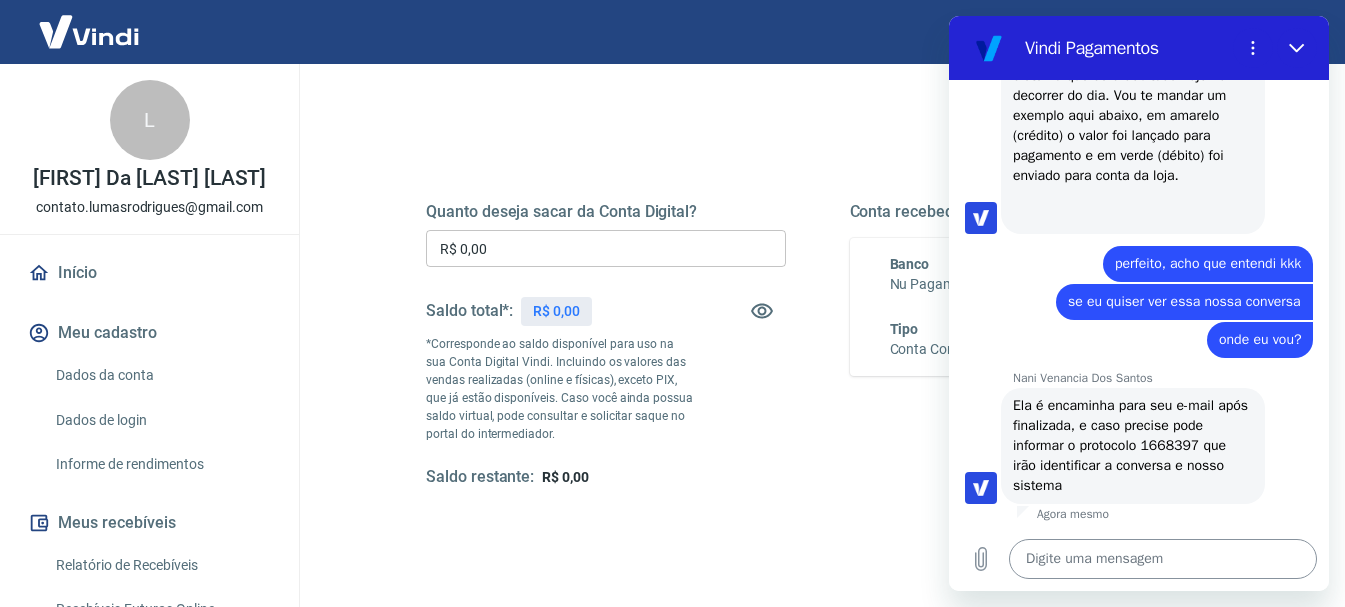 click at bounding box center (1163, 559) 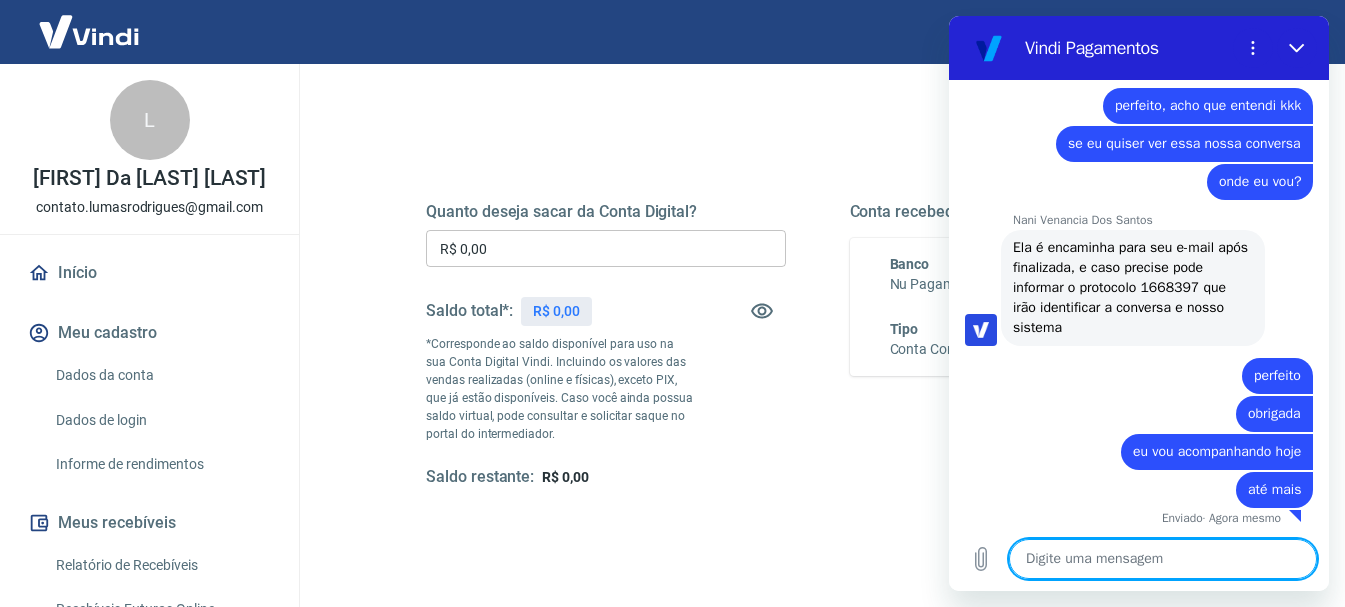 scroll, scrollTop: 7432, scrollLeft: 0, axis: vertical 